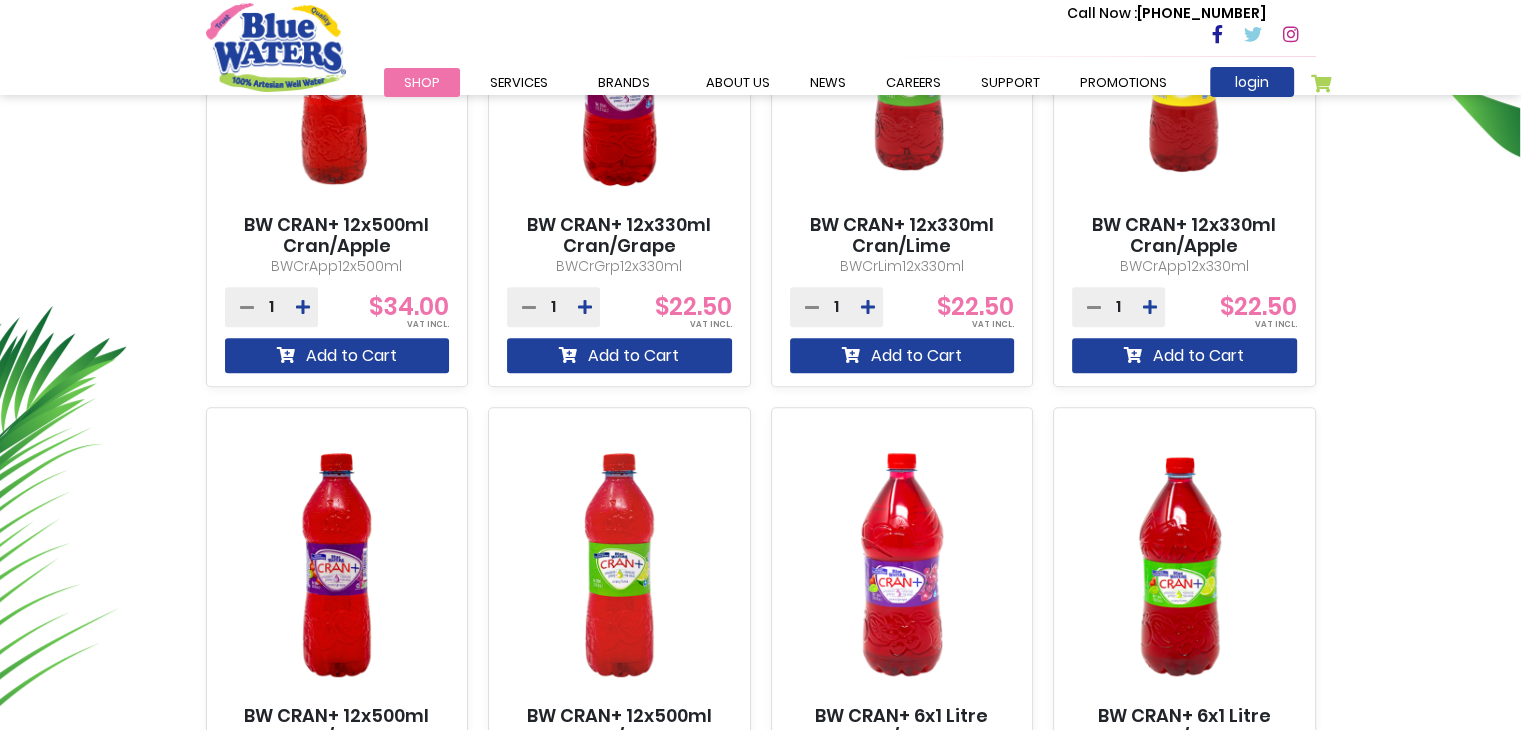 scroll, scrollTop: 624, scrollLeft: 0, axis: vertical 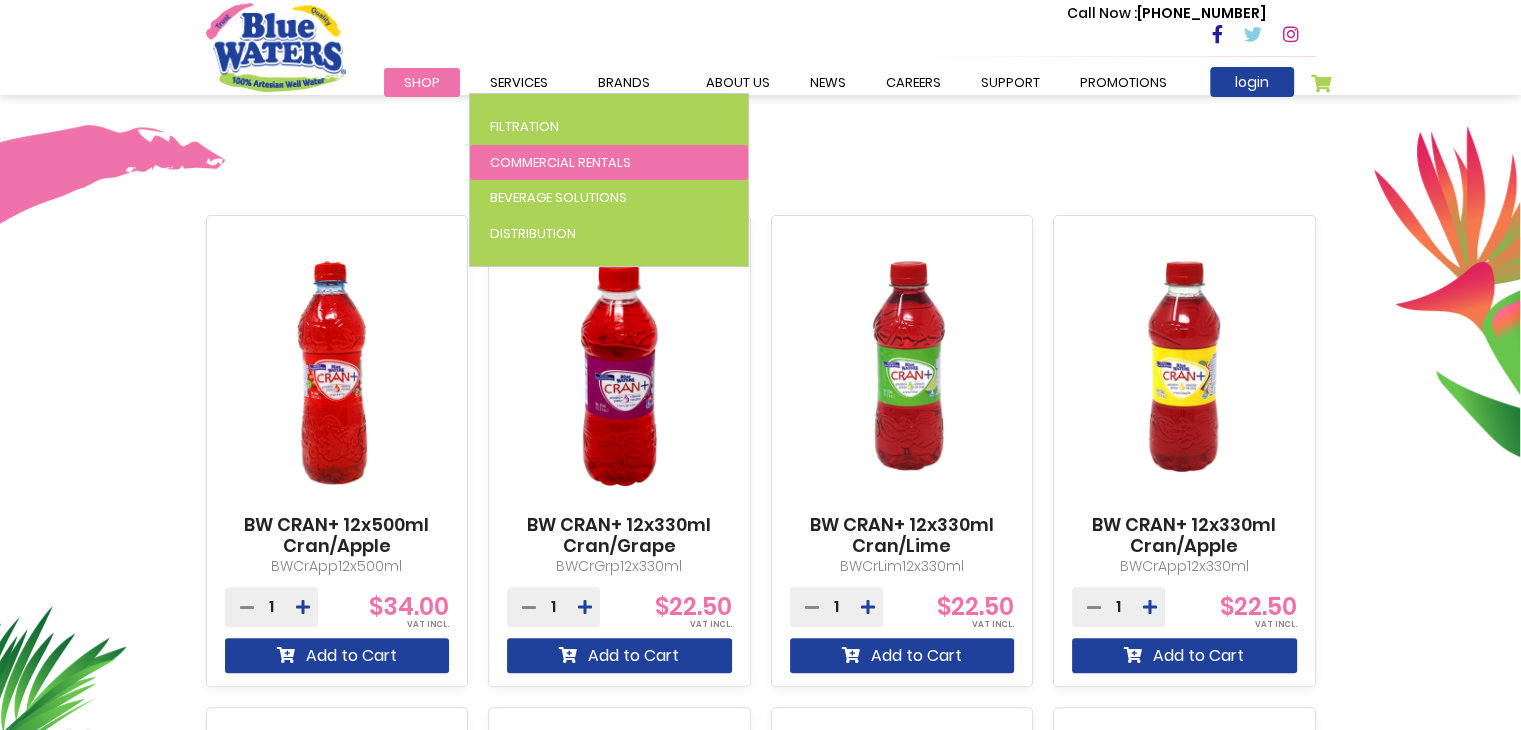 click on "Commercial Rentals" at bounding box center [560, 162] 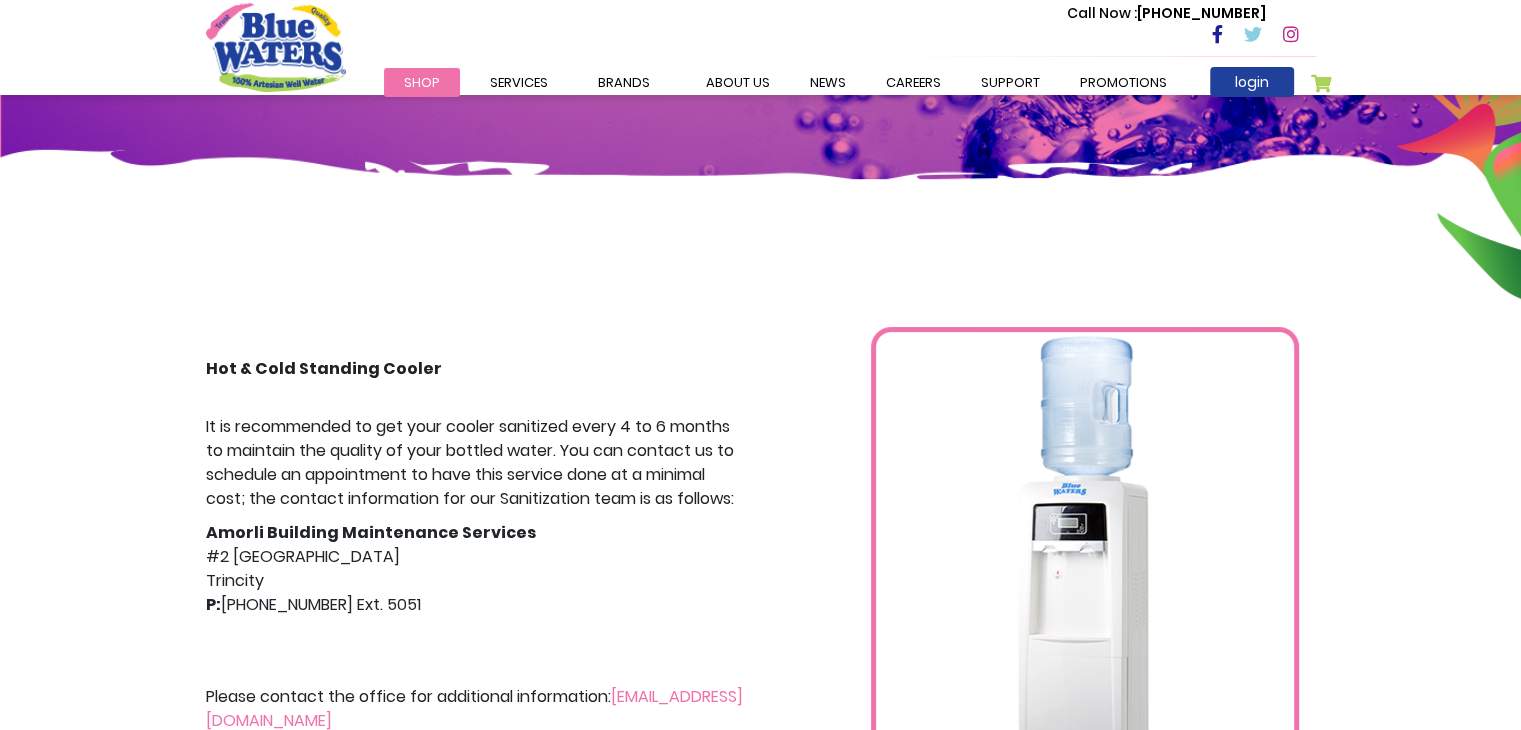 scroll, scrollTop: 0, scrollLeft: 0, axis: both 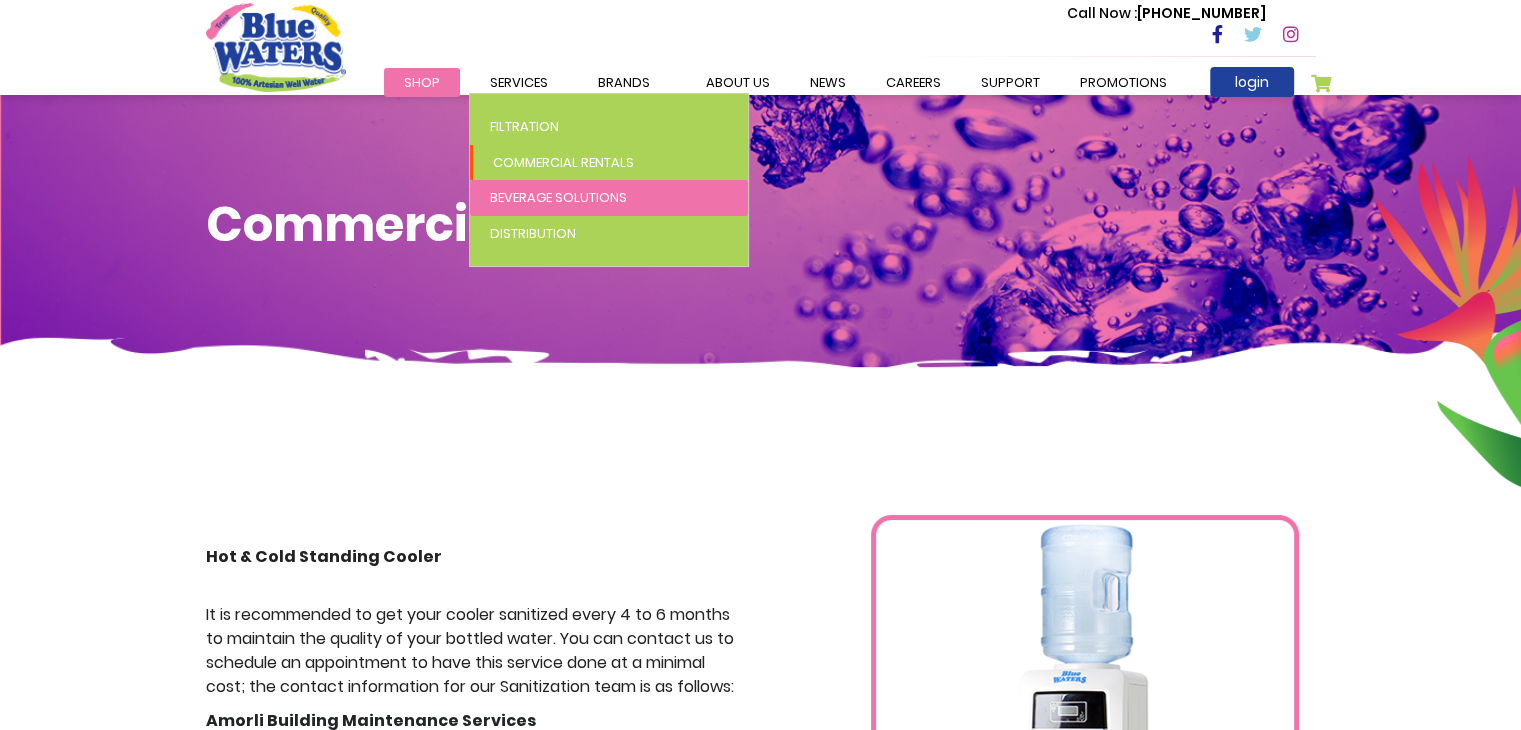 click on "Beverage Solutions" at bounding box center (558, 197) 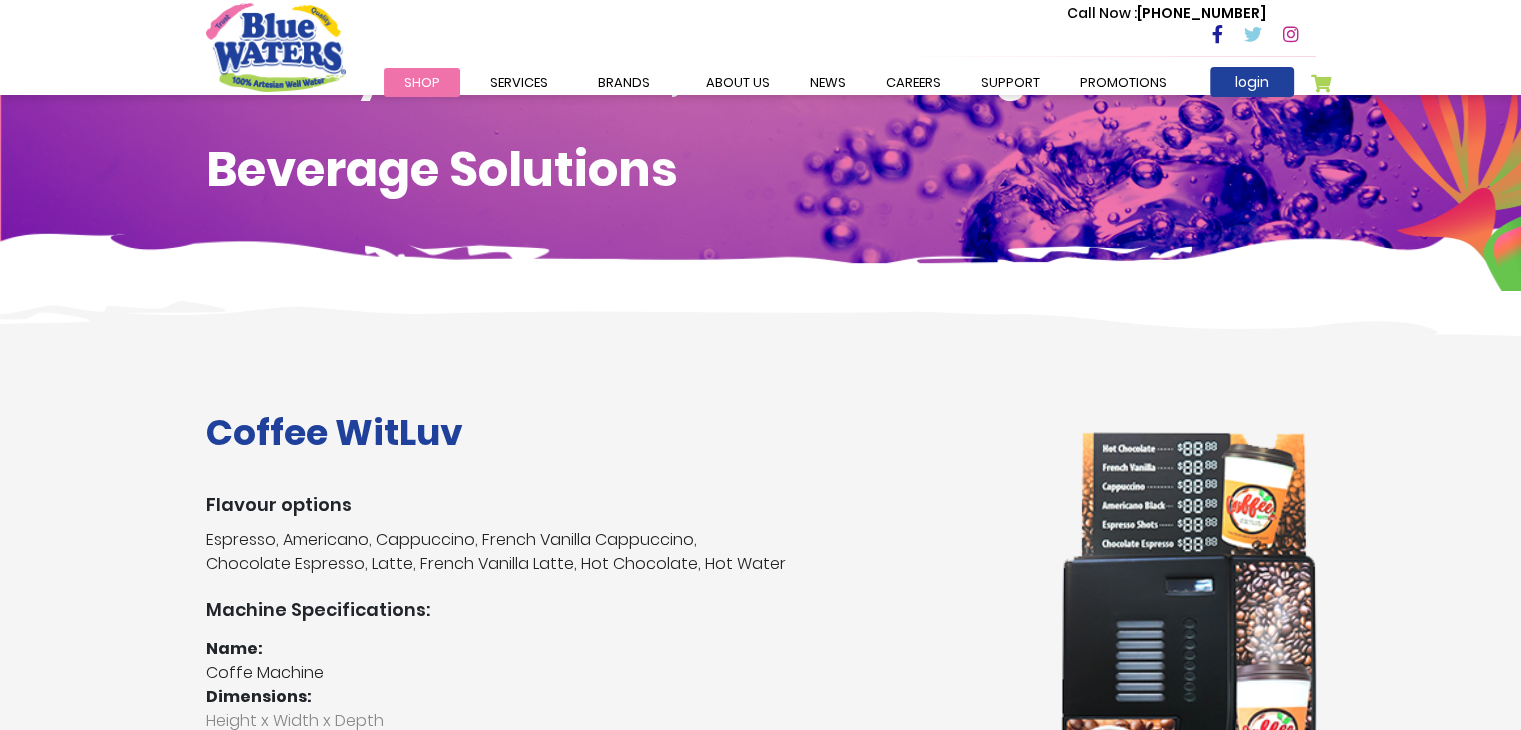 scroll, scrollTop: 0, scrollLeft: 0, axis: both 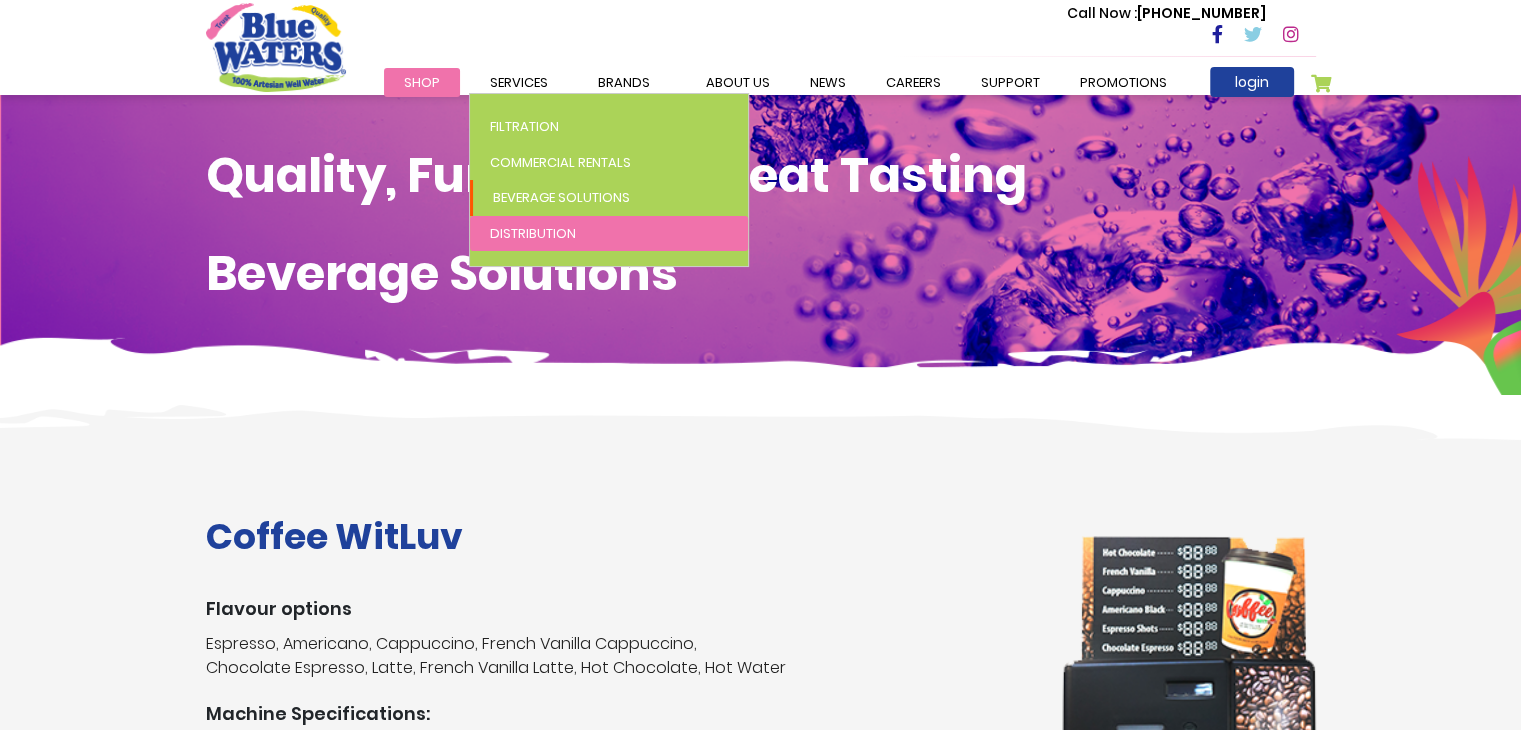 click on "Distribution" at bounding box center [533, 233] 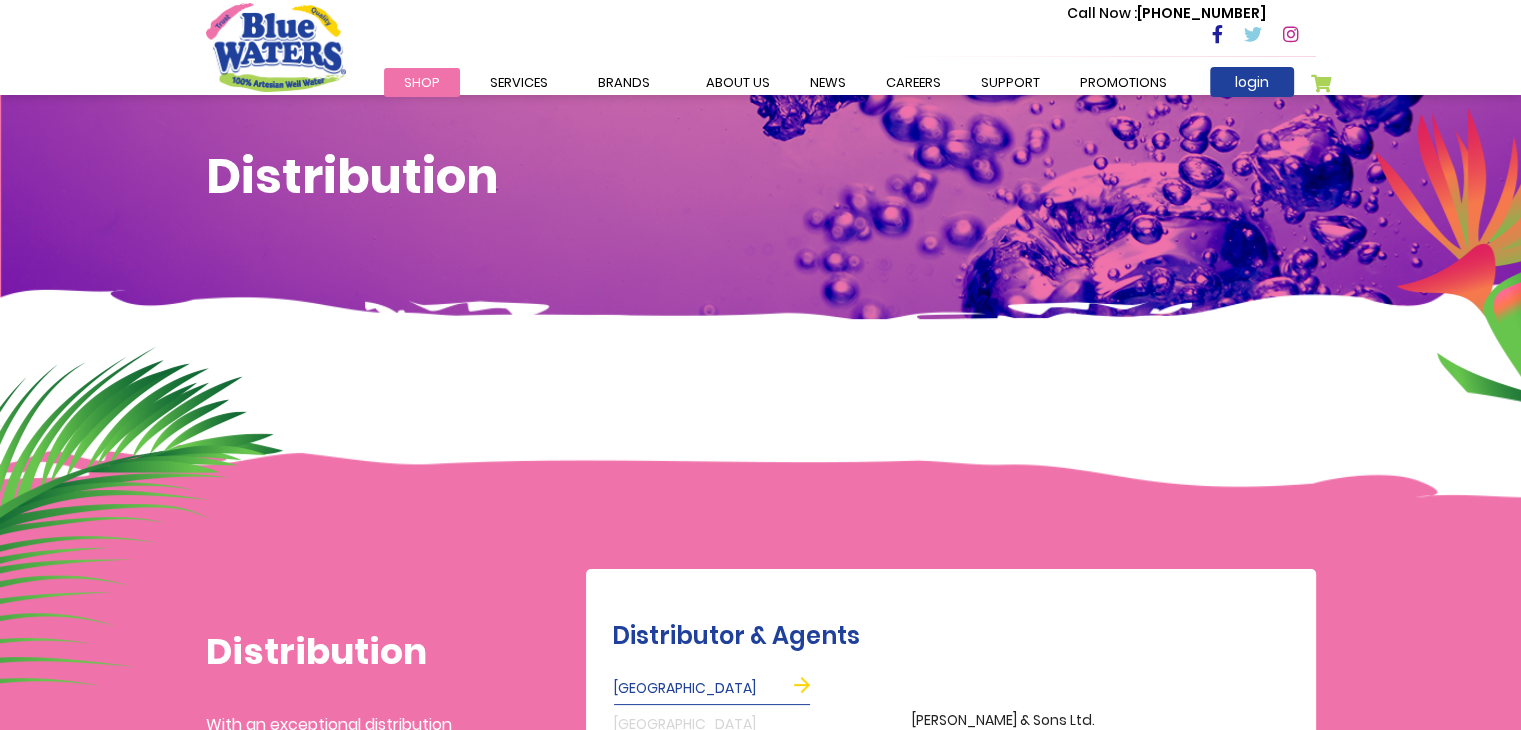 scroll, scrollTop: 0, scrollLeft: 0, axis: both 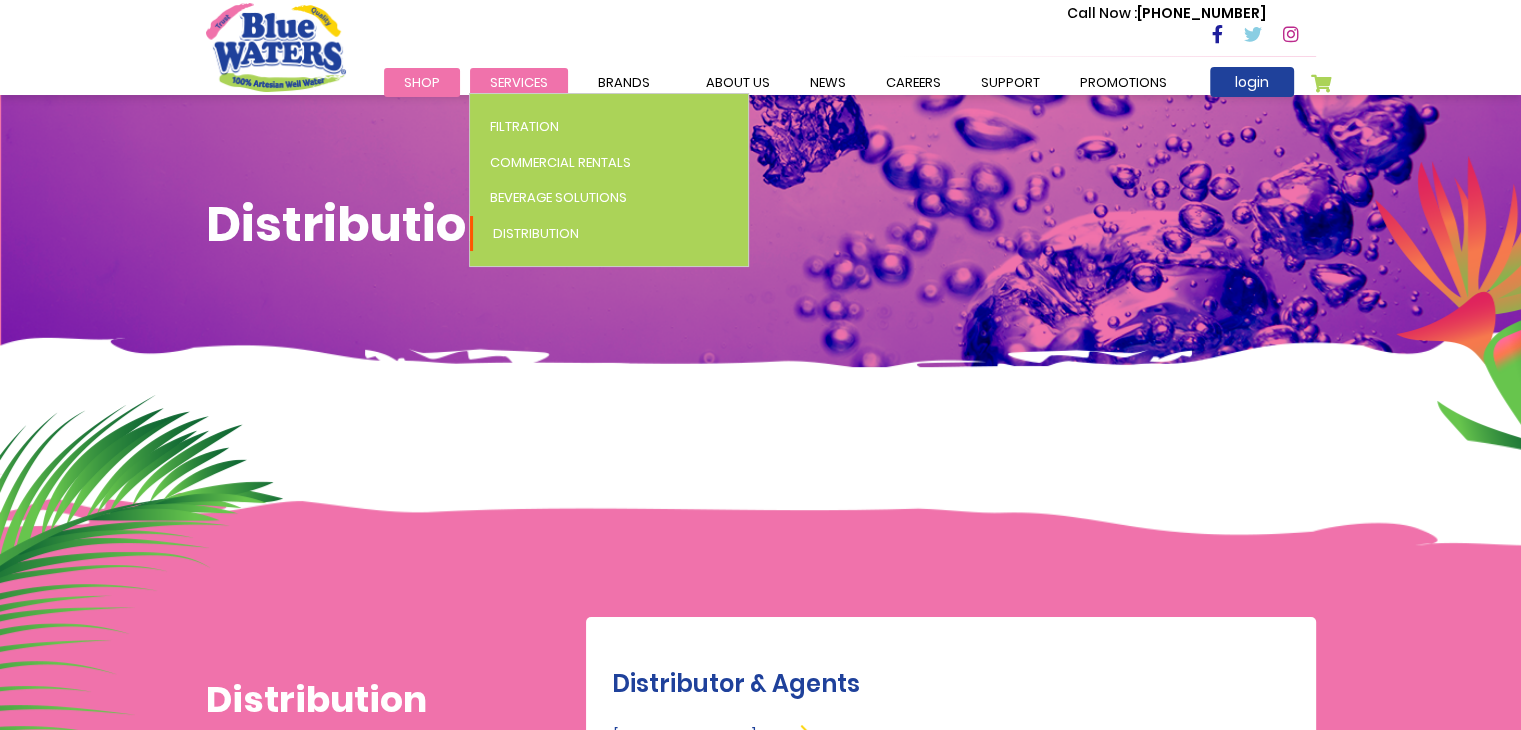 click on "Services" at bounding box center (519, 82) 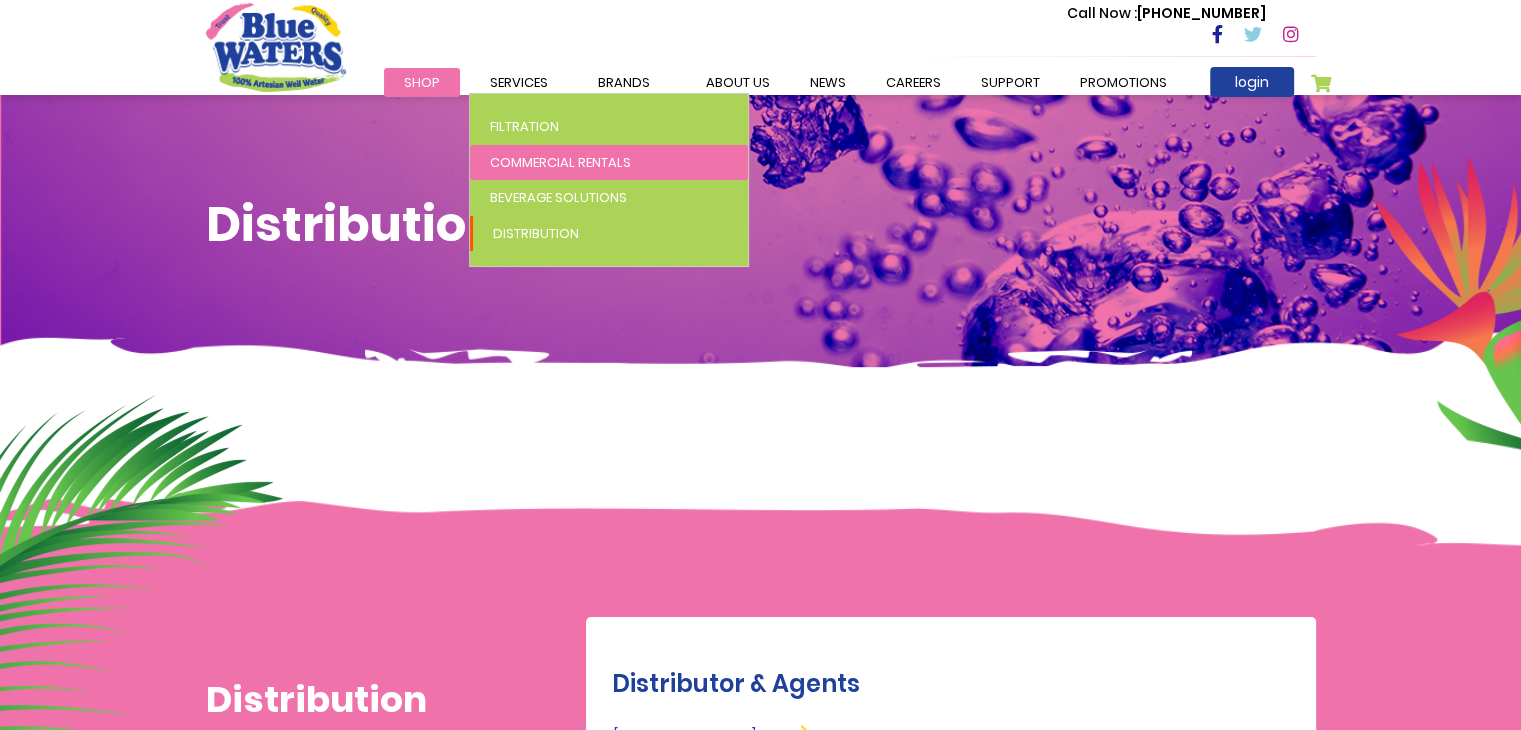 click on "Commercial Rentals" at bounding box center [609, 163] 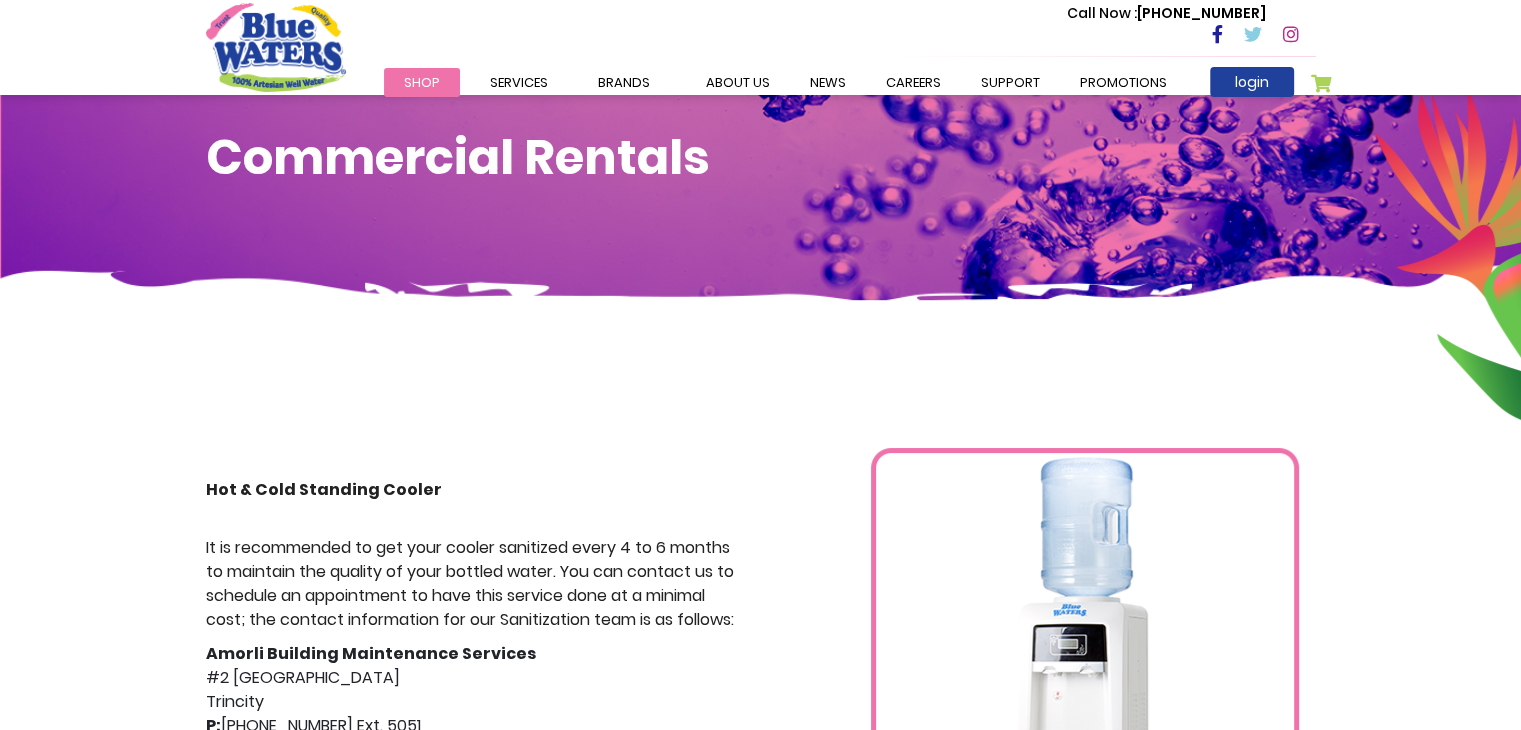 scroll, scrollTop: 0, scrollLeft: 0, axis: both 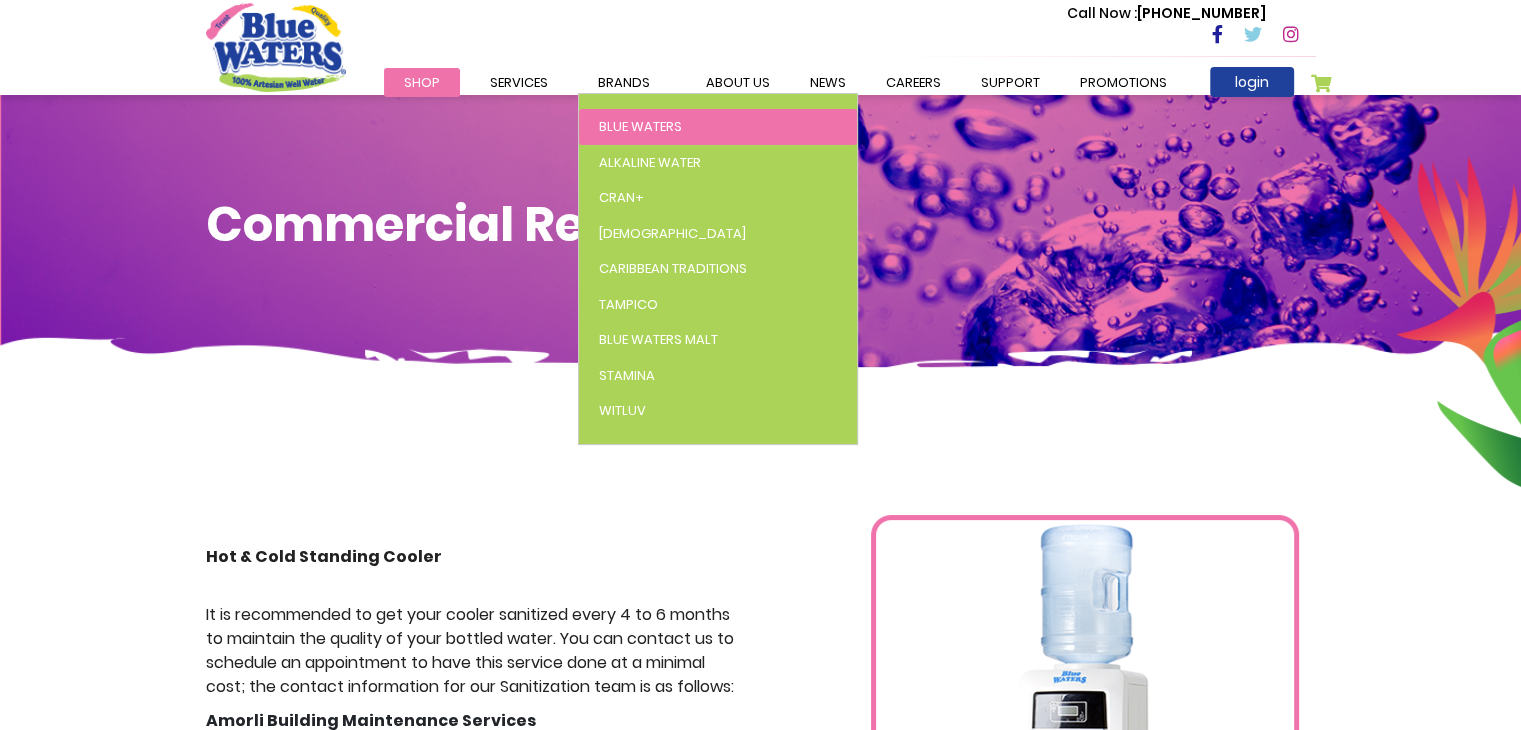 click on "Blue Waters" at bounding box center [640, 126] 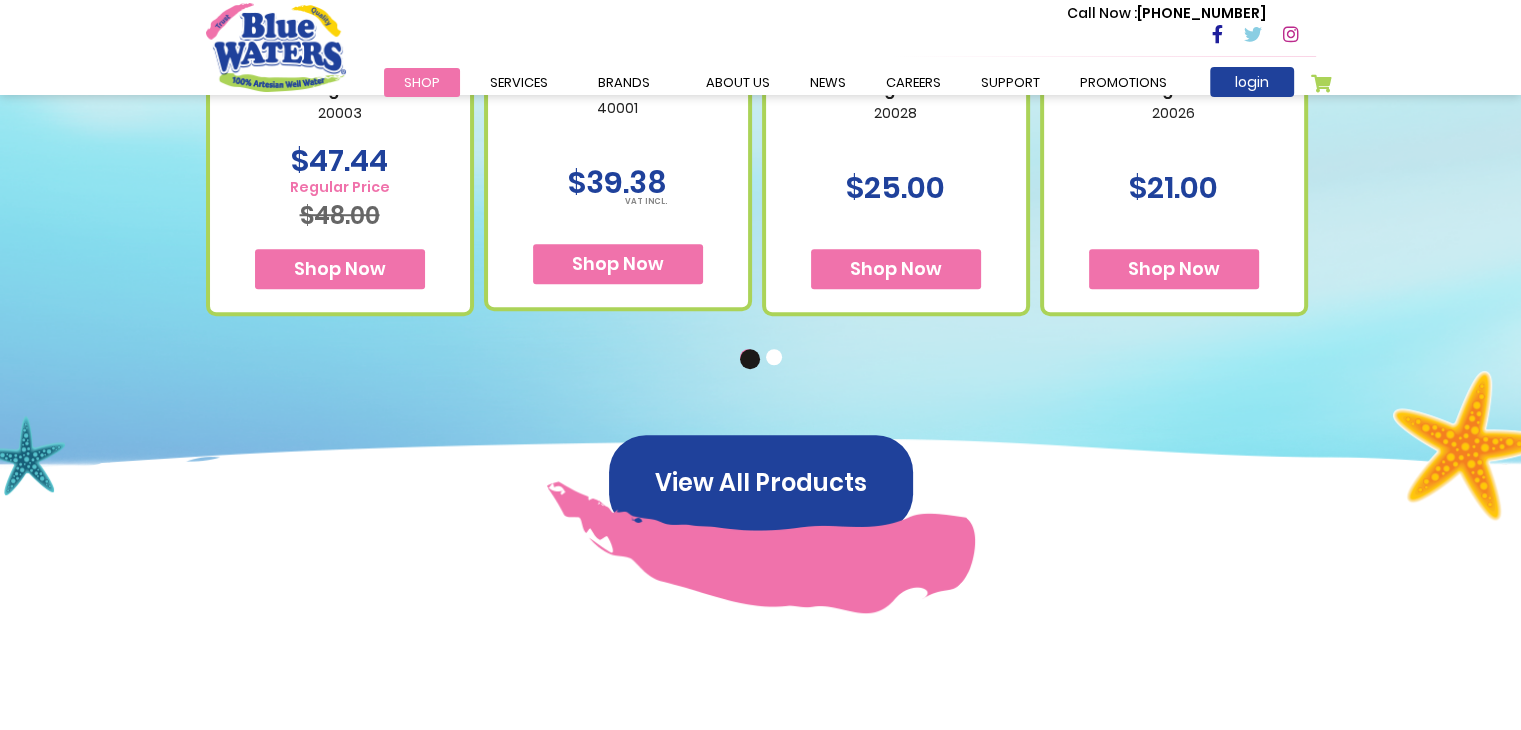scroll, scrollTop: 1800, scrollLeft: 0, axis: vertical 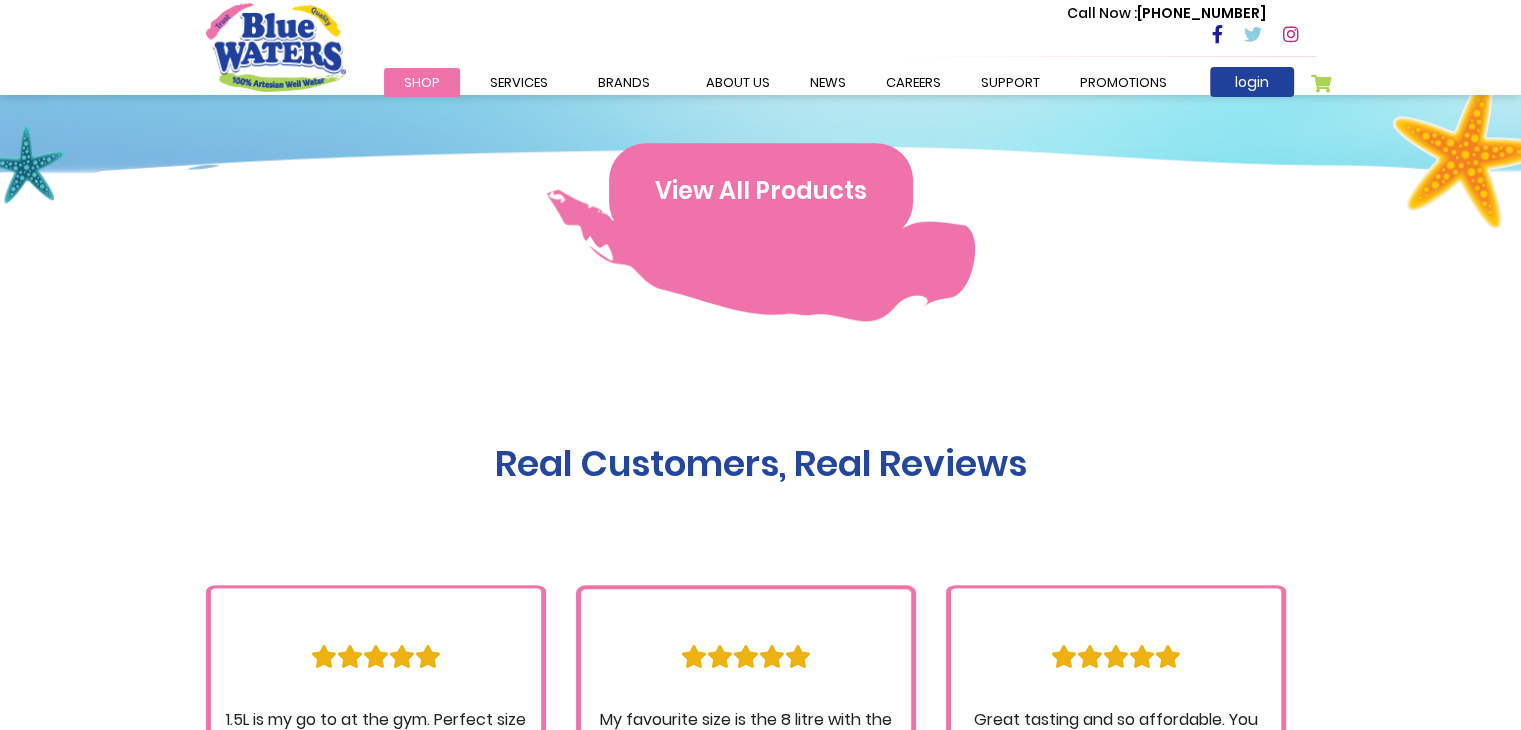 click on "View All Products" at bounding box center [761, 191] 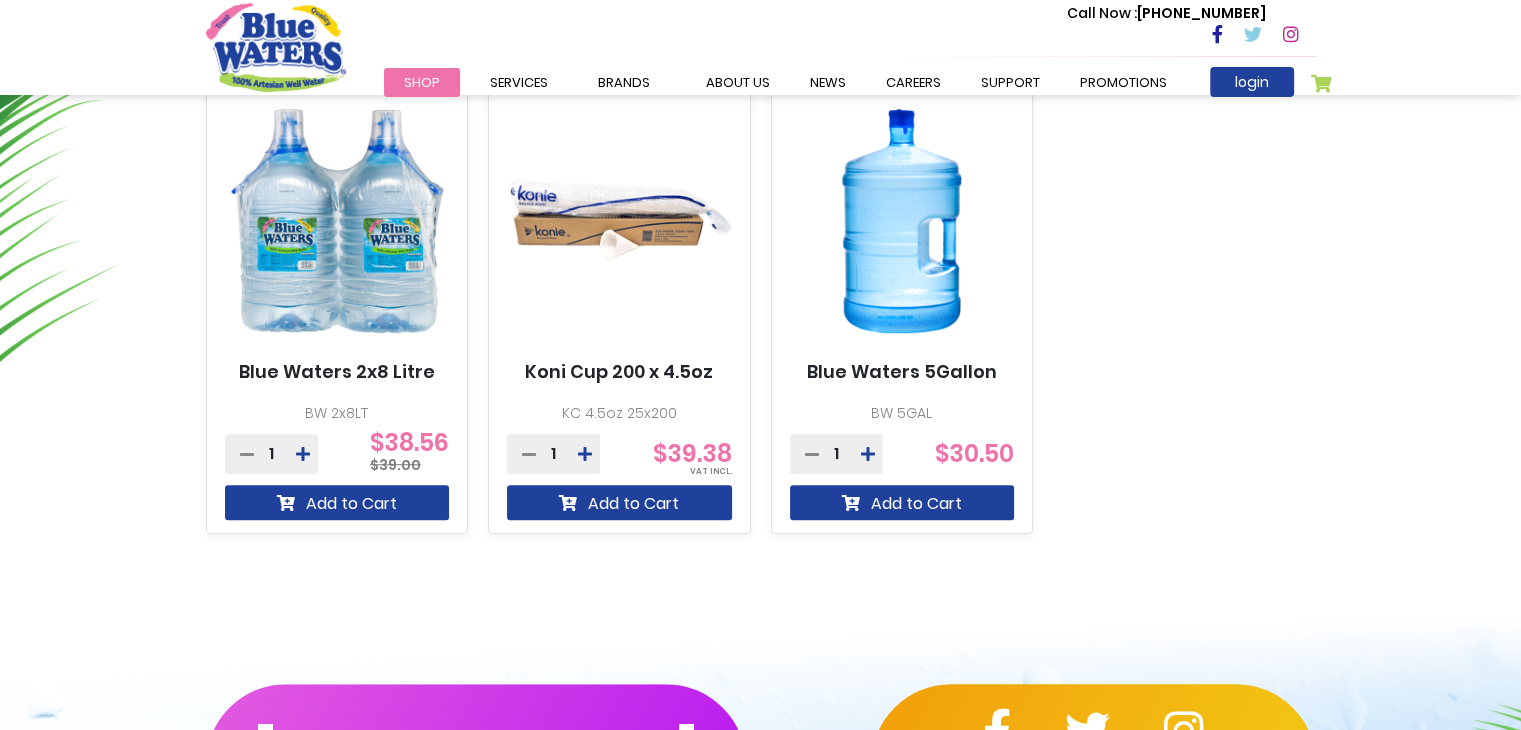 scroll, scrollTop: 1300, scrollLeft: 0, axis: vertical 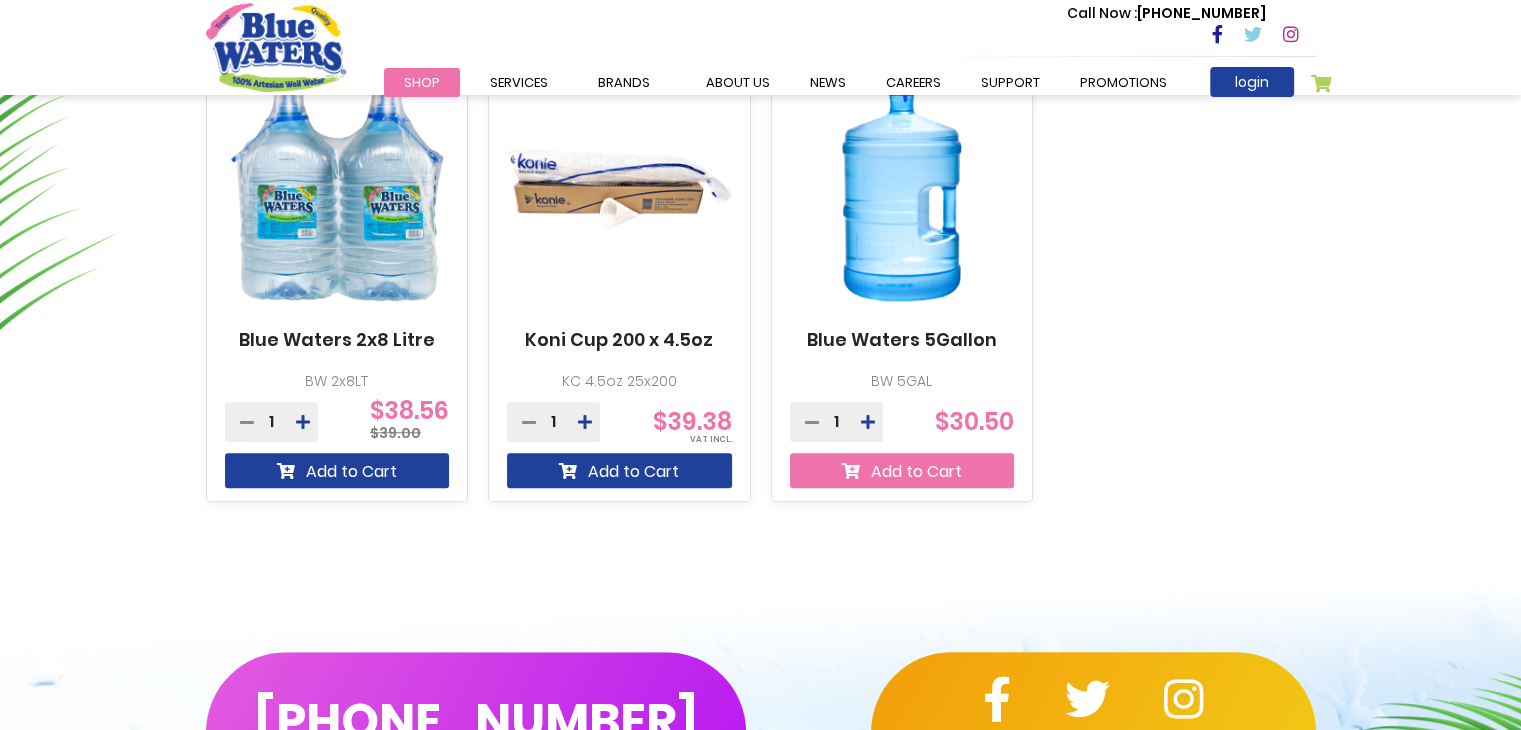 click on "Add to Cart" at bounding box center (902, 470) 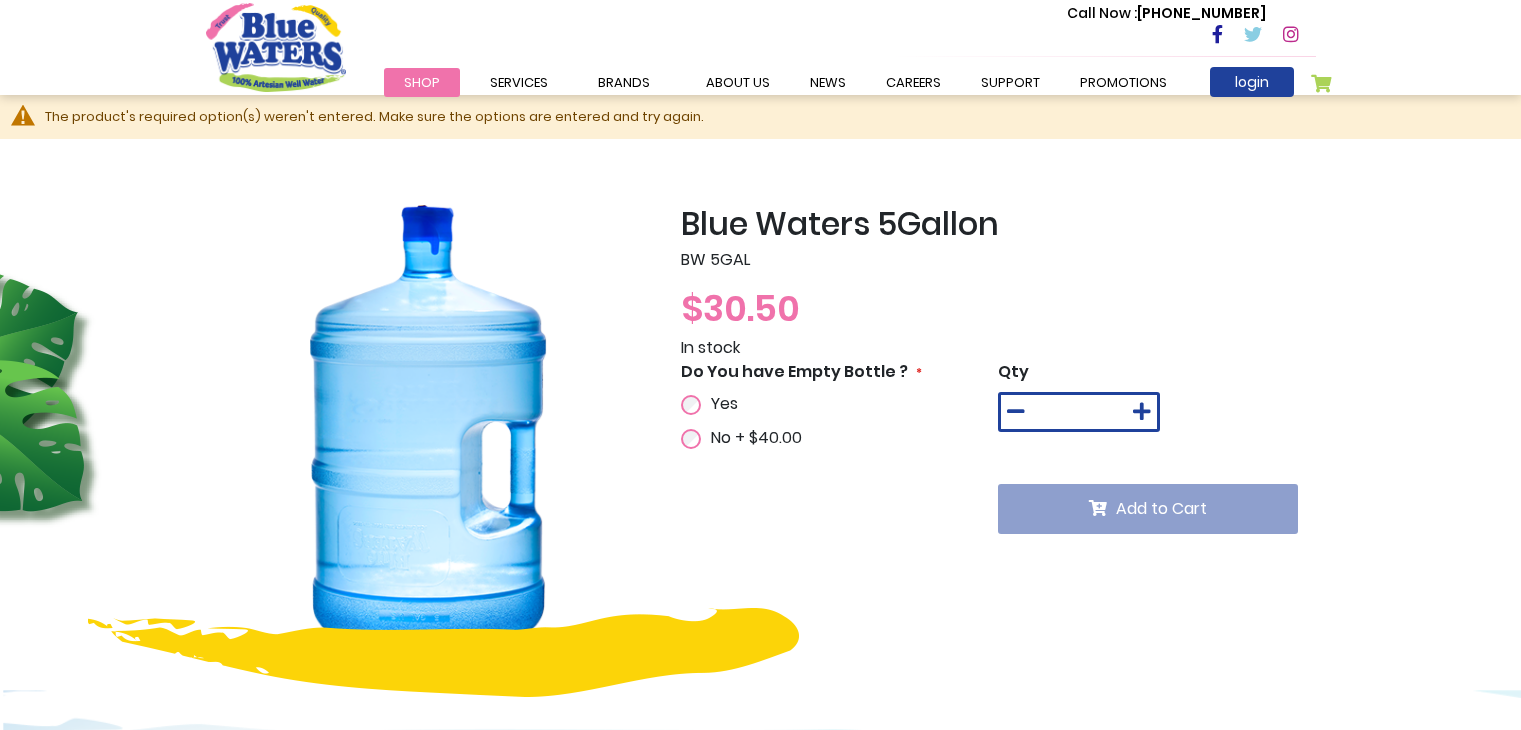 scroll, scrollTop: 0, scrollLeft: 0, axis: both 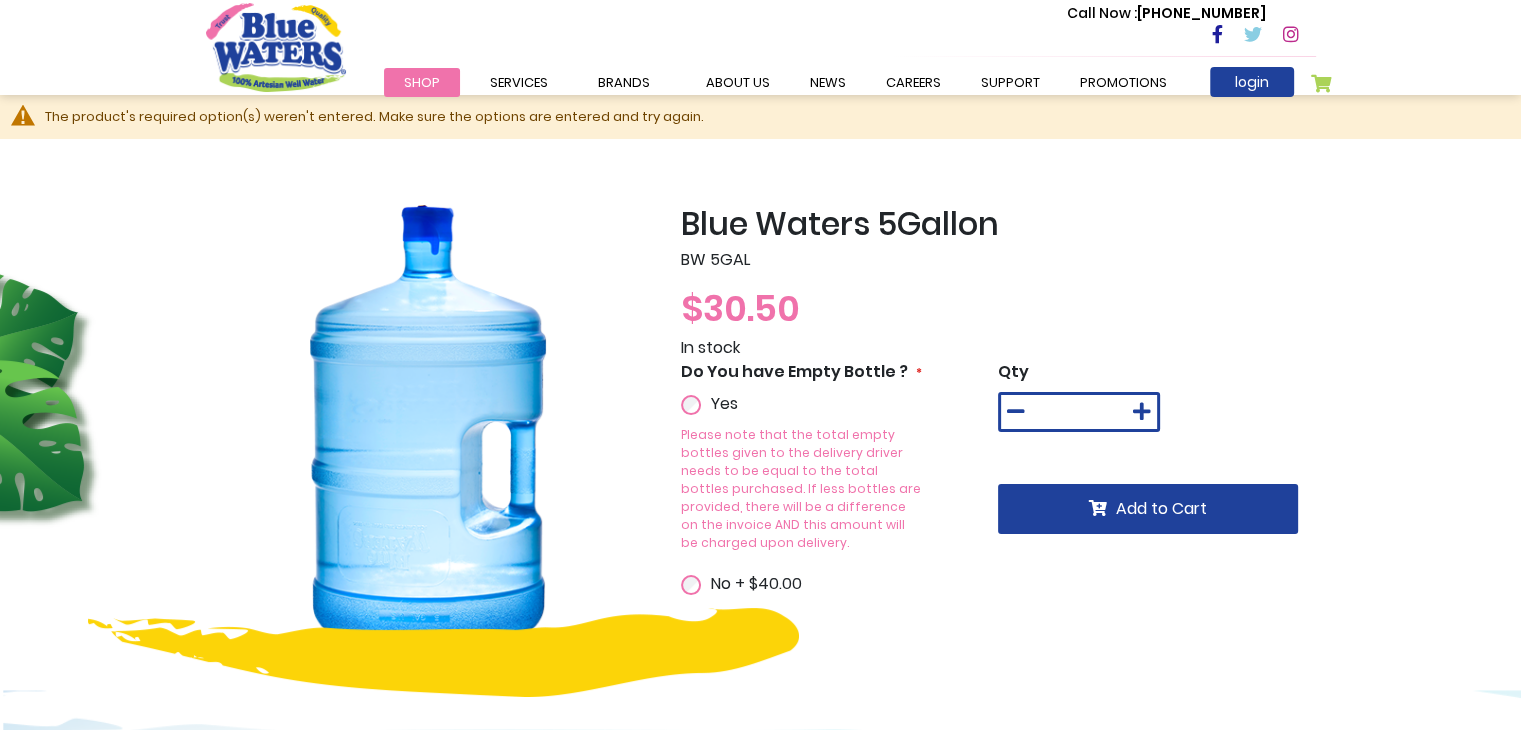 click on "In stock" at bounding box center [998, 348] 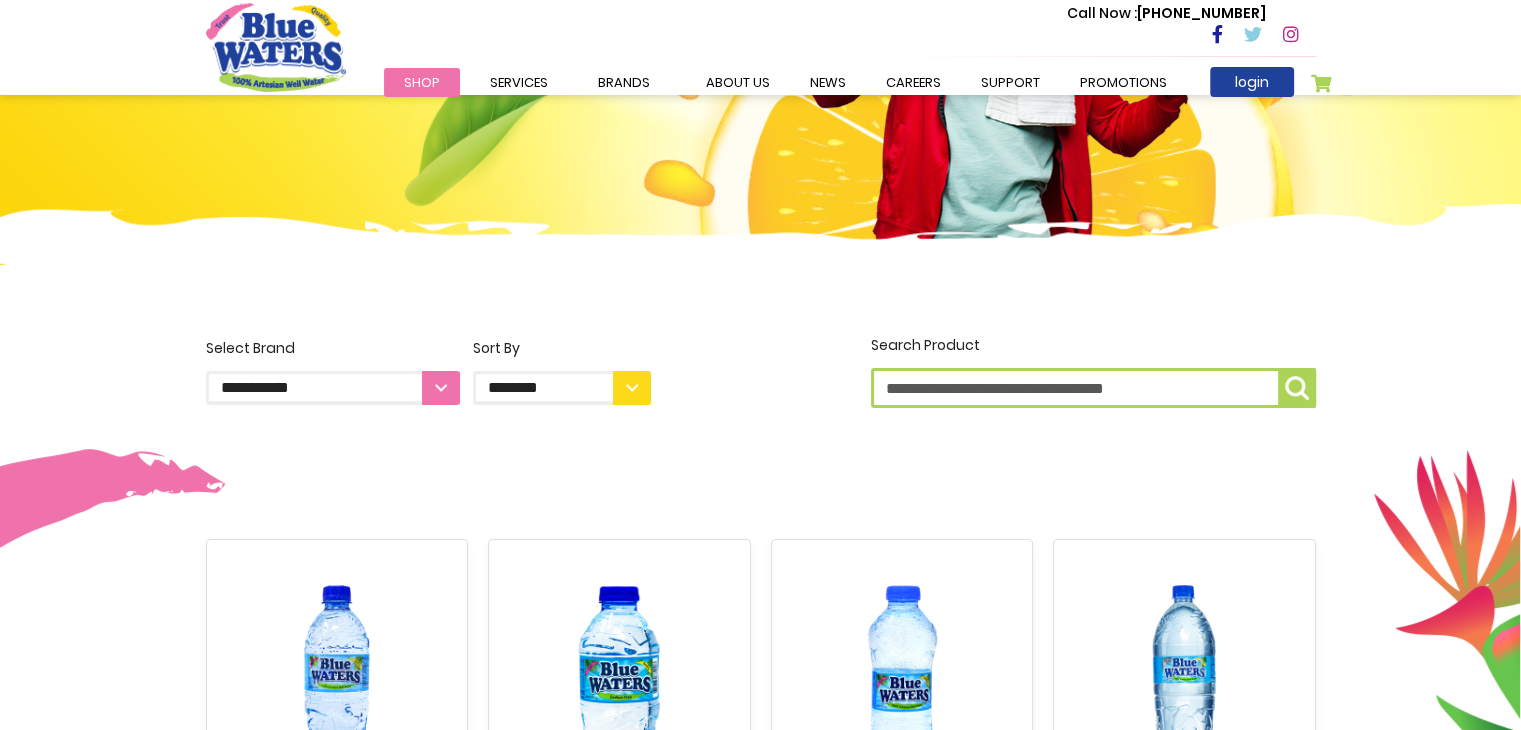 scroll, scrollTop: 400, scrollLeft: 0, axis: vertical 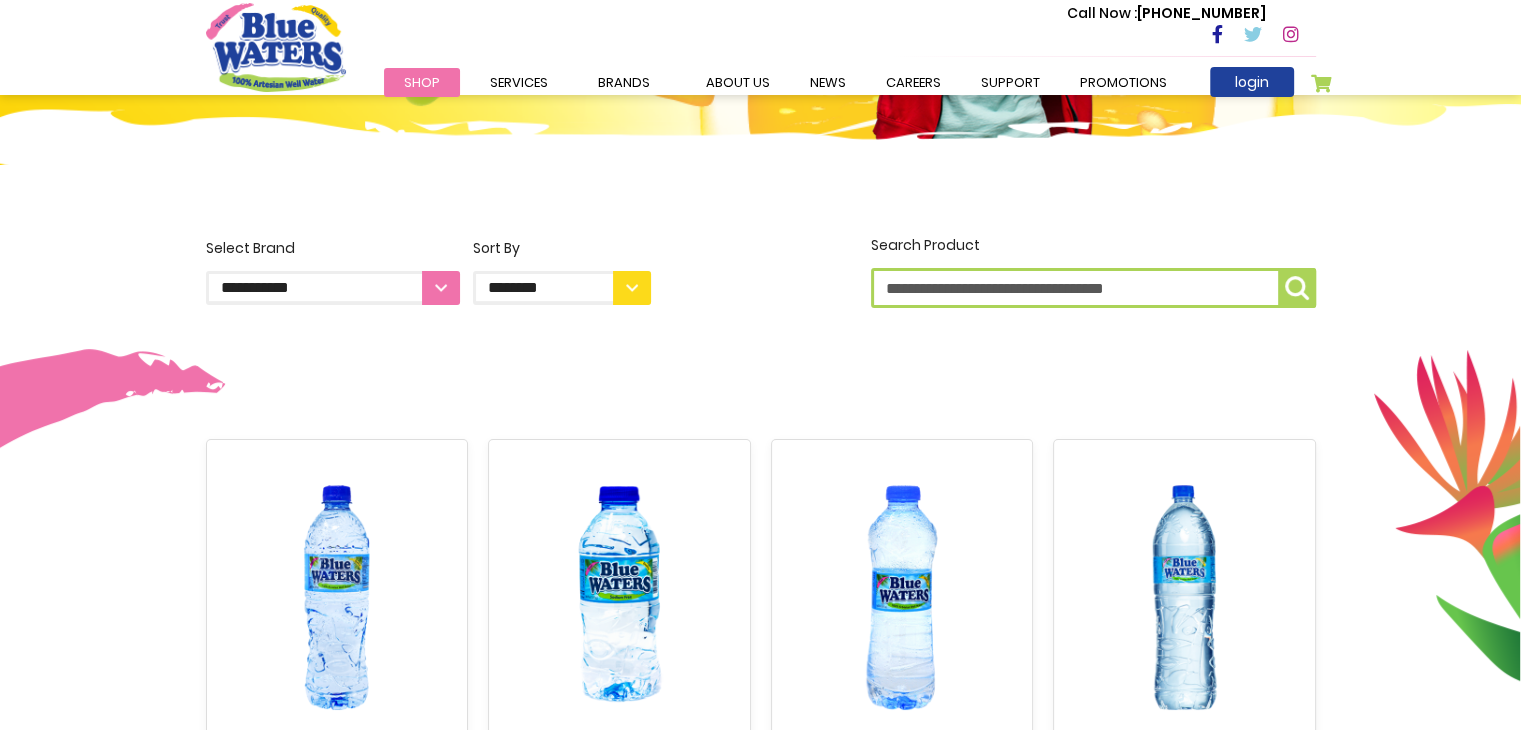 click on "Search Product" at bounding box center (1093, 288) 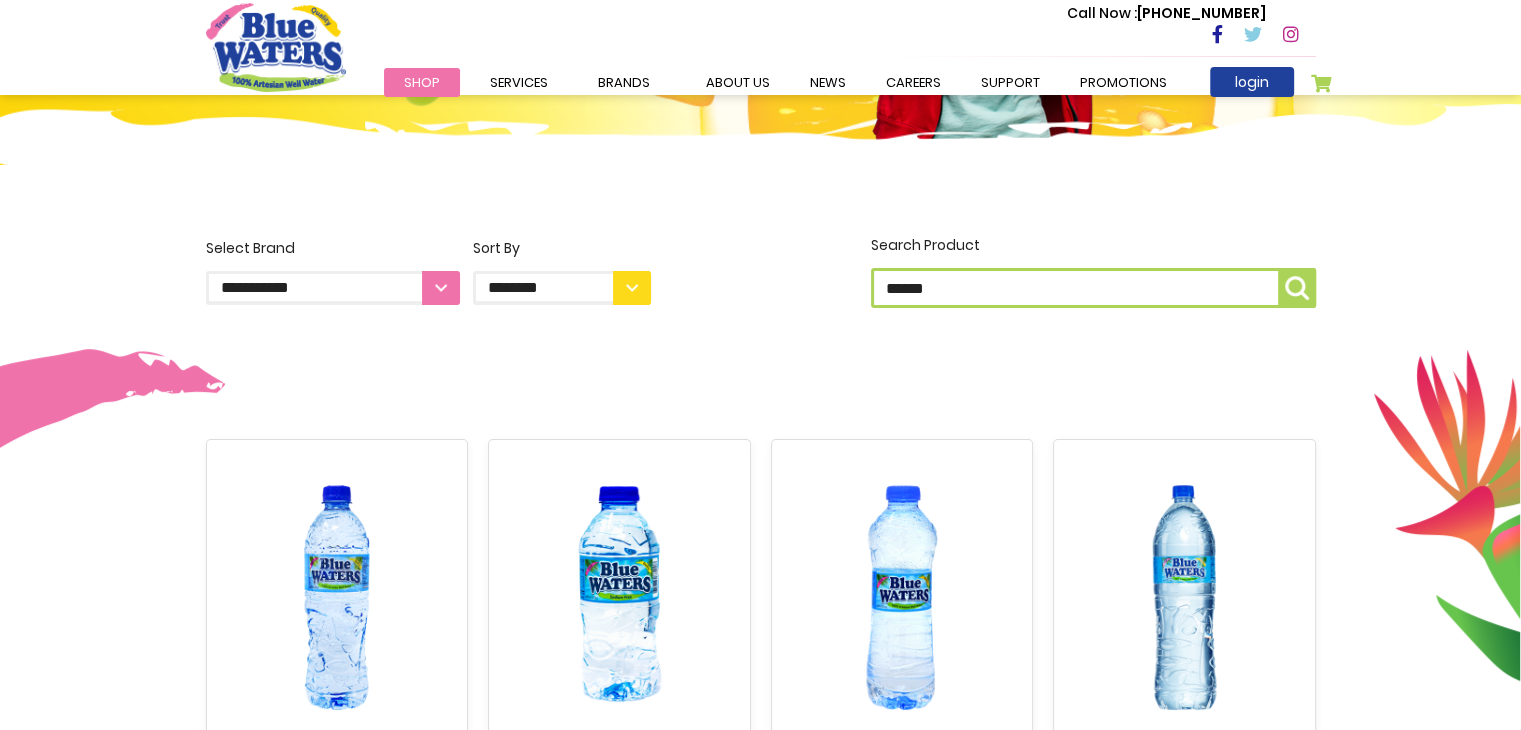 type on "******" 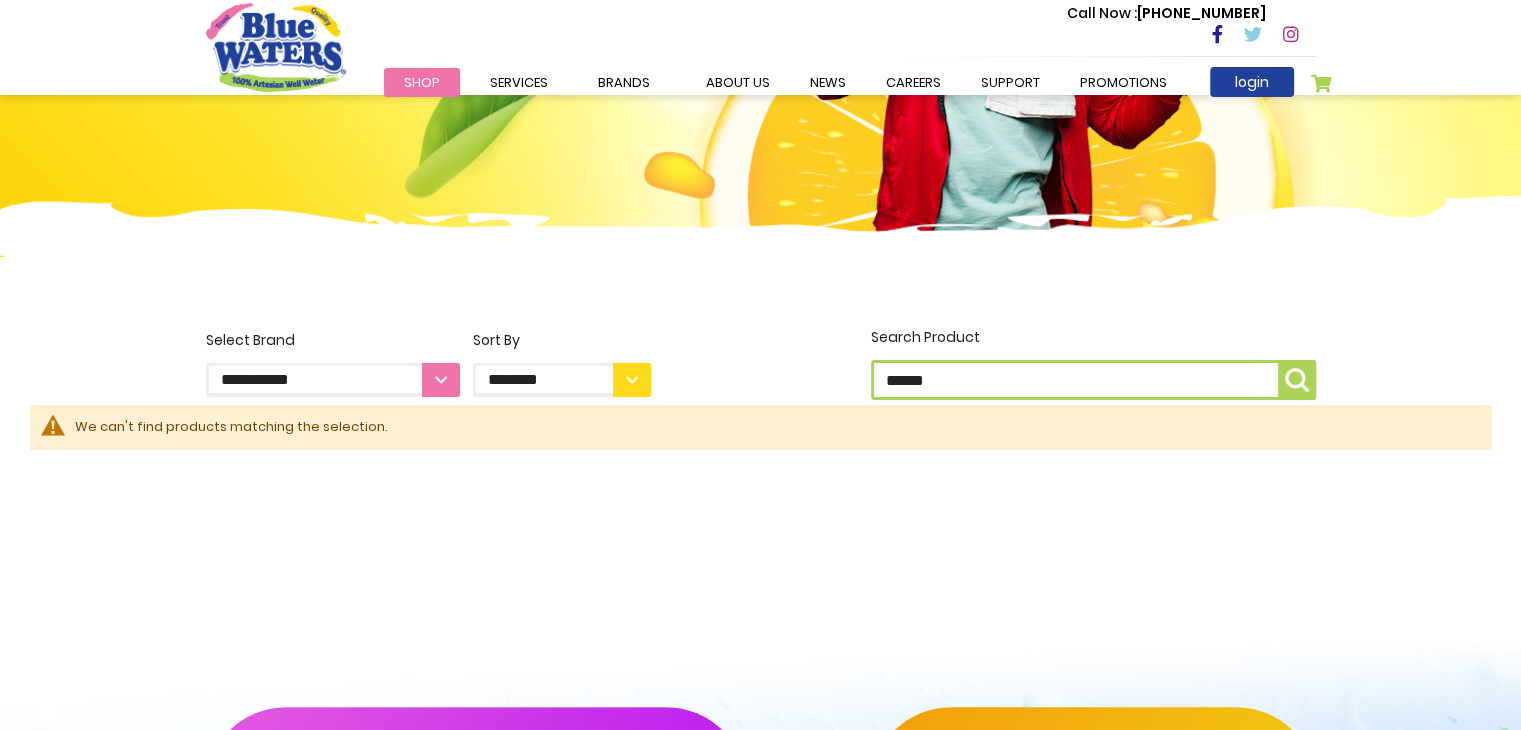 scroll, scrollTop: 0, scrollLeft: 0, axis: both 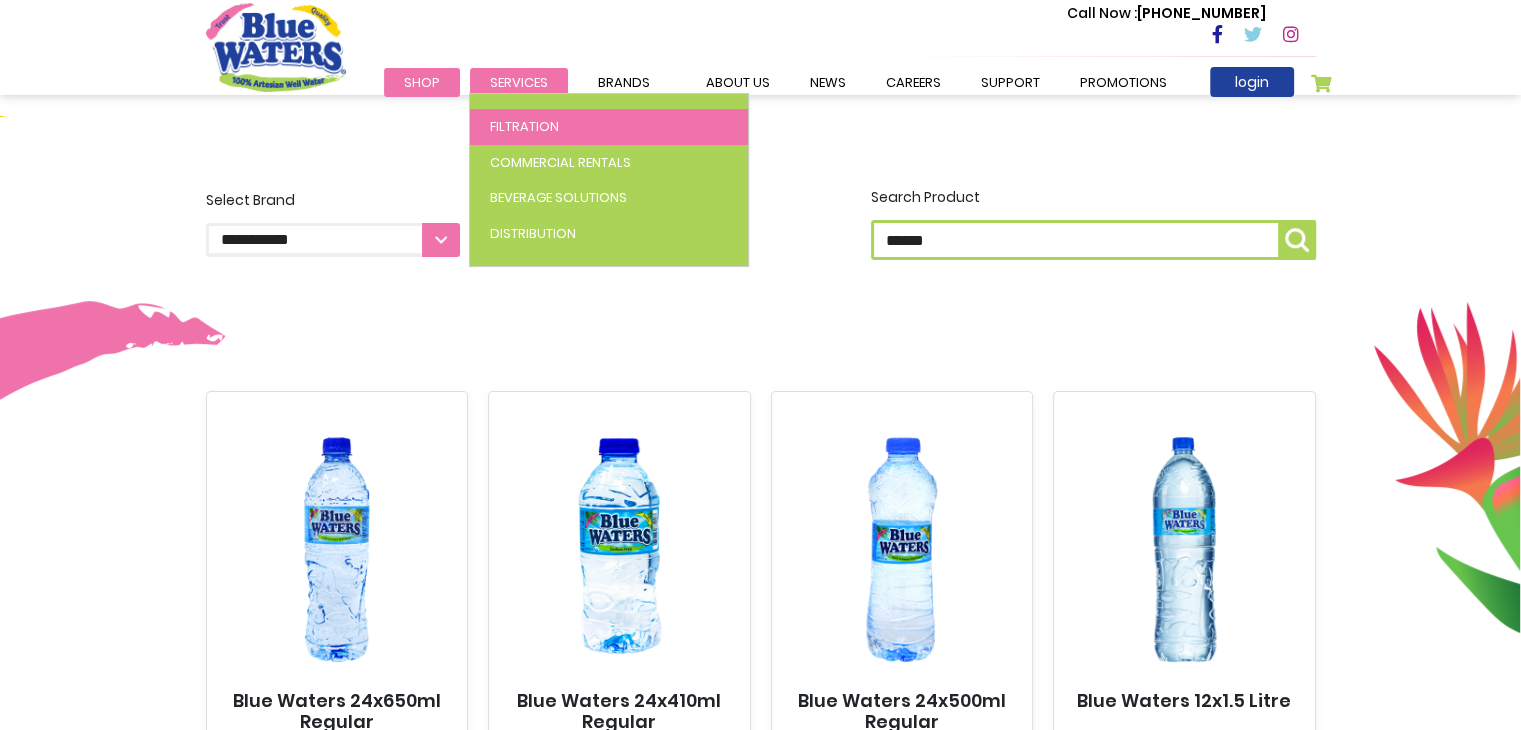 click on "Services" at bounding box center (519, 82) 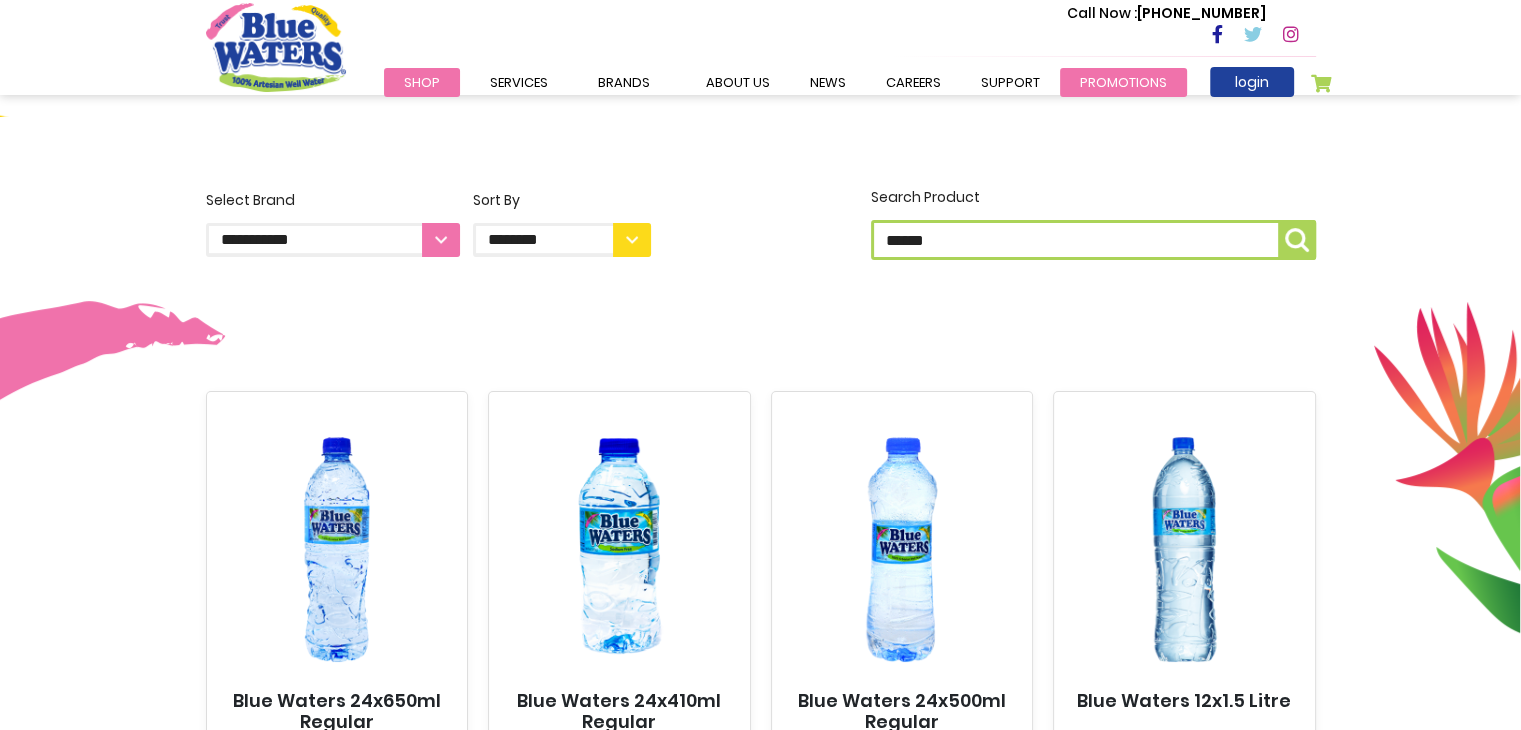 click on "Promotions" at bounding box center (1123, 82) 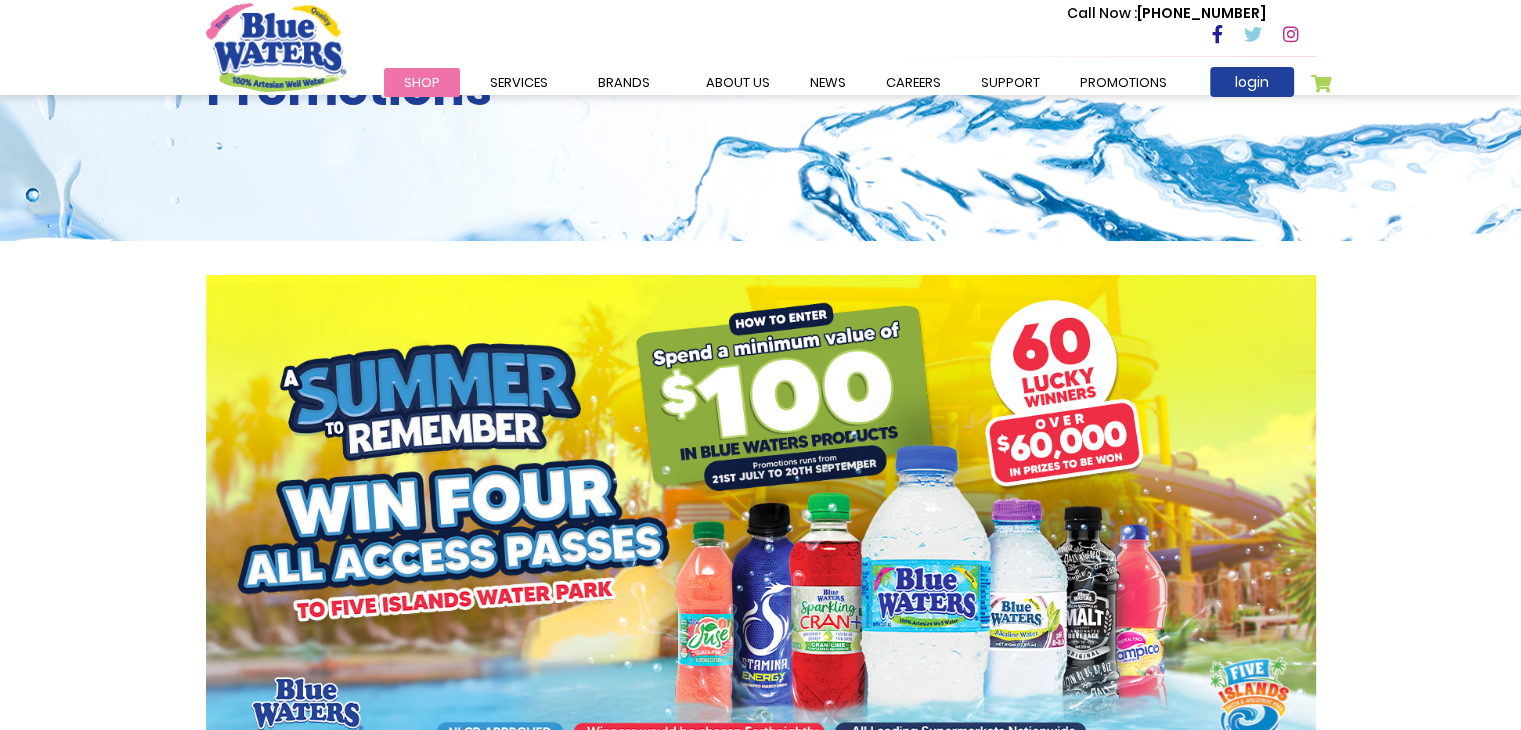 scroll, scrollTop: 0, scrollLeft: 0, axis: both 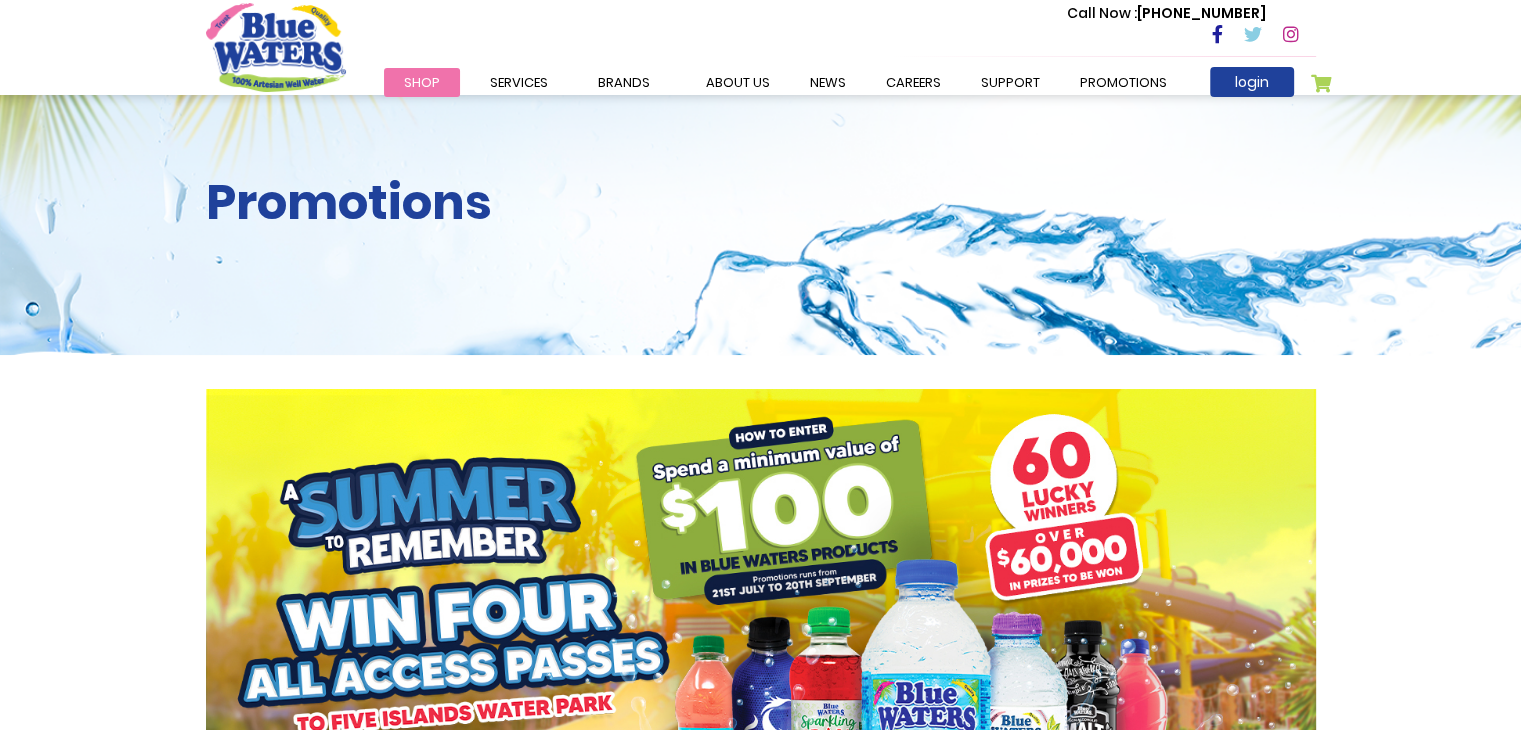 click on "Shop" at bounding box center (422, 82) 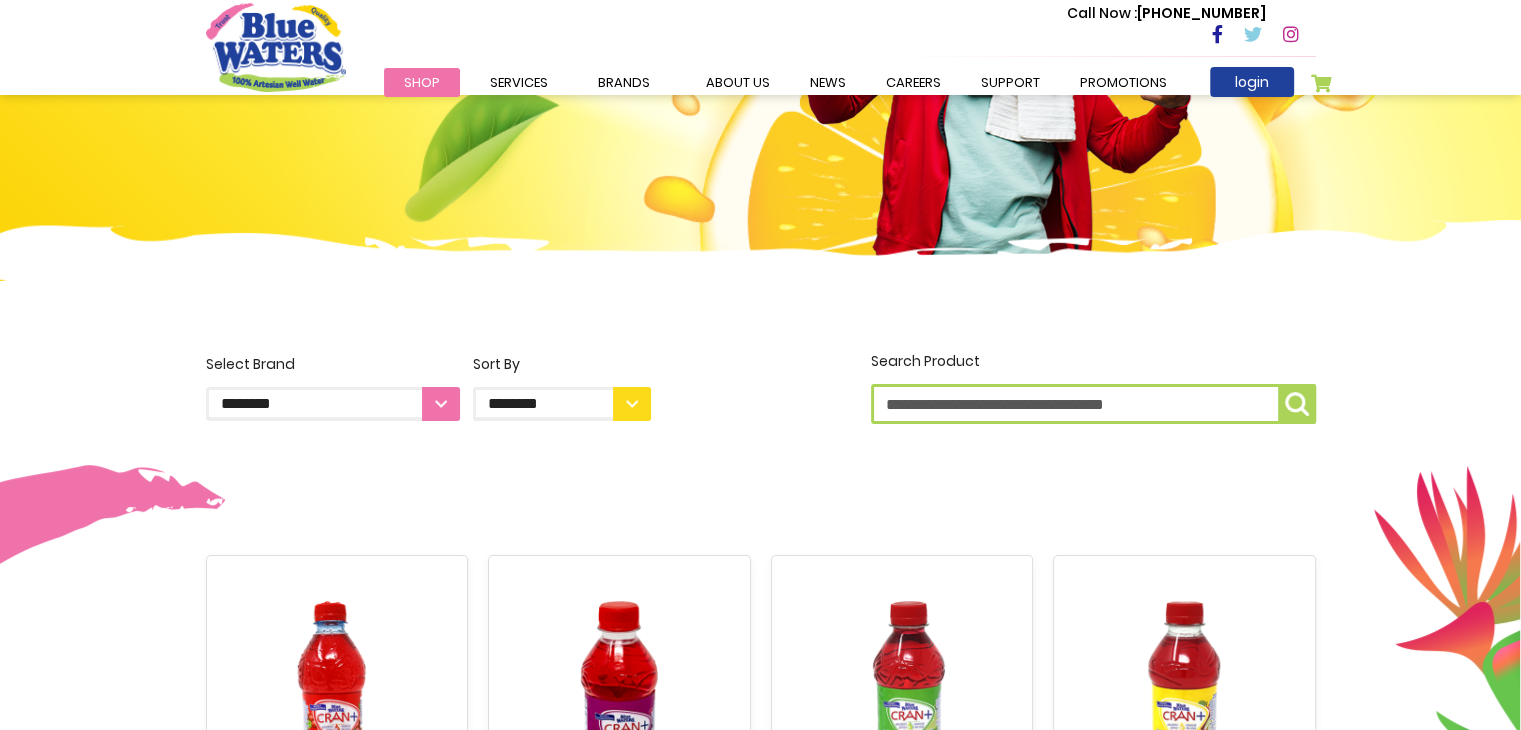 scroll, scrollTop: 300, scrollLeft: 0, axis: vertical 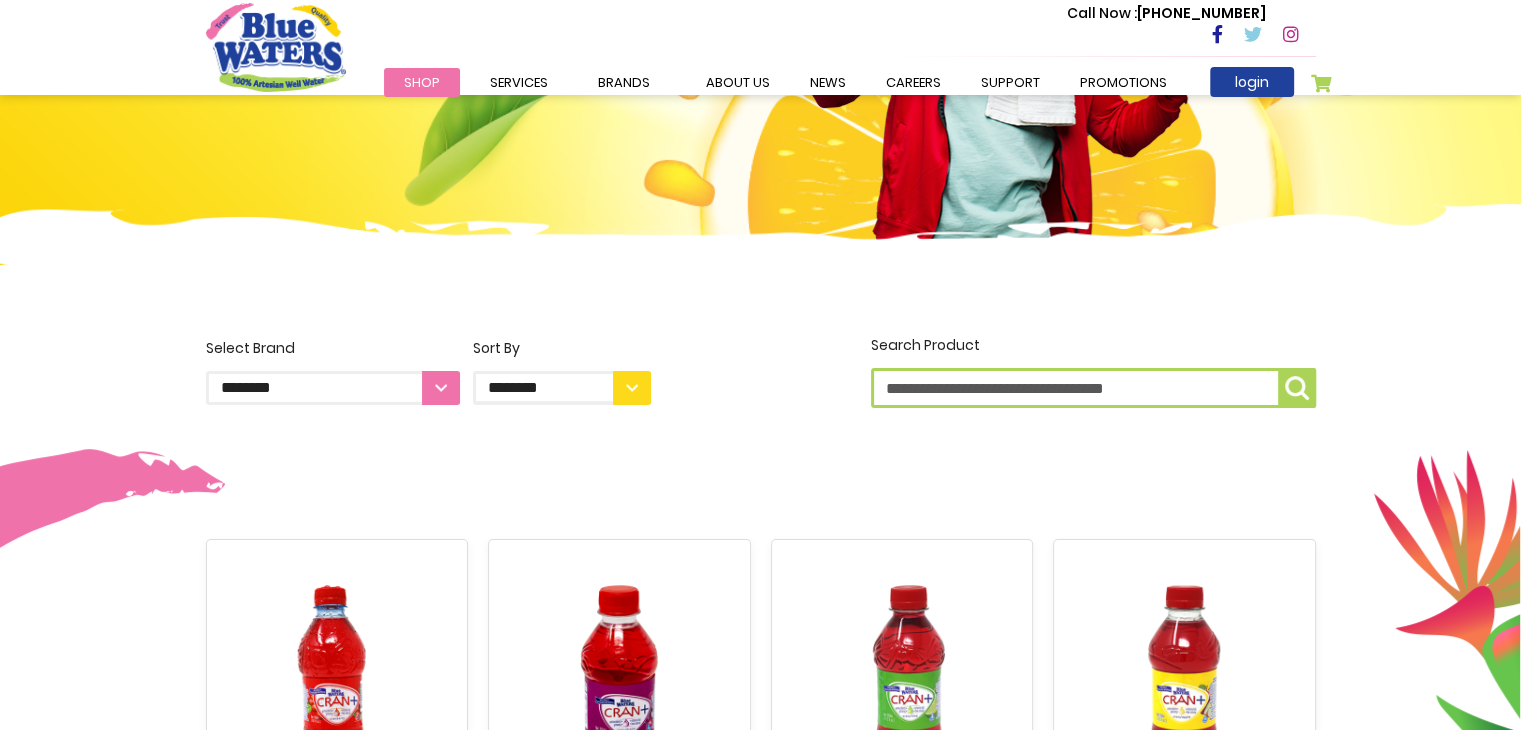 click on "**********" at bounding box center (333, 388) 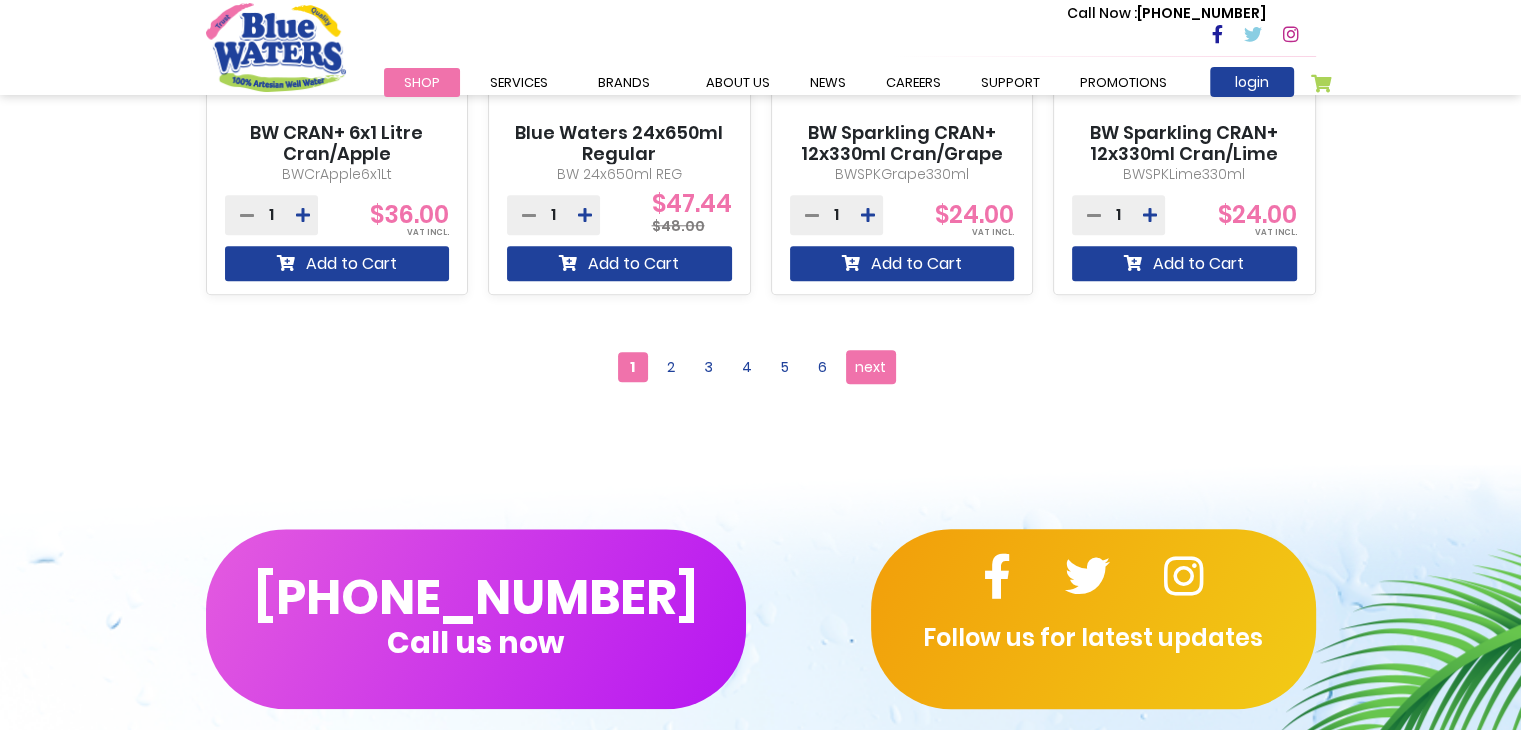 scroll, scrollTop: 2000, scrollLeft: 0, axis: vertical 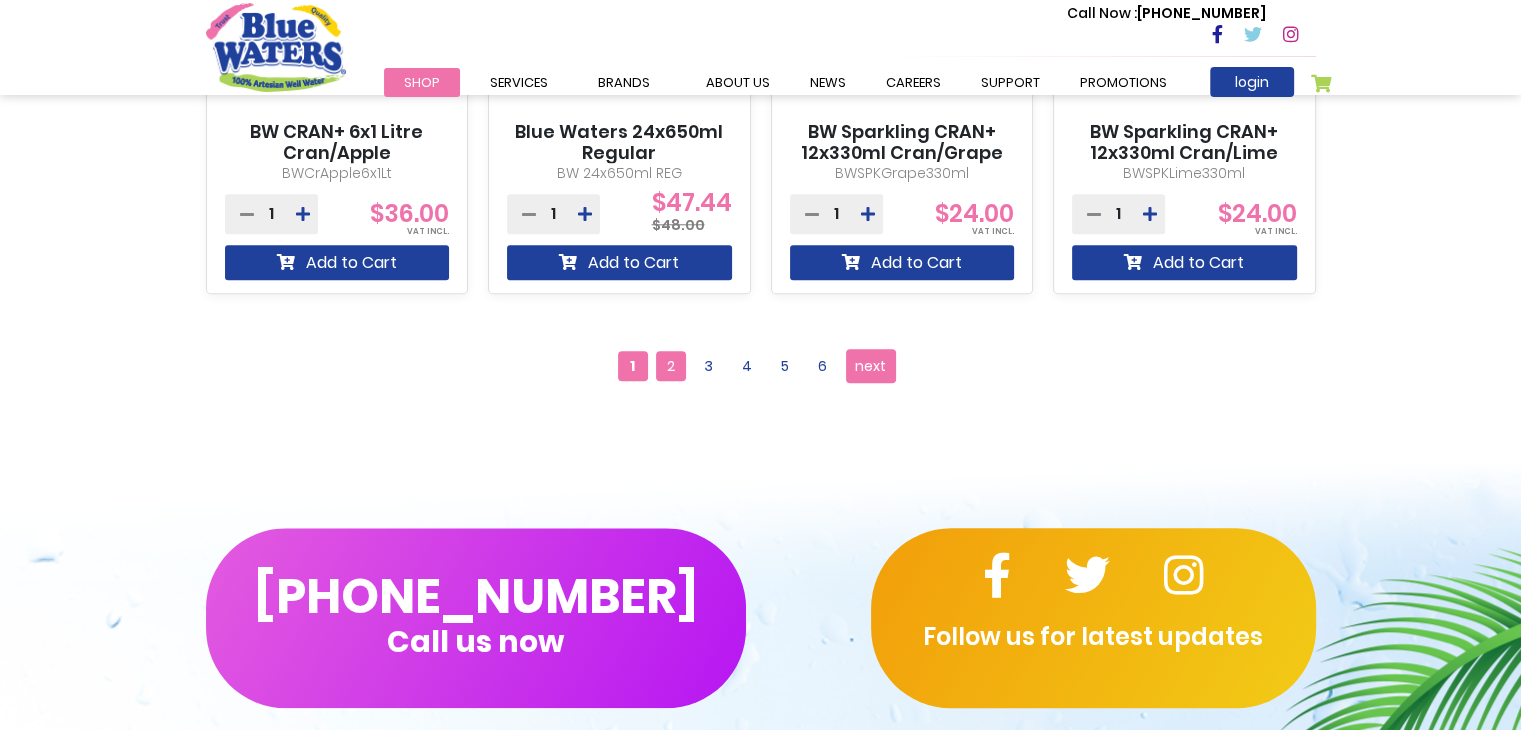 click on "2" at bounding box center [671, 366] 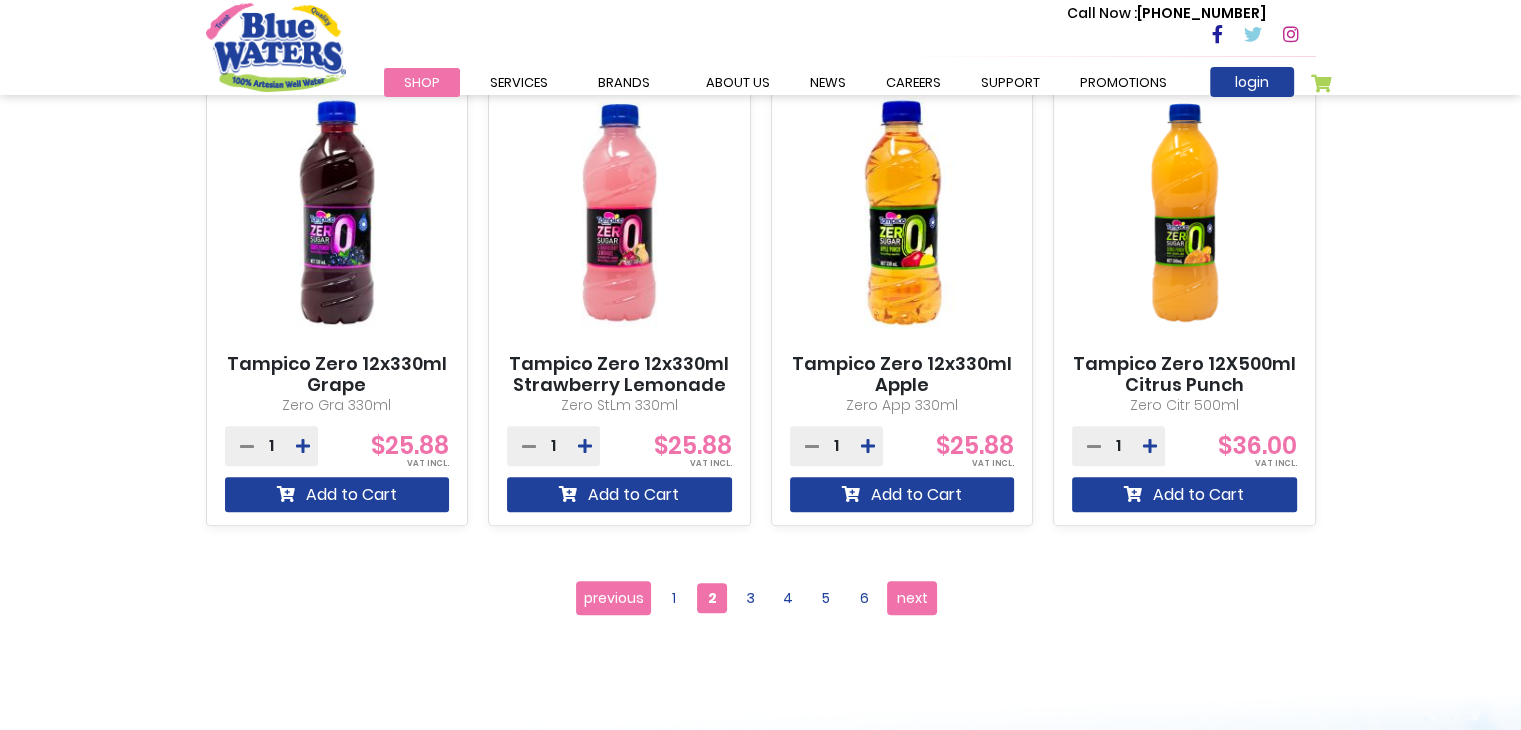 scroll, scrollTop: 1800, scrollLeft: 0, axis: vertical 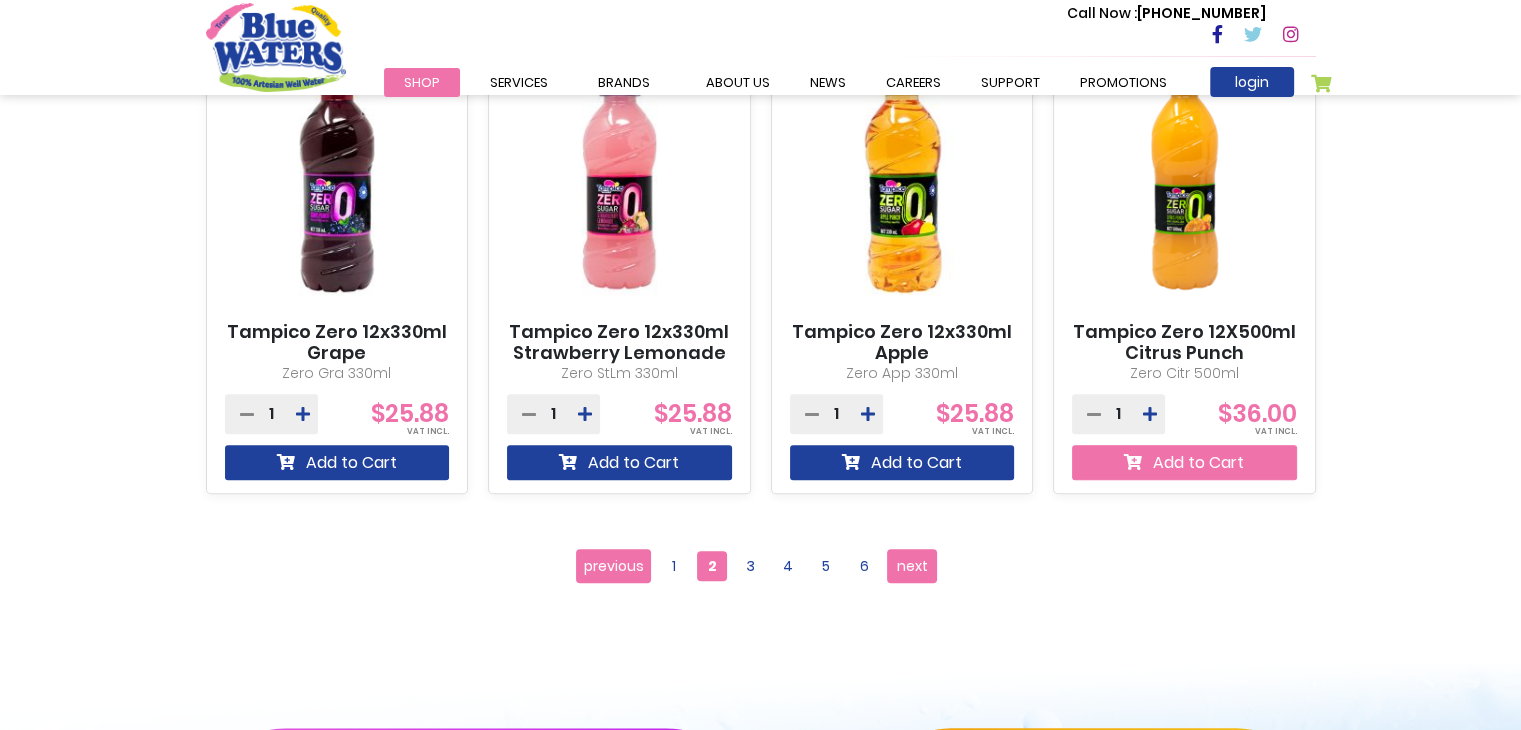 click on "Add to Cart" at bounding box center (1184, 462) 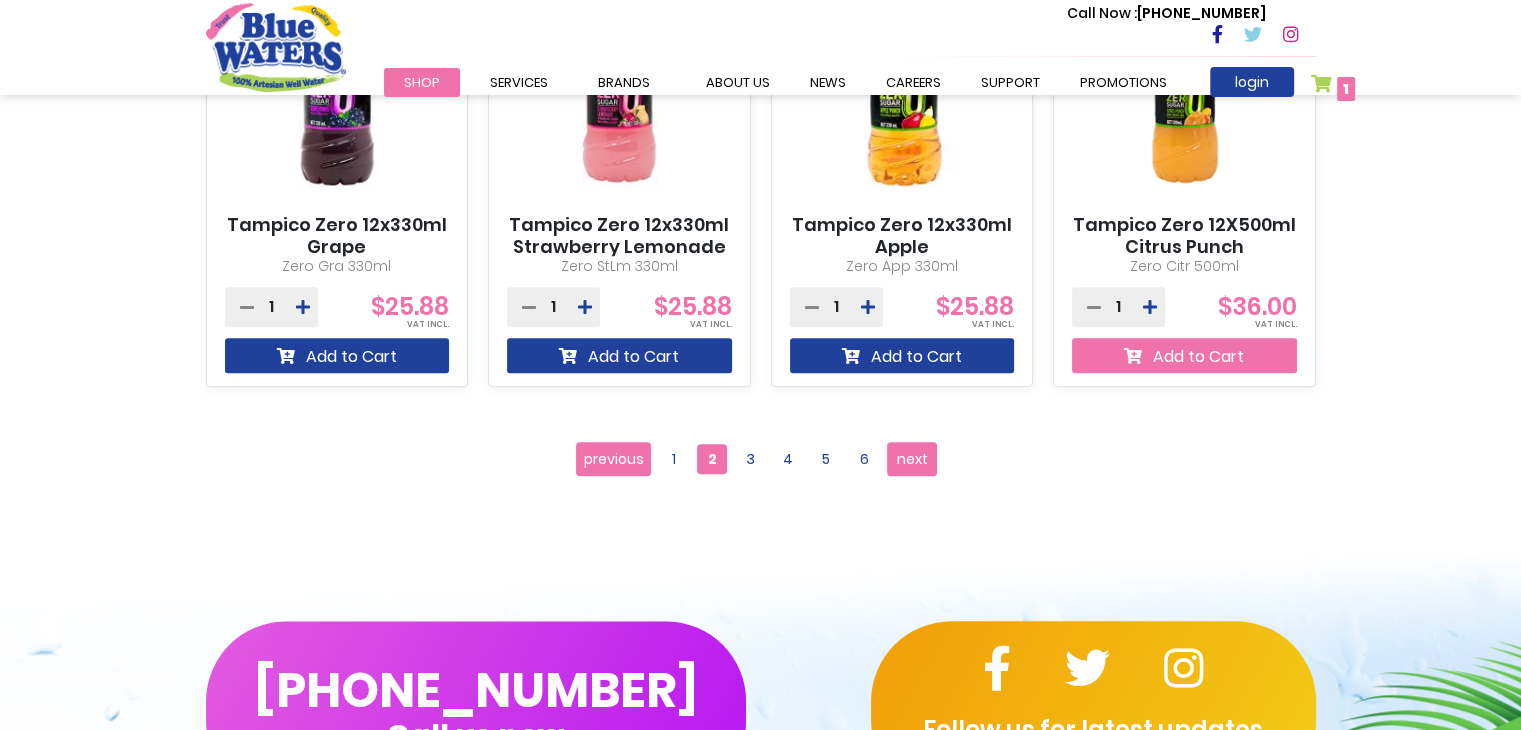 scroll, scrollTop: 2153, scrollLeft: 0, axis: vertical 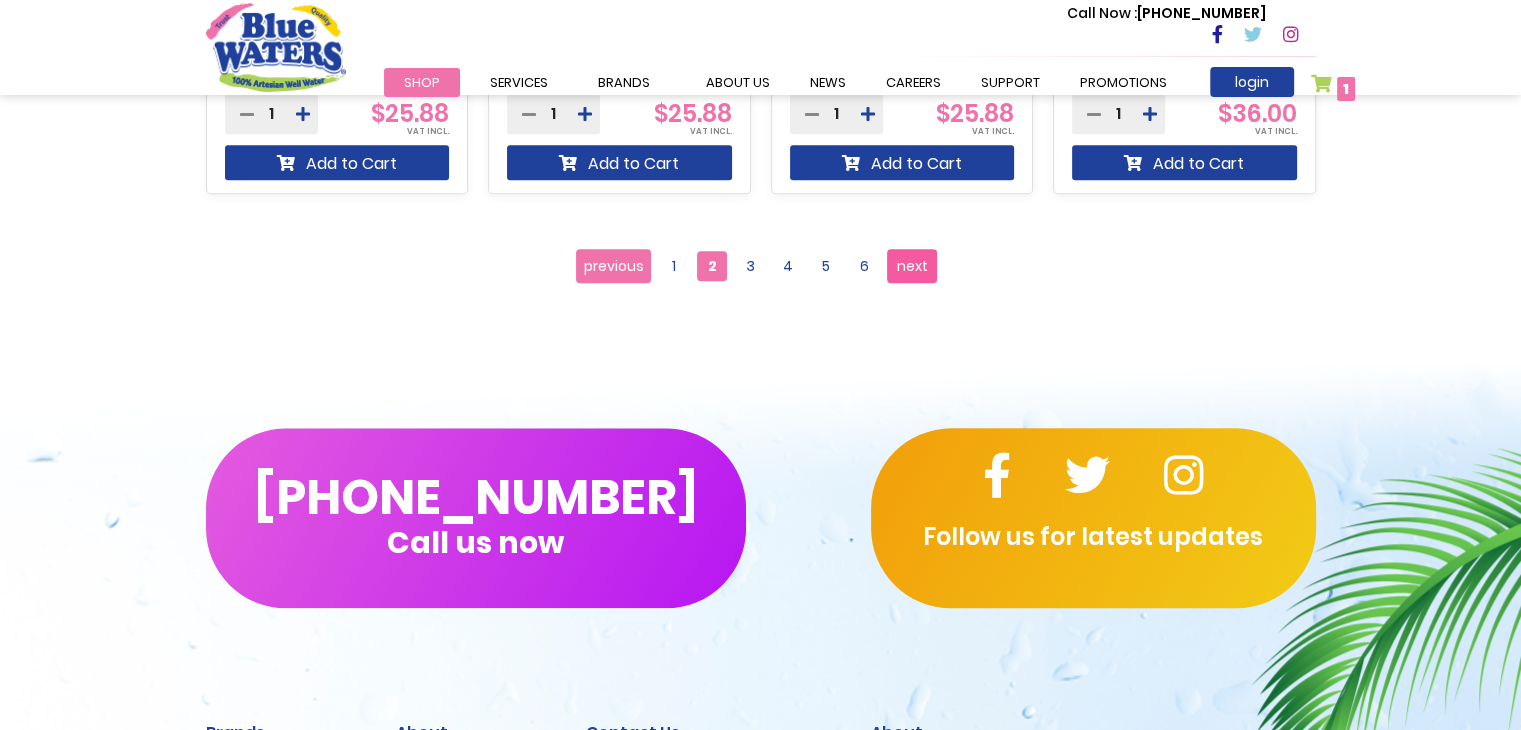 click on "next" at bounding box center (912, 266) 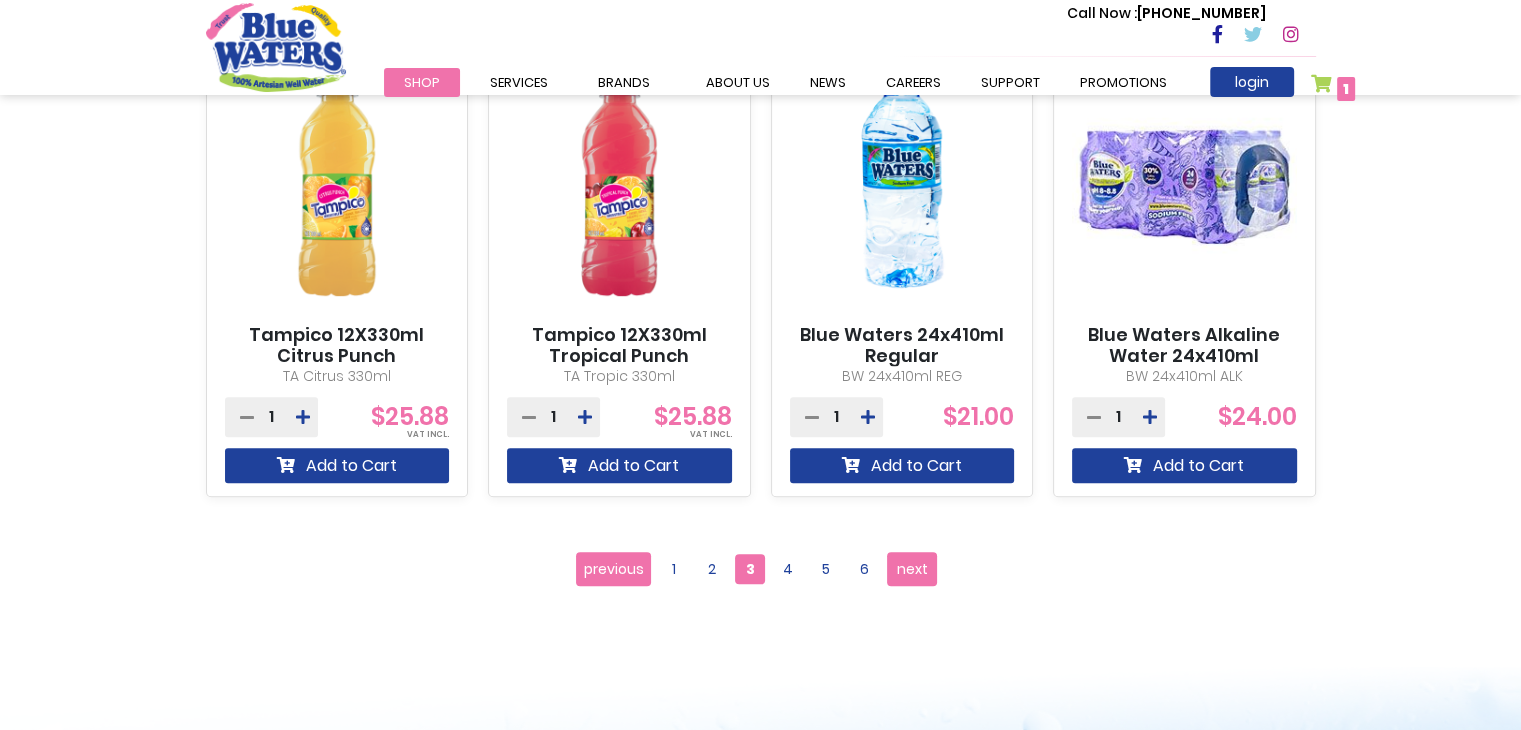 scroll, scrollTop: 1800, scrollLeft: 0, axis: vertical 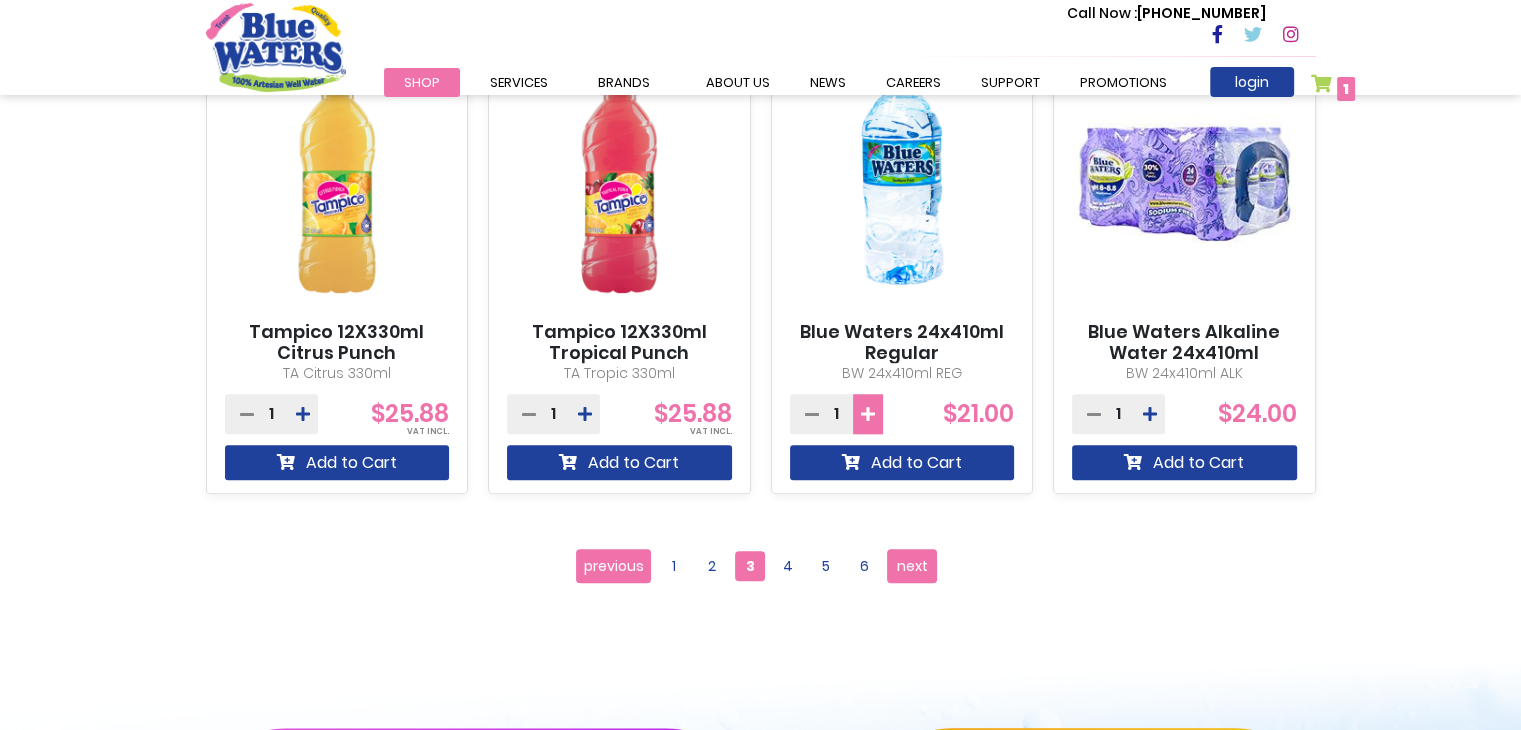 click at bounding box center [868, 414] 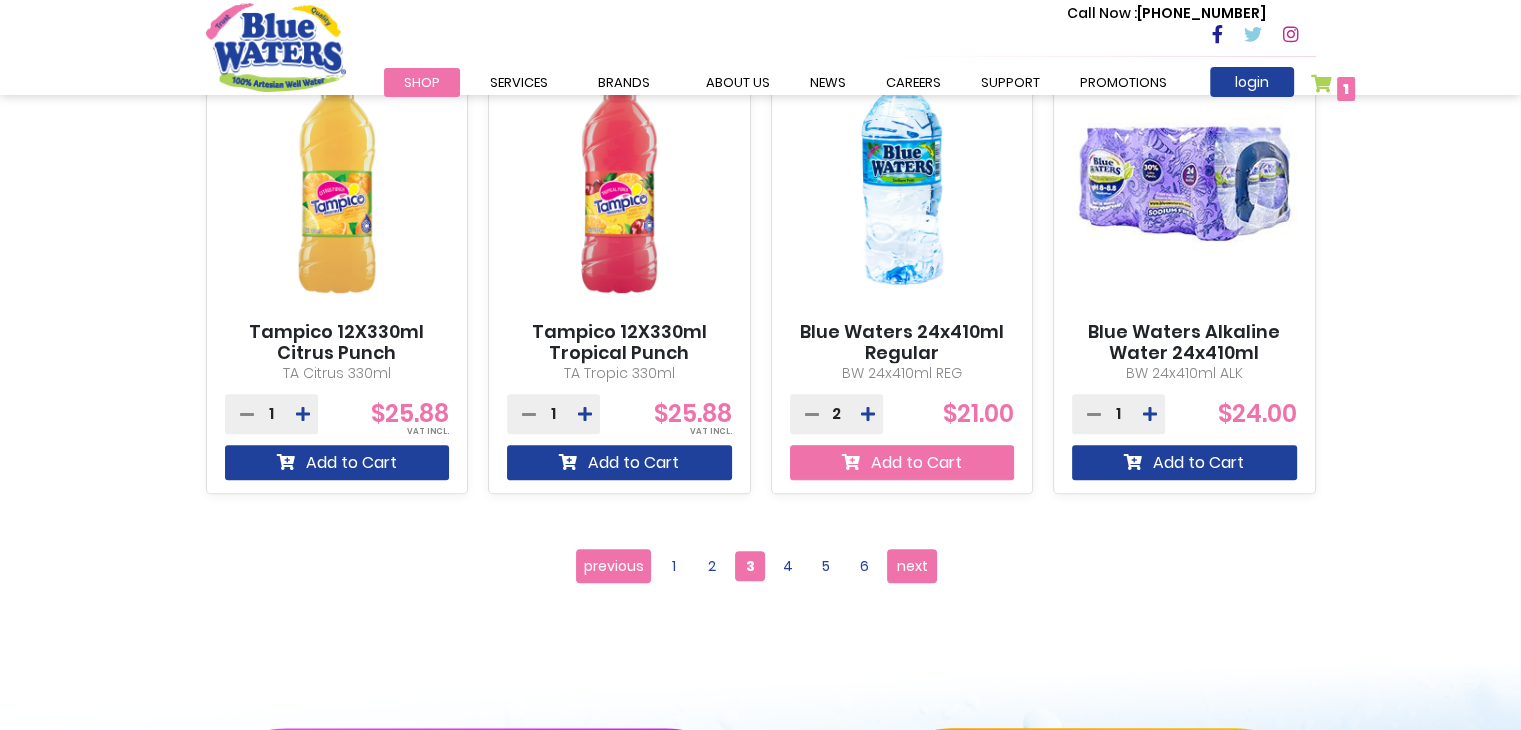 click on "Add to Cart" at bounding box center (902, 462) 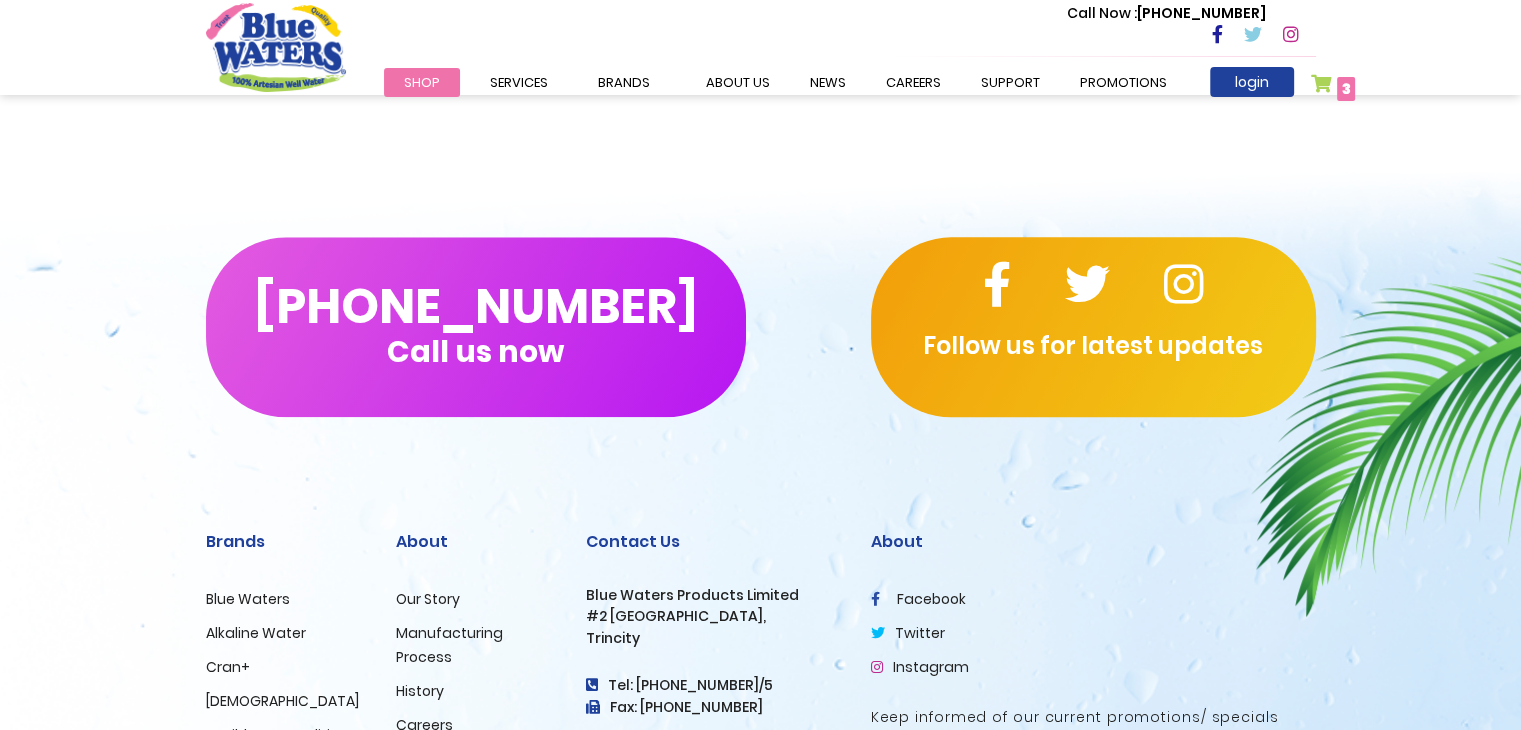 scroll, scrollTop: 2153, scrollLeft: 0, axis: vertical 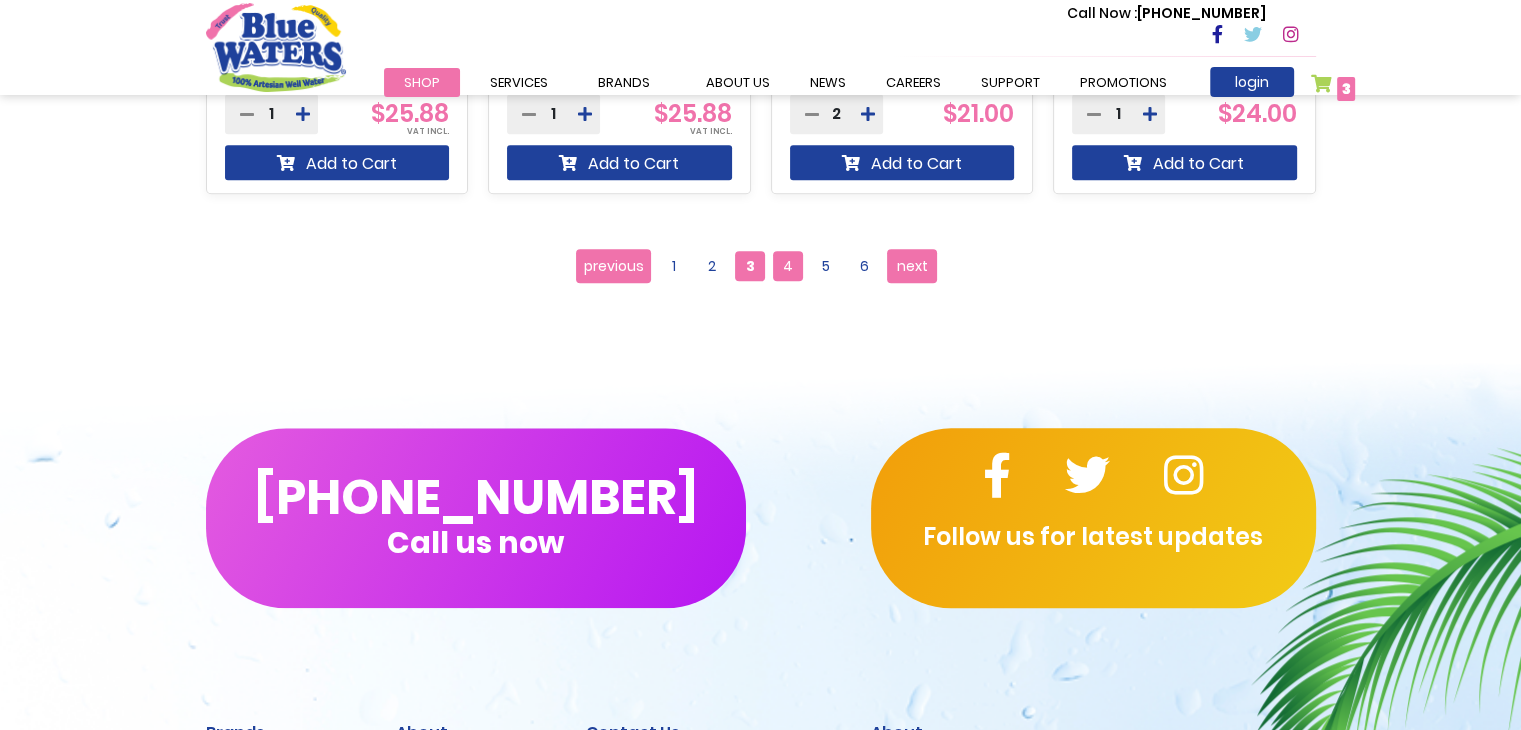 click on "4" at bounding box center (788, 266) 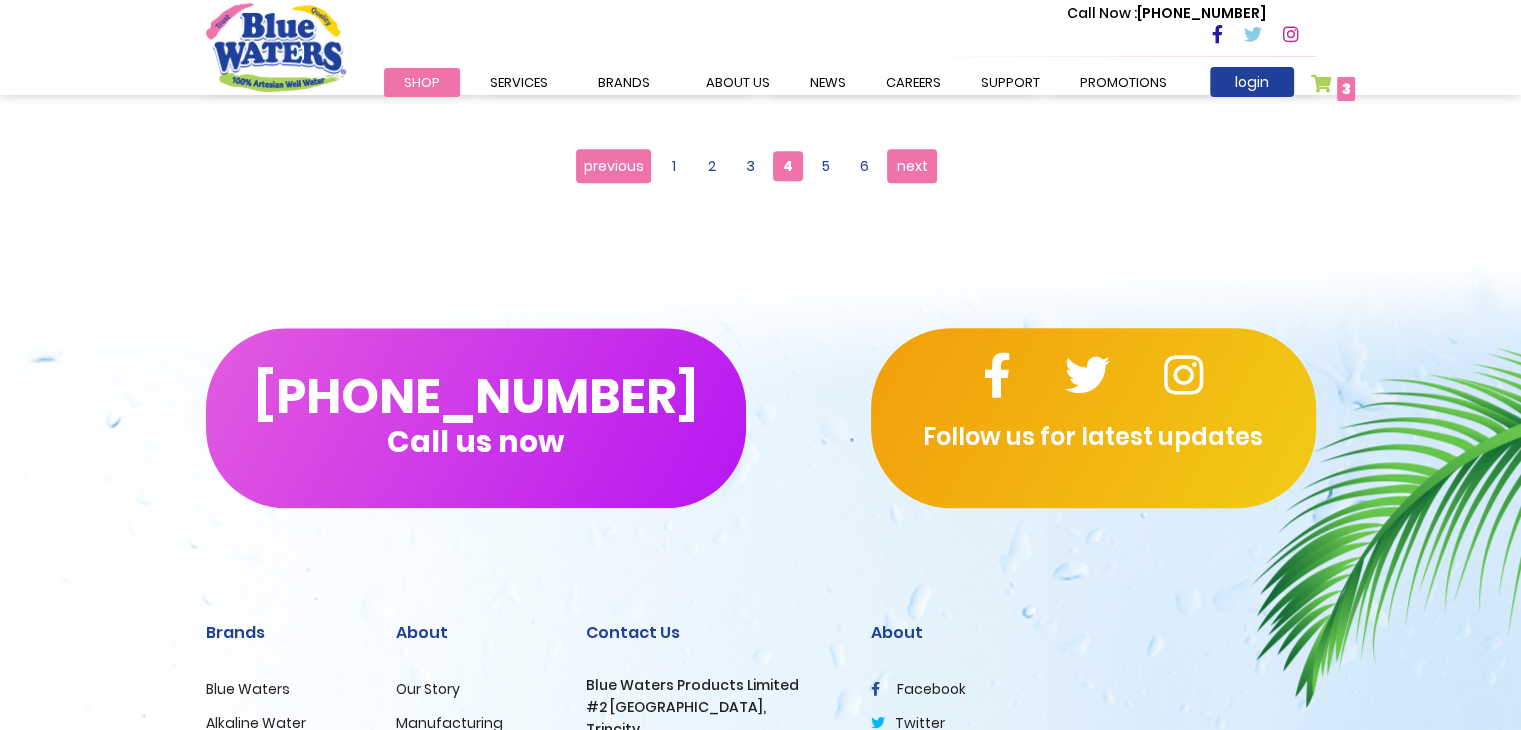 scroll, scrollTop: 2100, scrollLeft: 0, axis: vertical 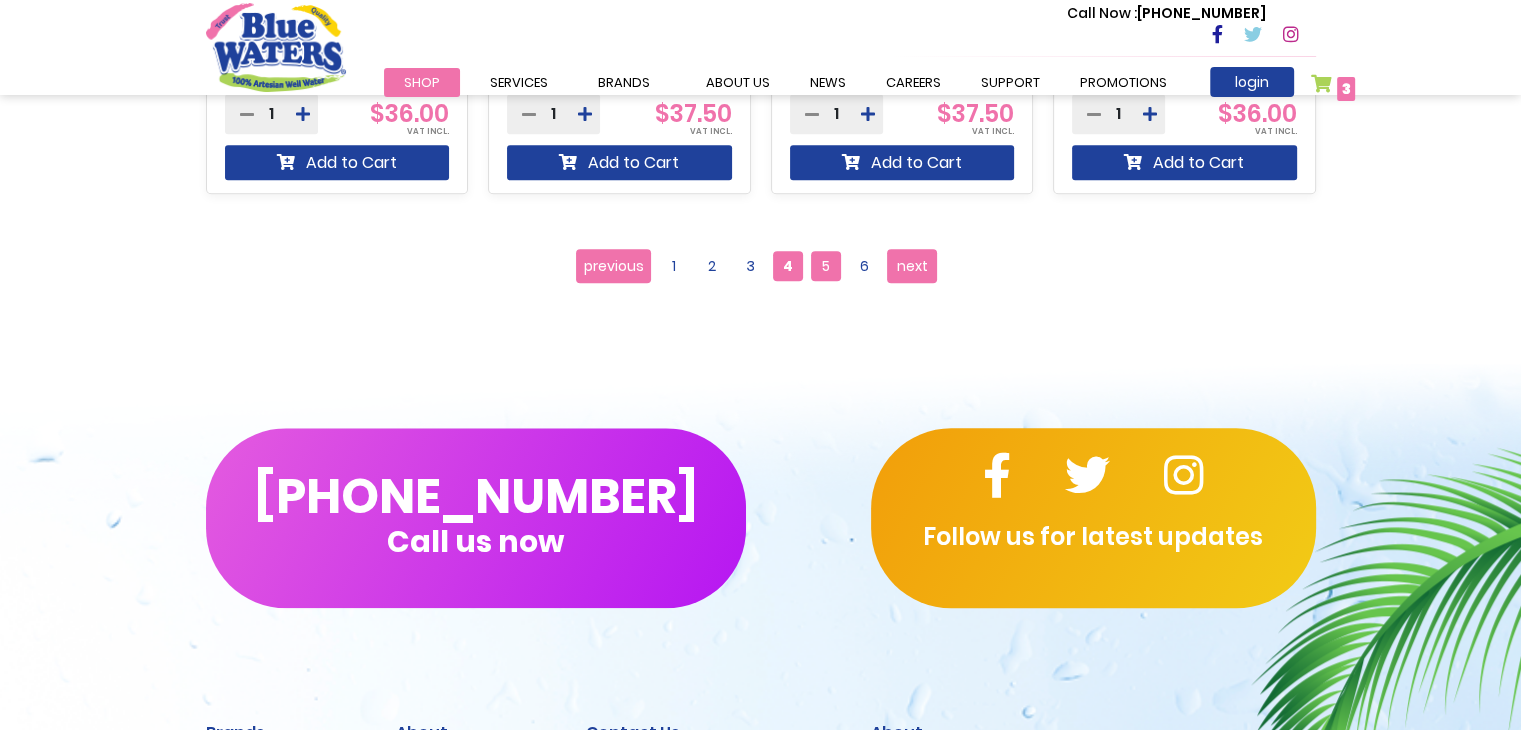 click on "5" at bounding box center (826, 266) 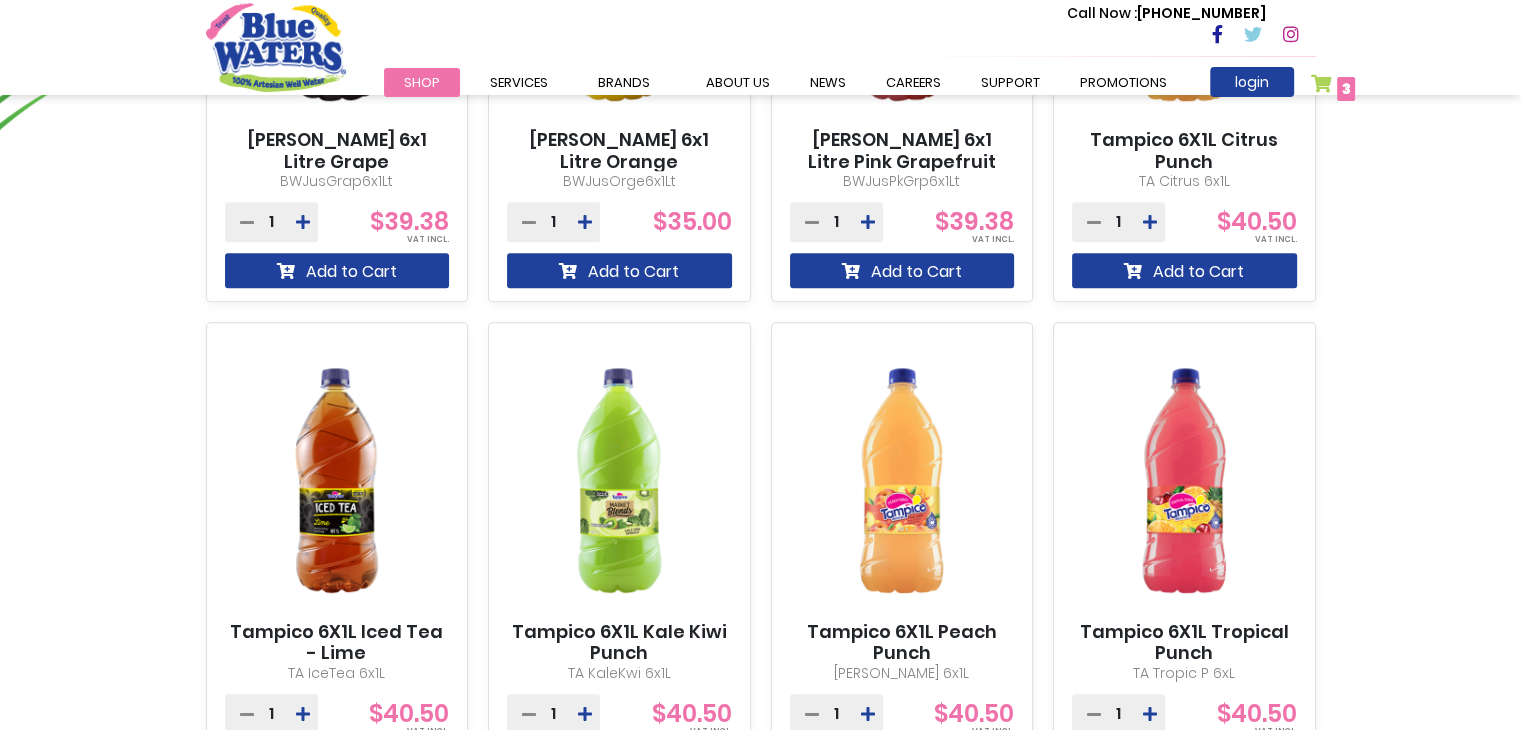 scroll, scrollTop: 1800, scrollLeft: 0, axis: vertical 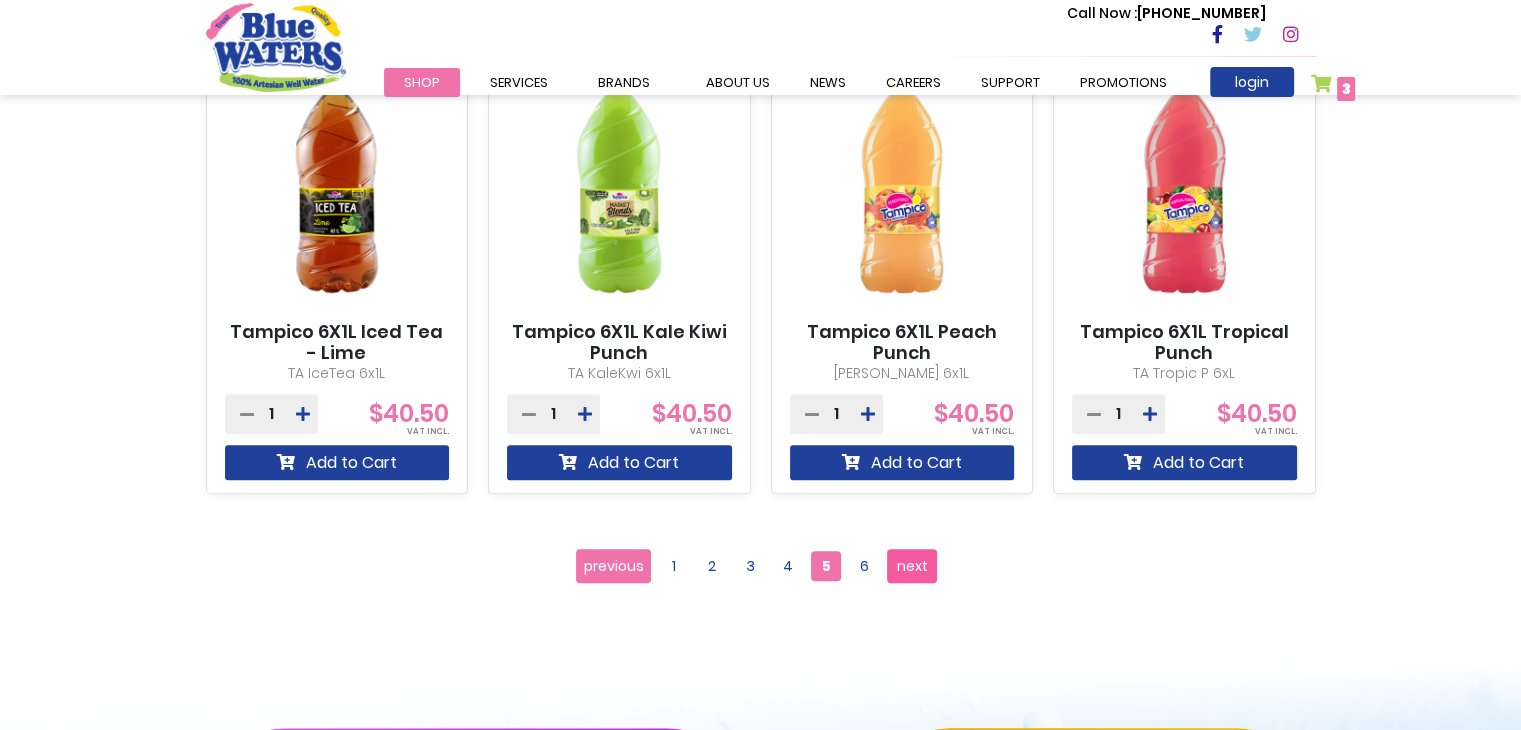 click on "next" at bounding box center (912, 566) 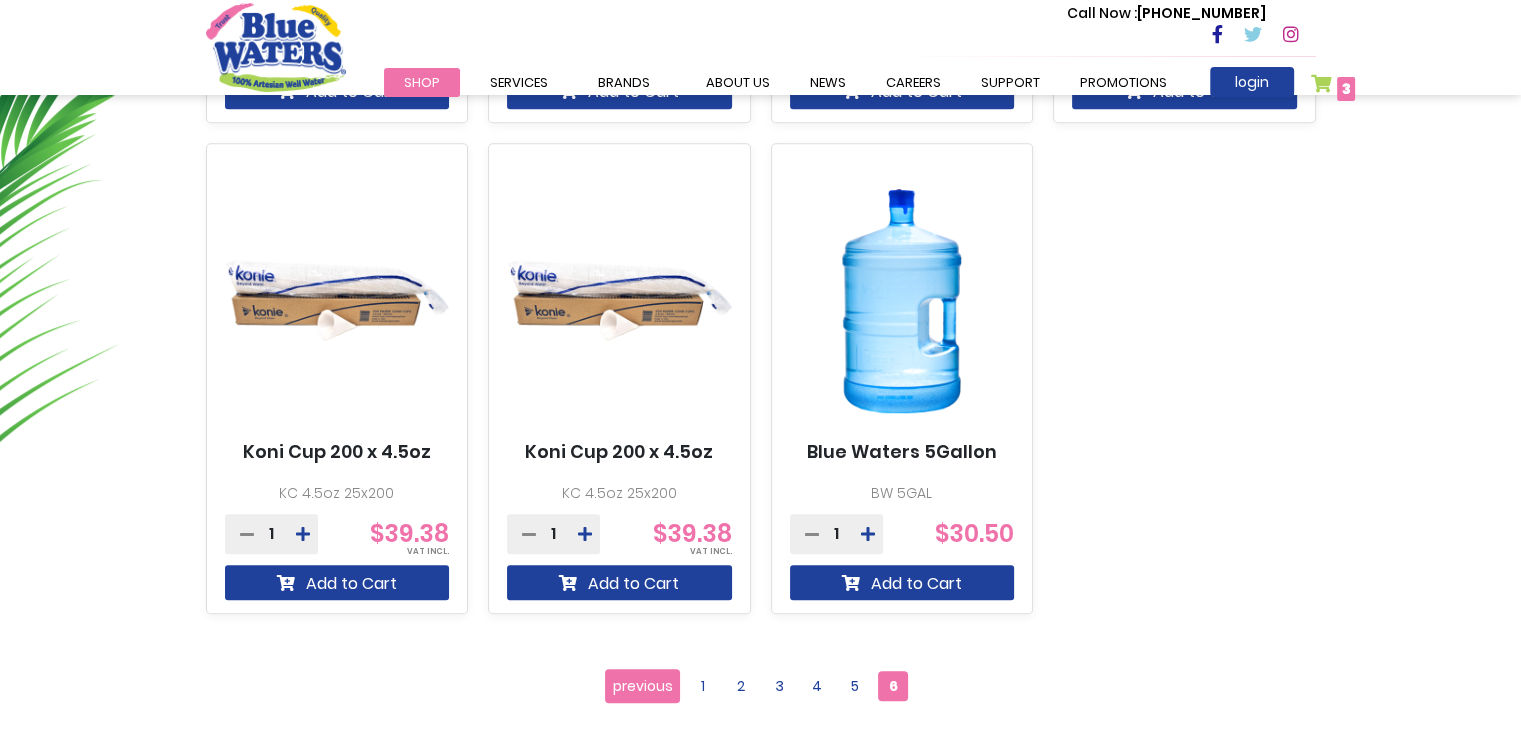 scroll, scrollTop: 1200, scrollLeft: 0, axis: vertical 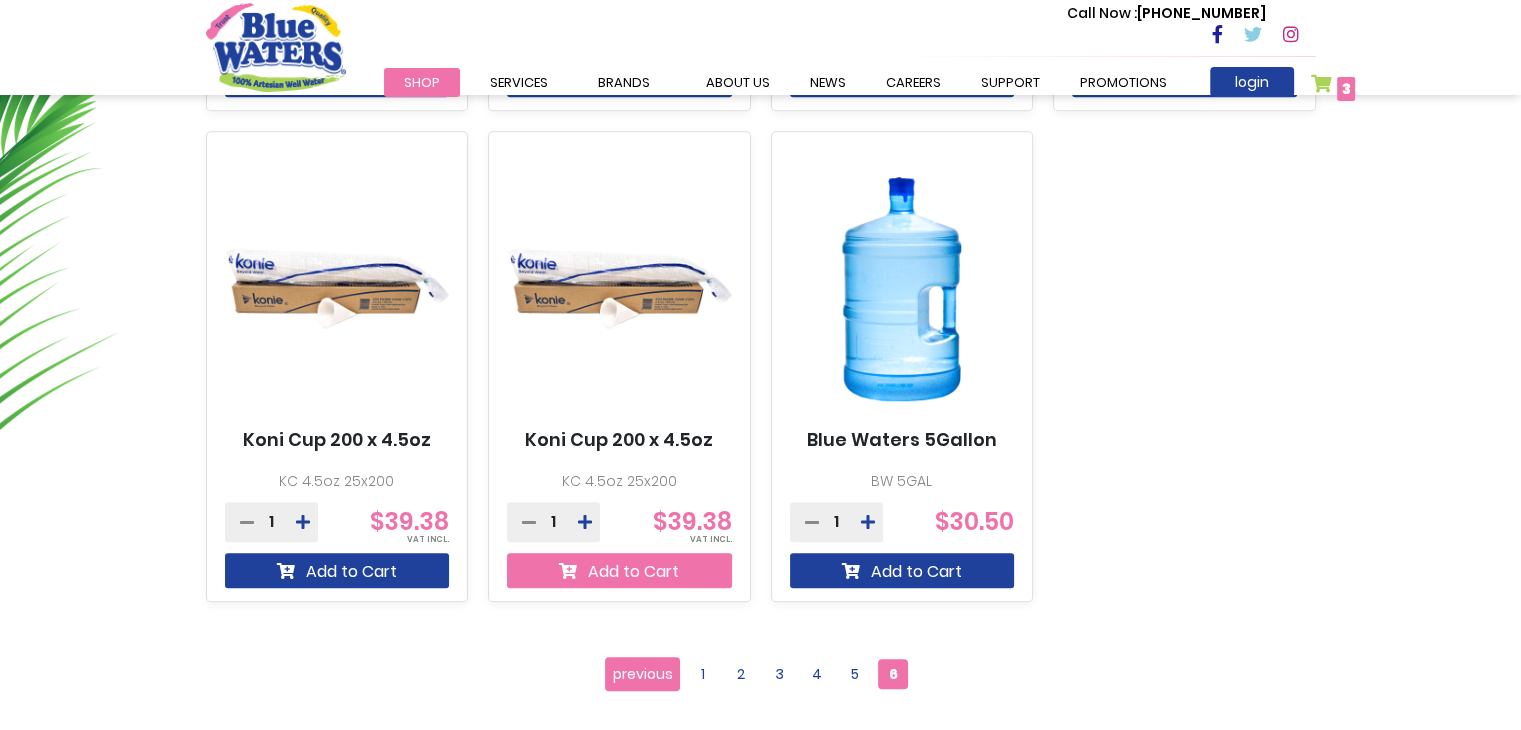 click on "Add to Cart" at bounding box center [619, 570] 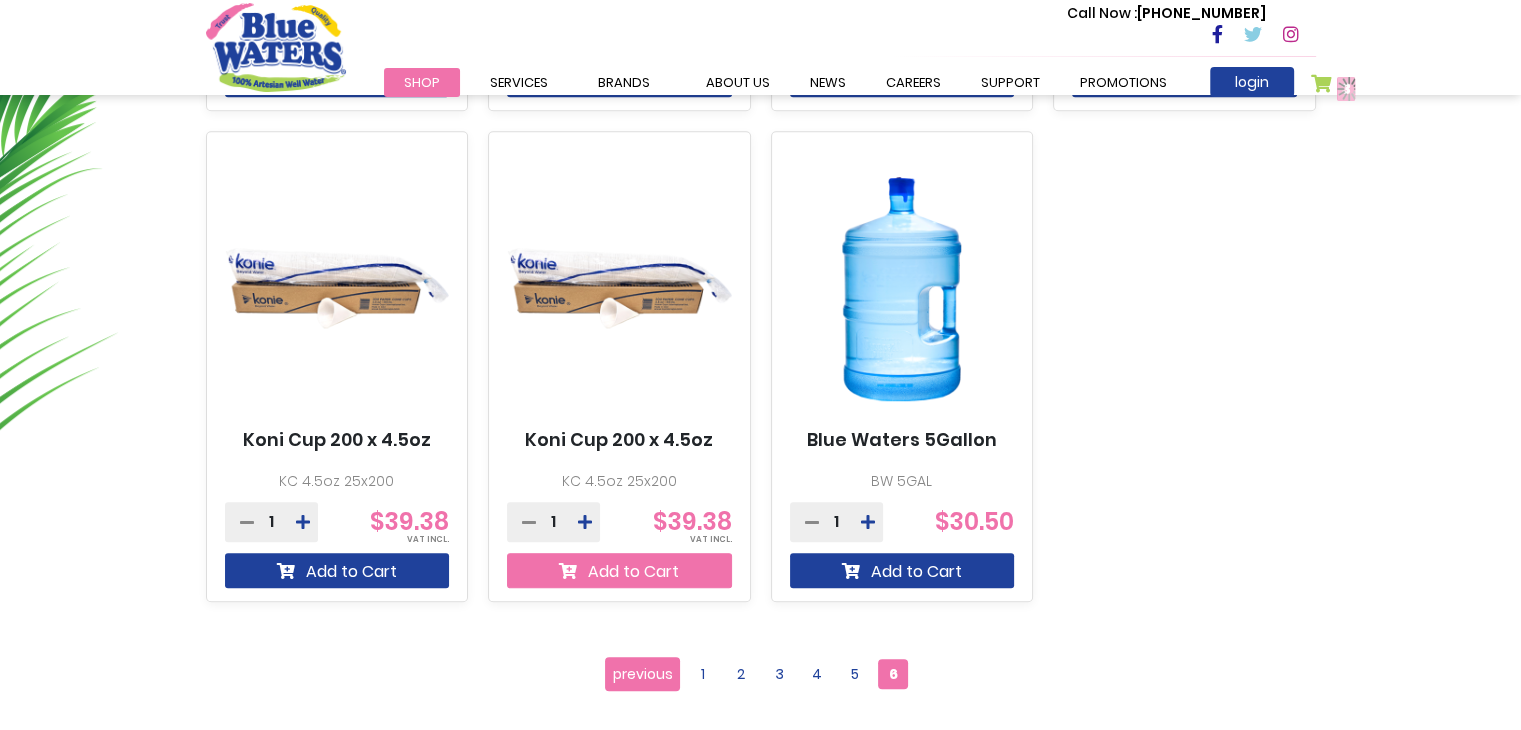scroll, scrollTop: 1253, scrollLeft: 0, axis: vertical 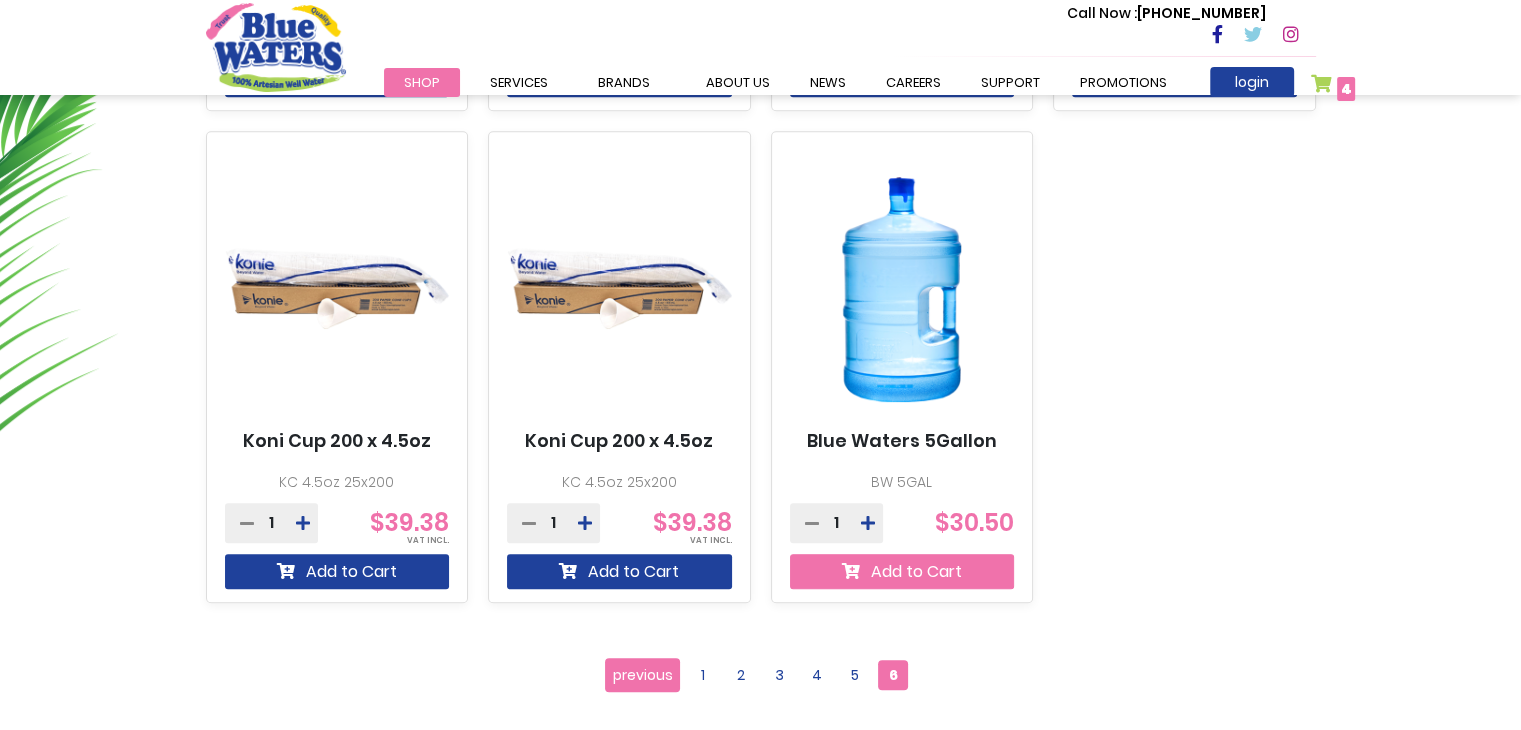click on "Add to Cart" at bounding box center [902, 571] 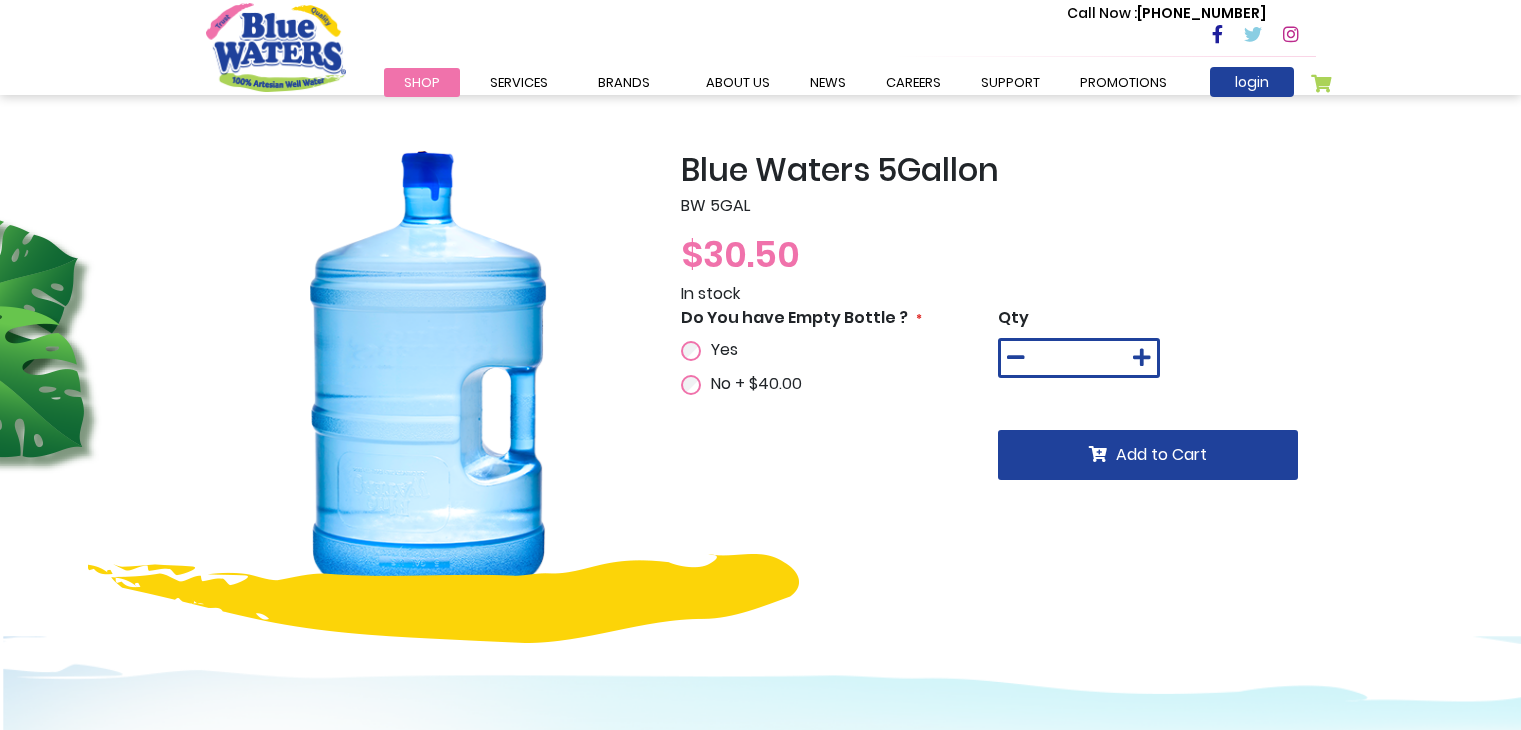 scroll, scrollTop: 0, scrollLeft: 0, axis: both 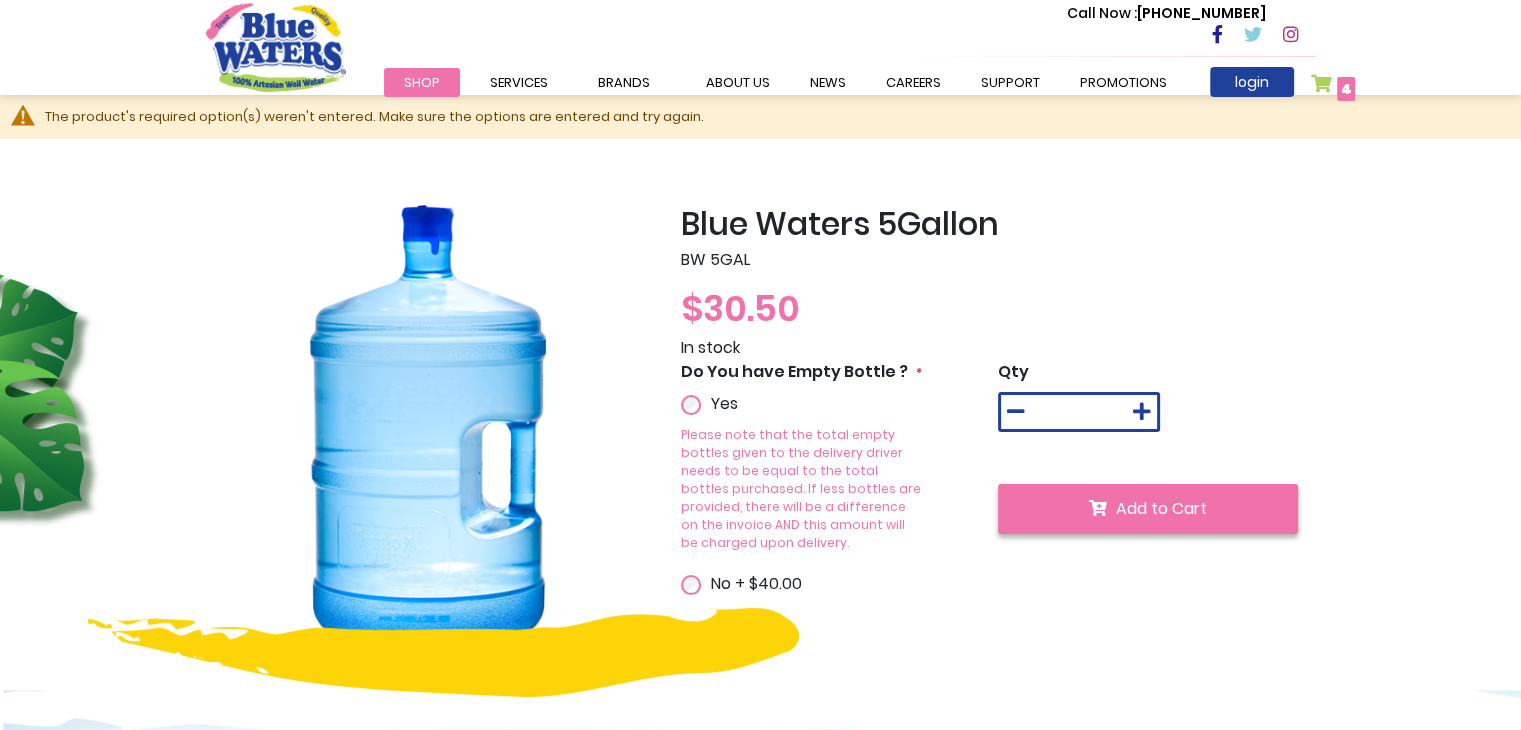 click on "Add to Cart" at bounding box center [1161, 508] 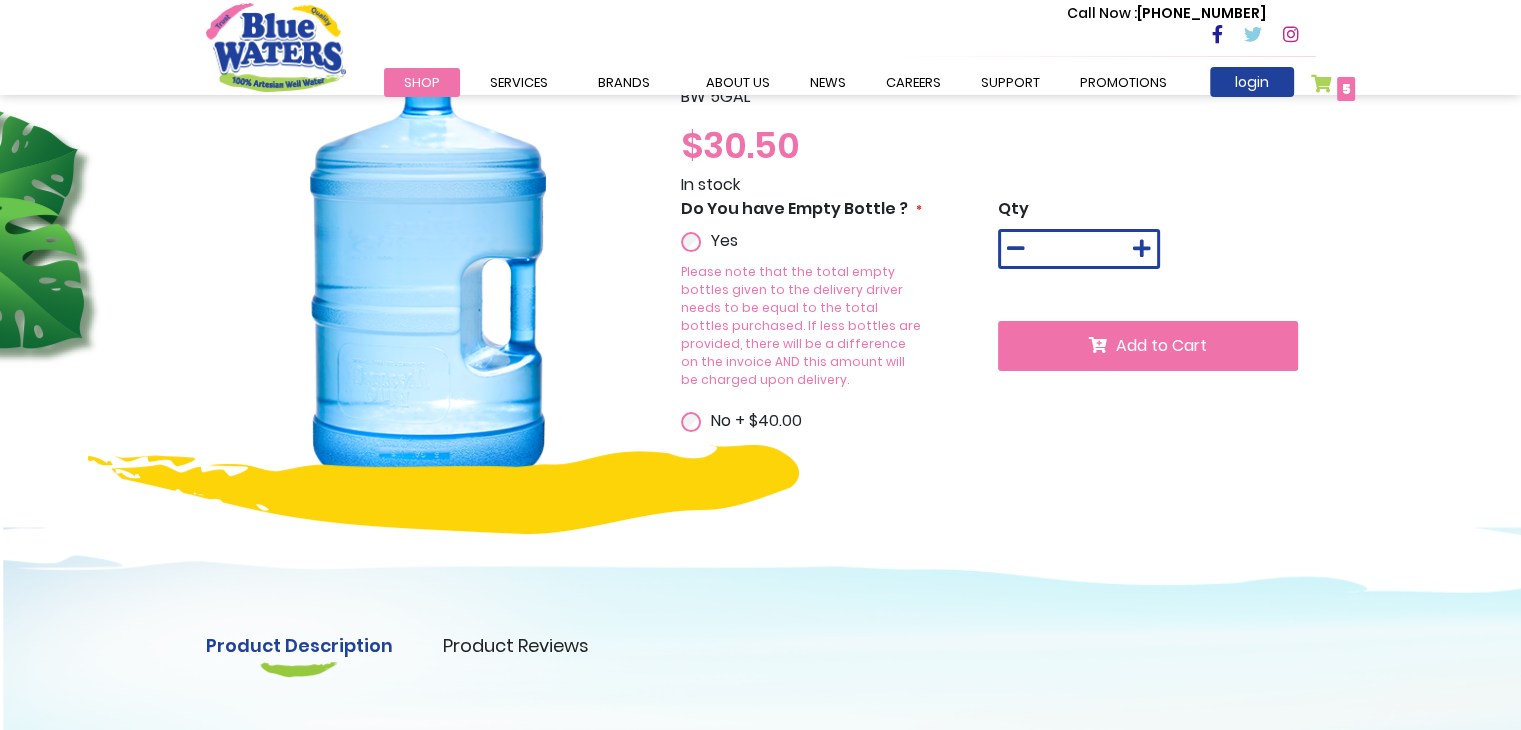 scroll, scrollTop: 0, scrollLeft: 0, axis: both 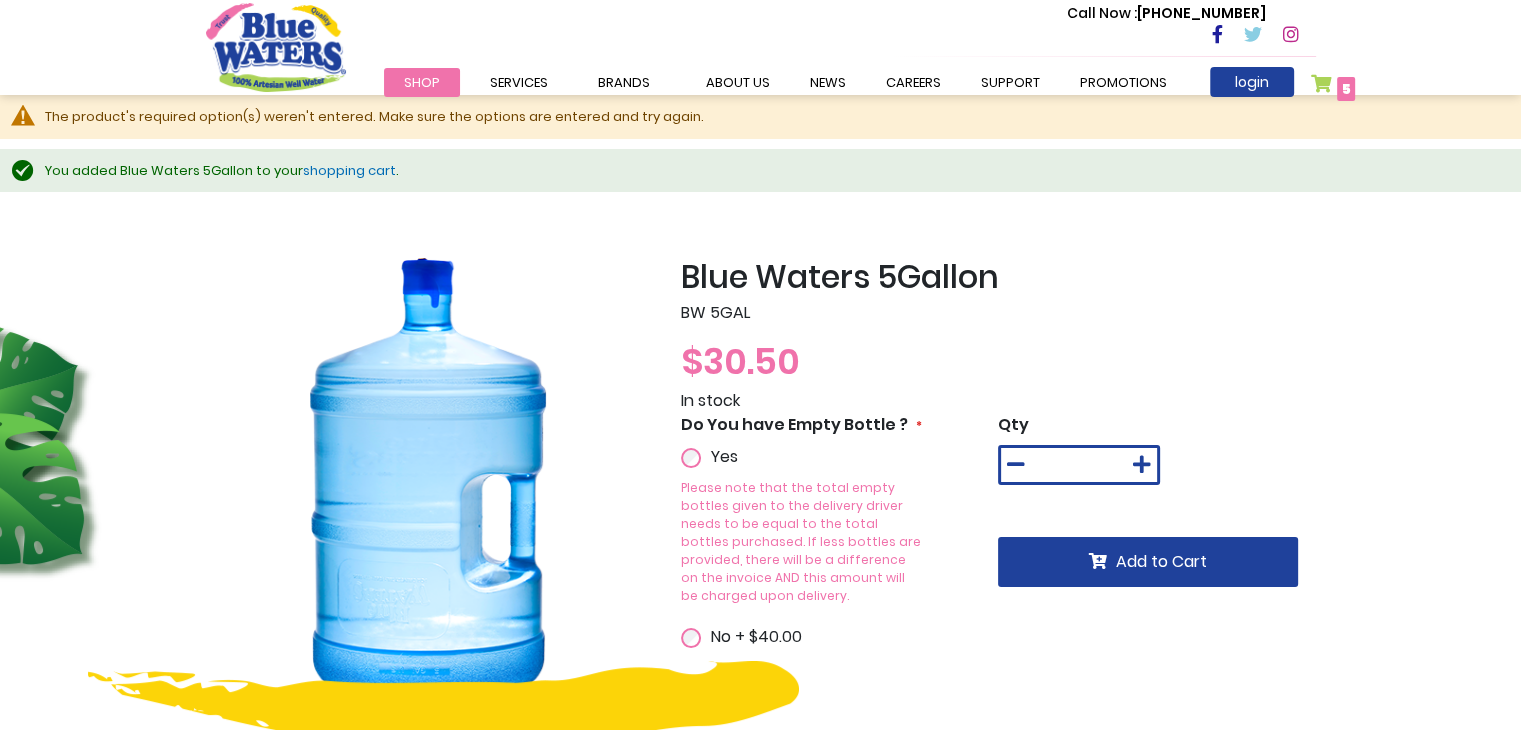 click on "My Cart
5
5
items" at bounding box center [1333, 88] 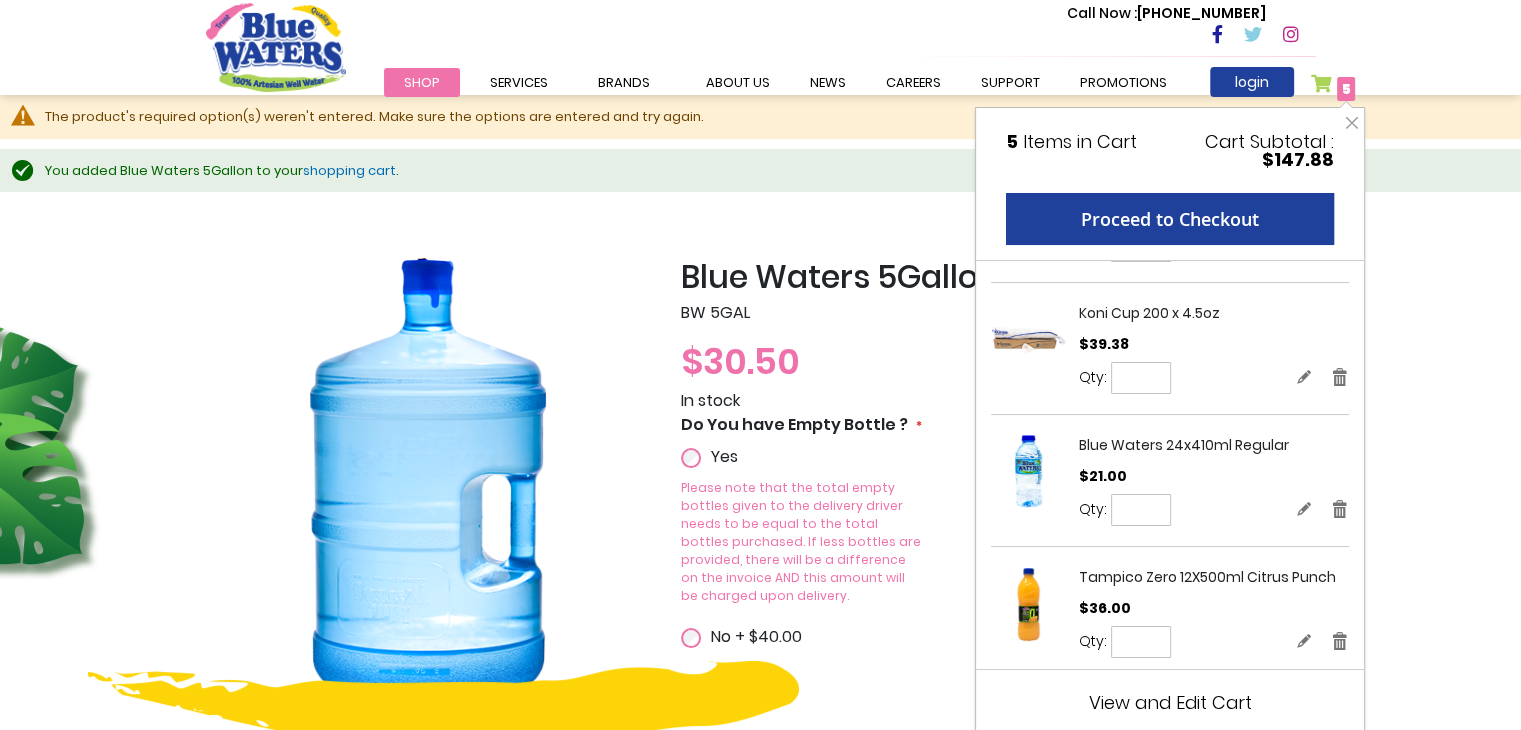 scroll, scrollTop: 157, scrollLeft: 0, axis: vertical 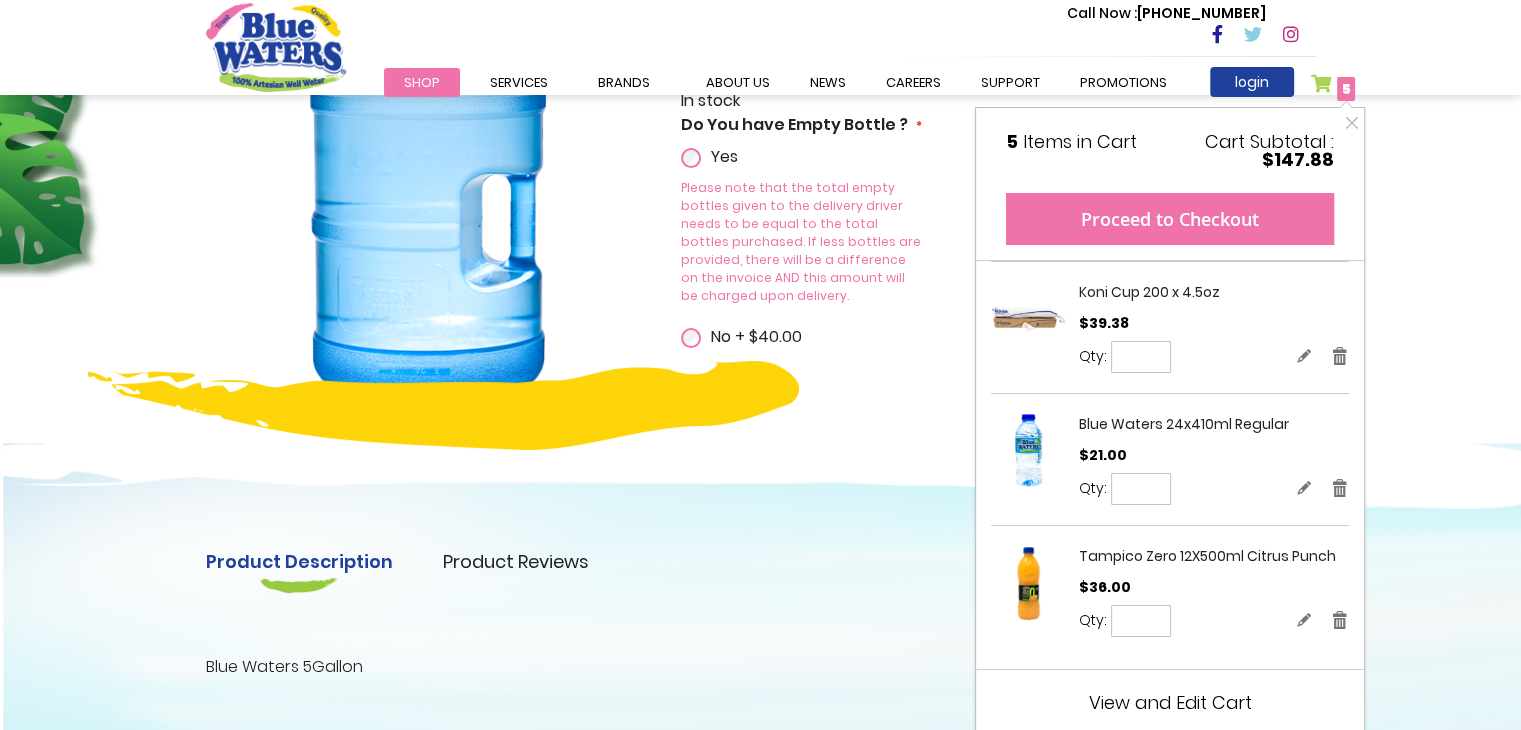 click on "Proceed to Checkout" at bounding box center [1170, 219] 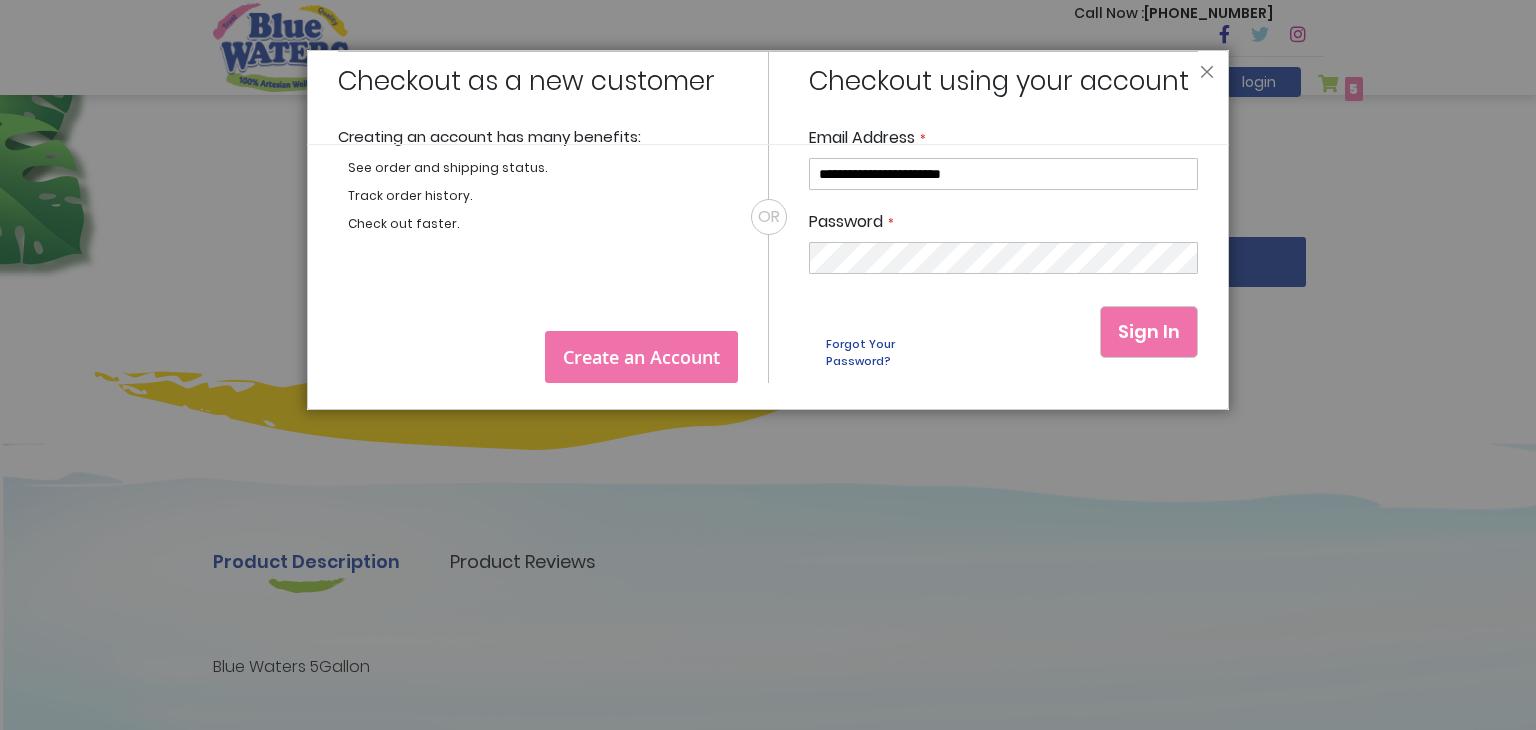 type on "**********" 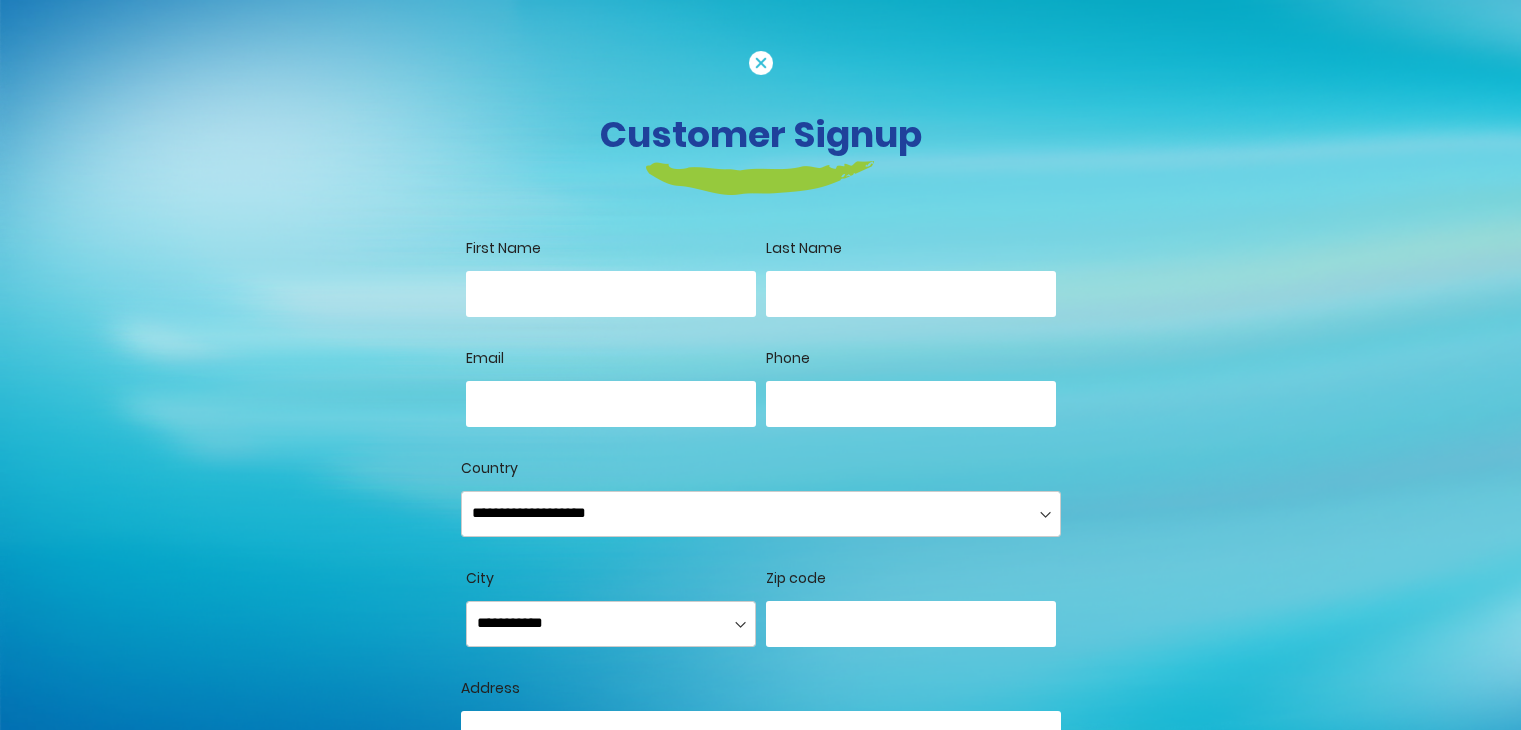 scroll, scrollTop: 0, scrollLeft: 0, axis: both 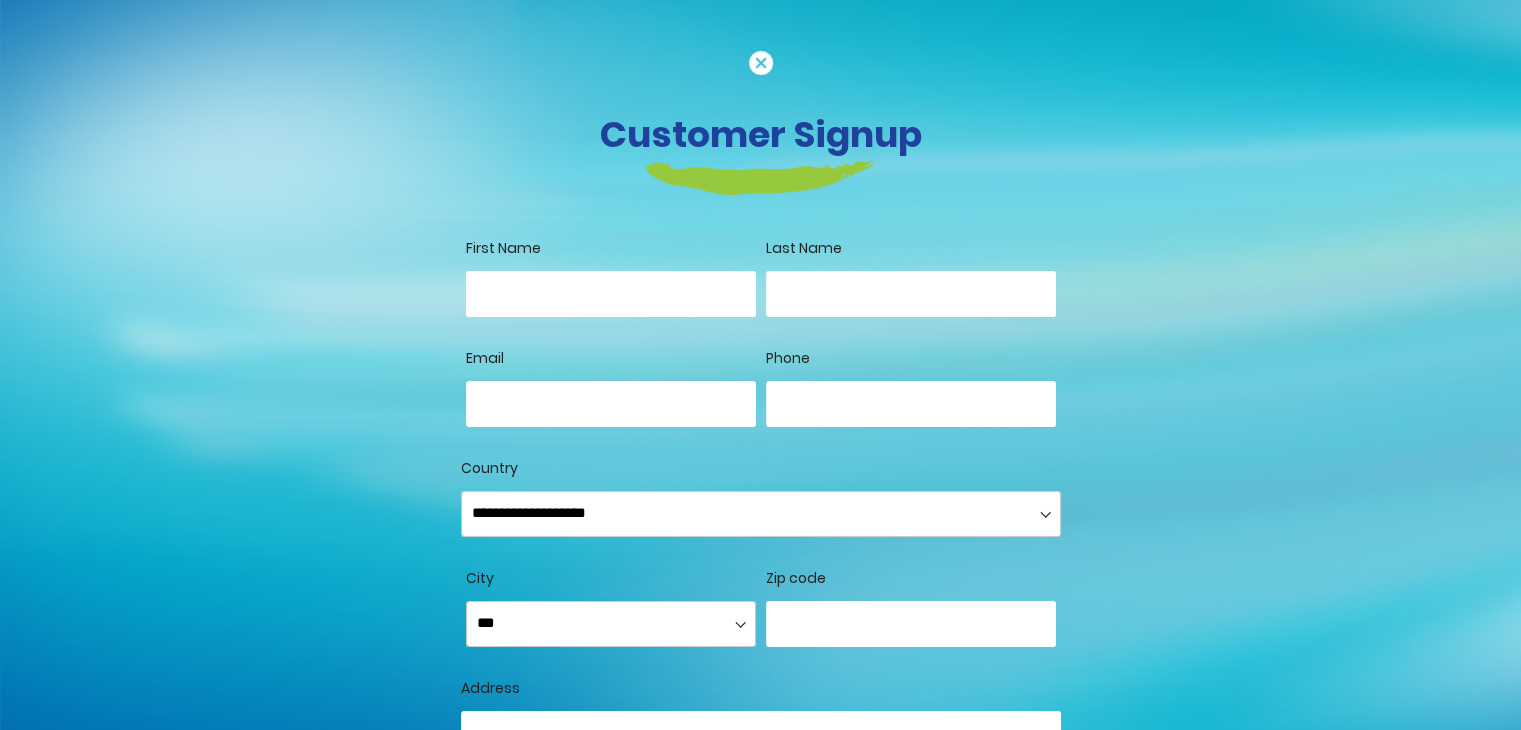 click on "First Name" at bounding box center [611, 294] 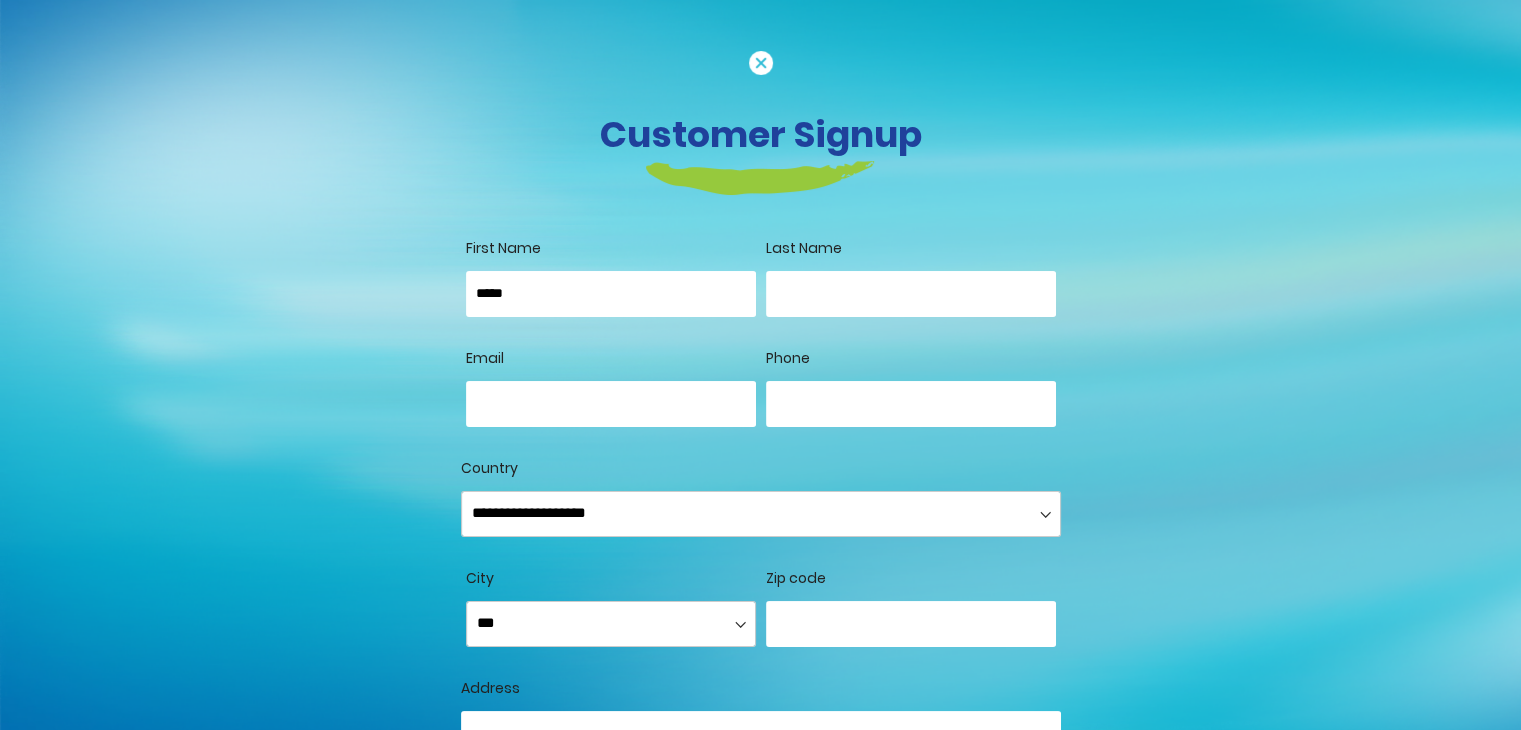 type on "*****" 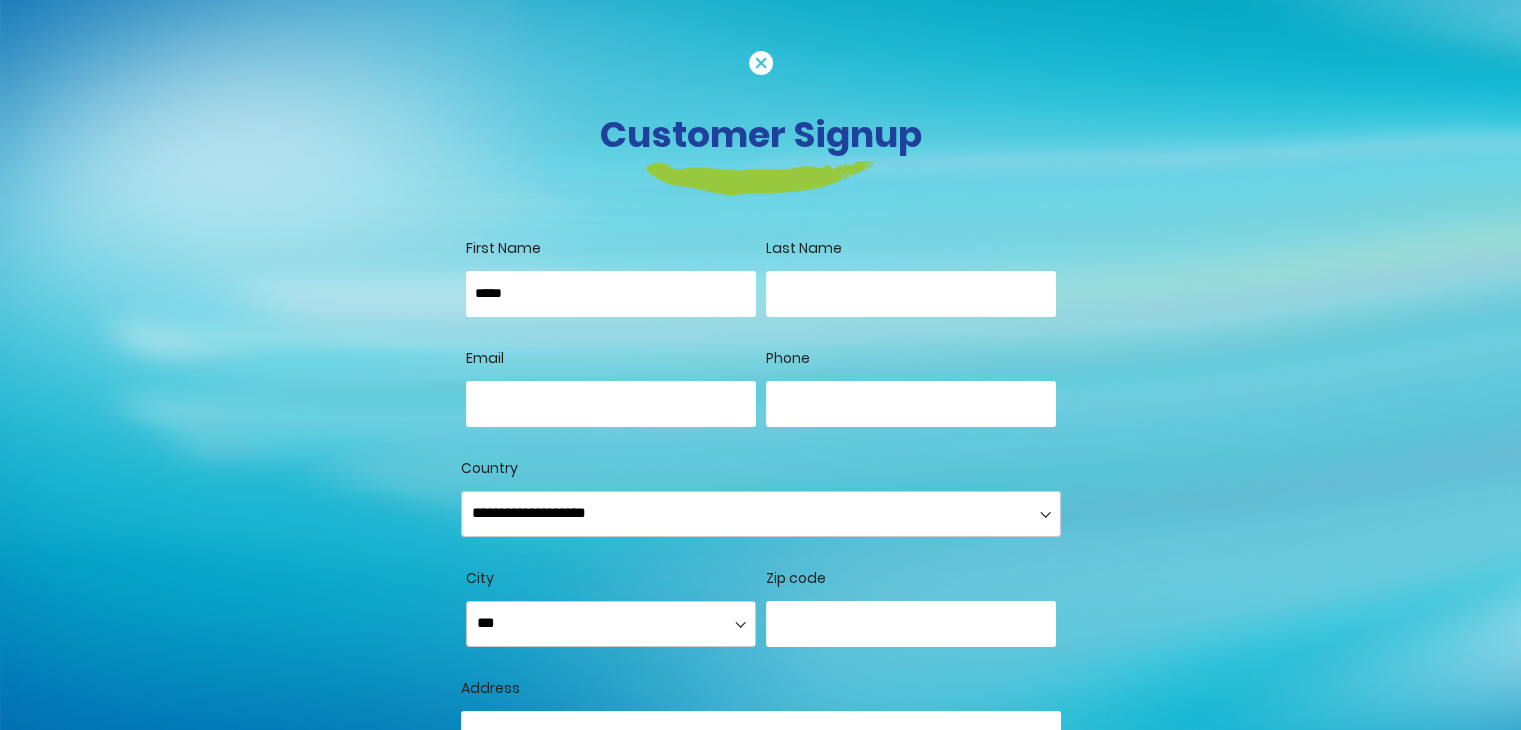 click on "Last Name" at bounding box center (911, 294) 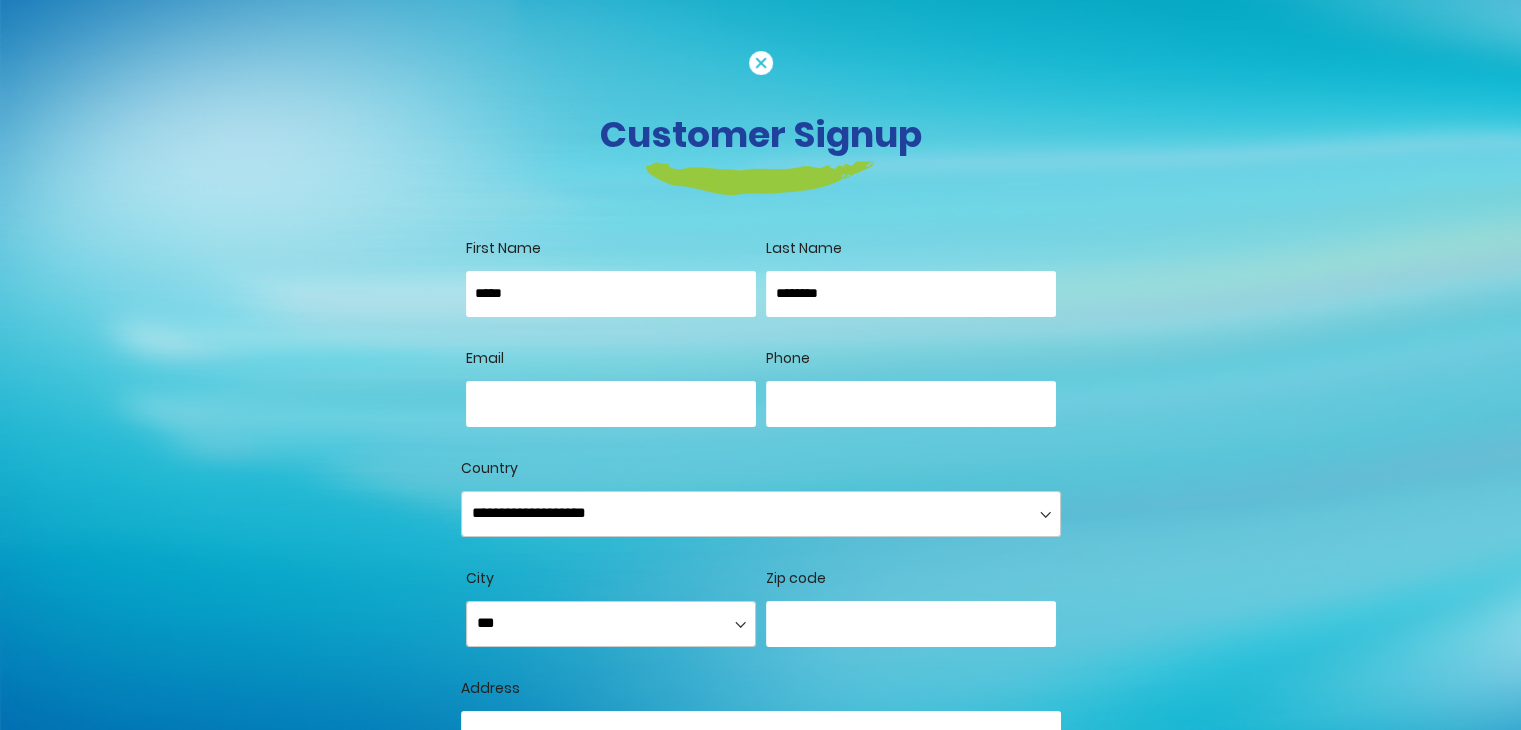 type on "*********" 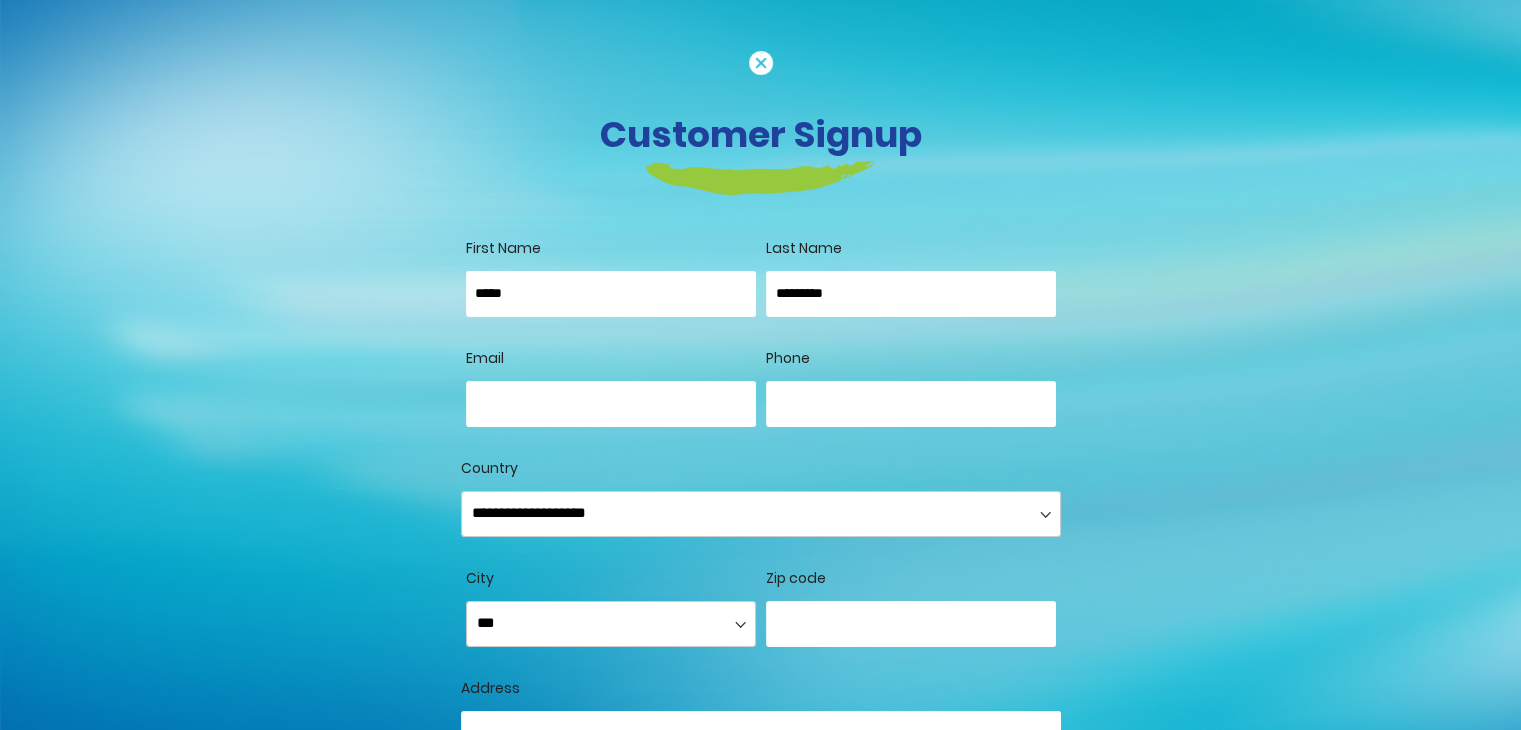 type 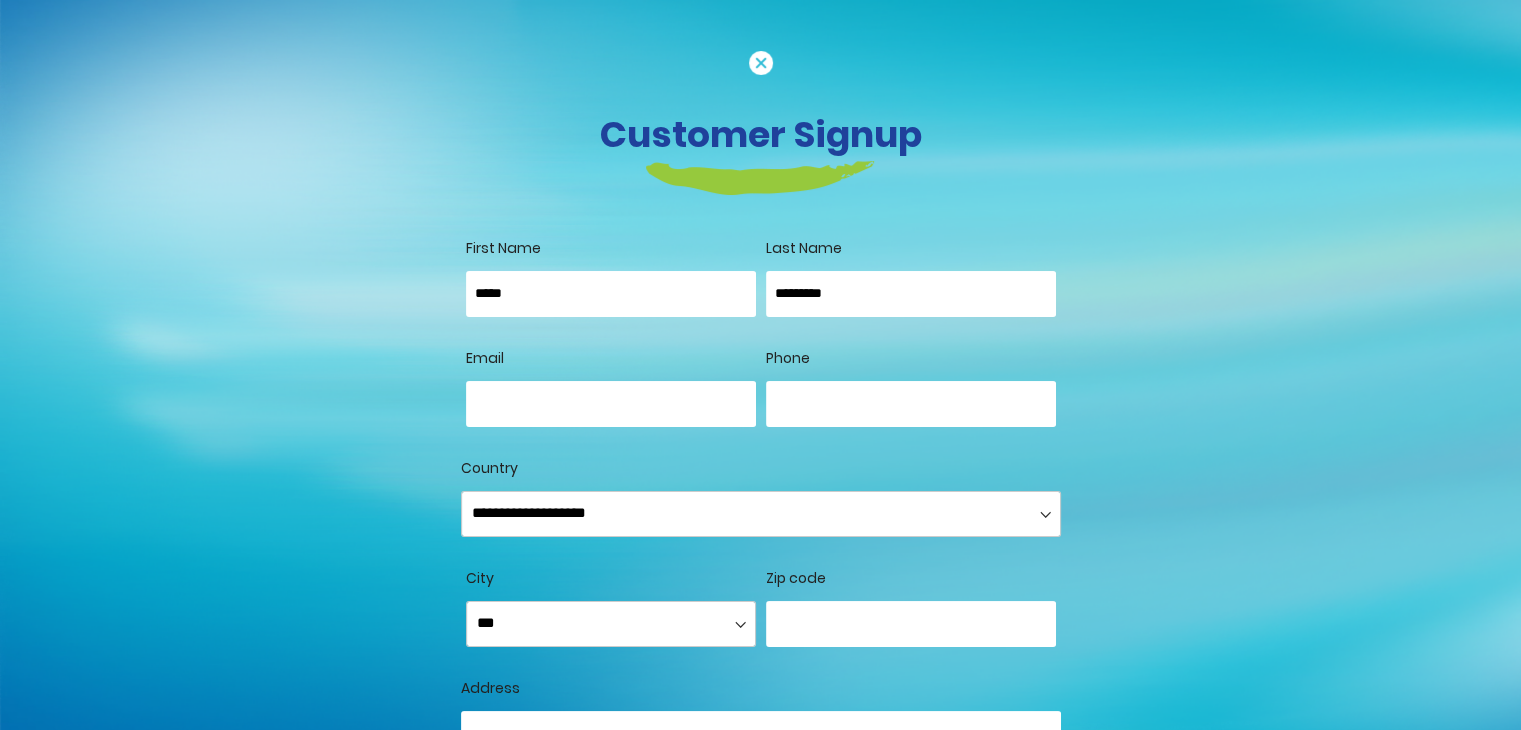 click on "Email" at bounding box center (611, 404) 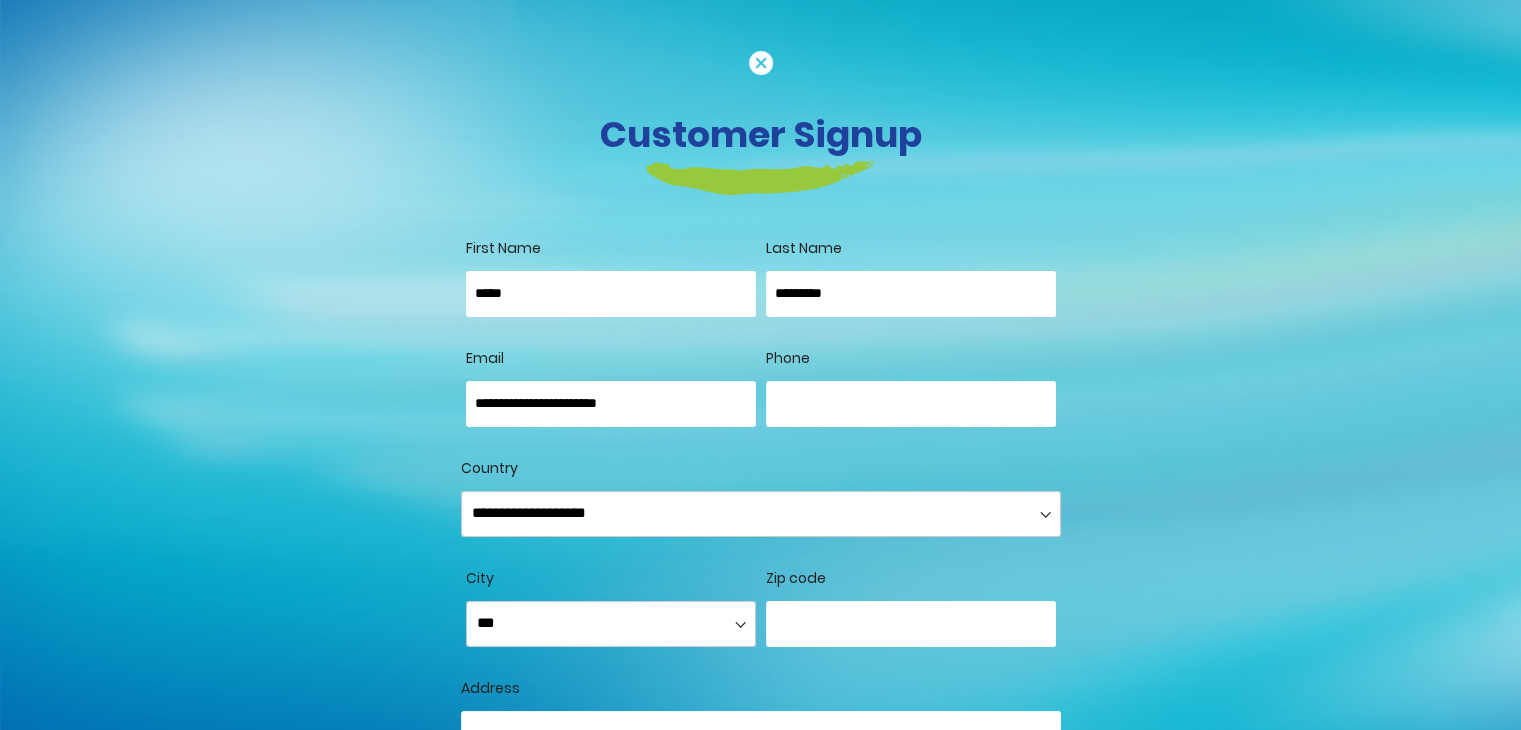 click on "Phone" at bounding box center [911, 404] 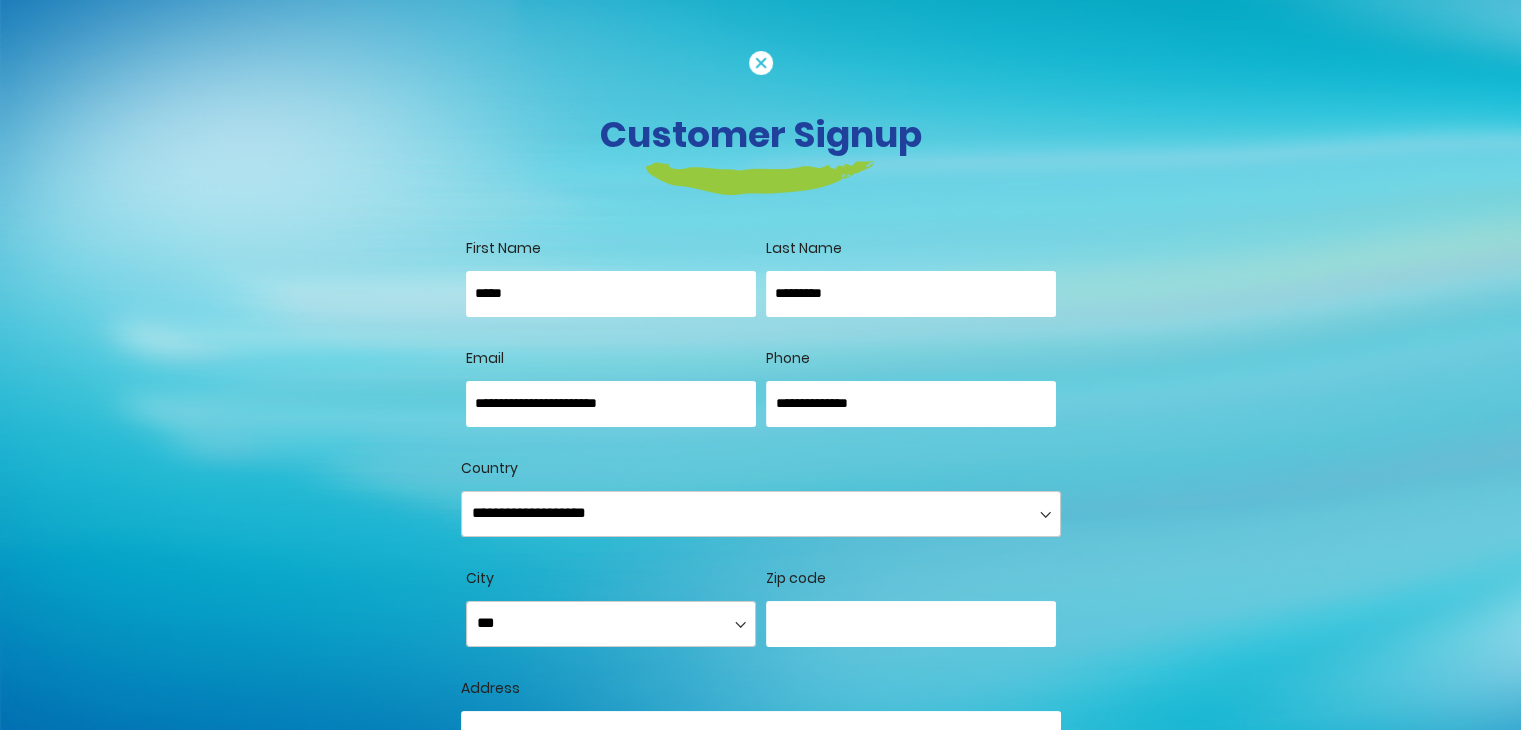 drag, startPoint x: 824, startPoint y: 403, endPoint x: 746, endPoint y: 389, distance: 79.24645 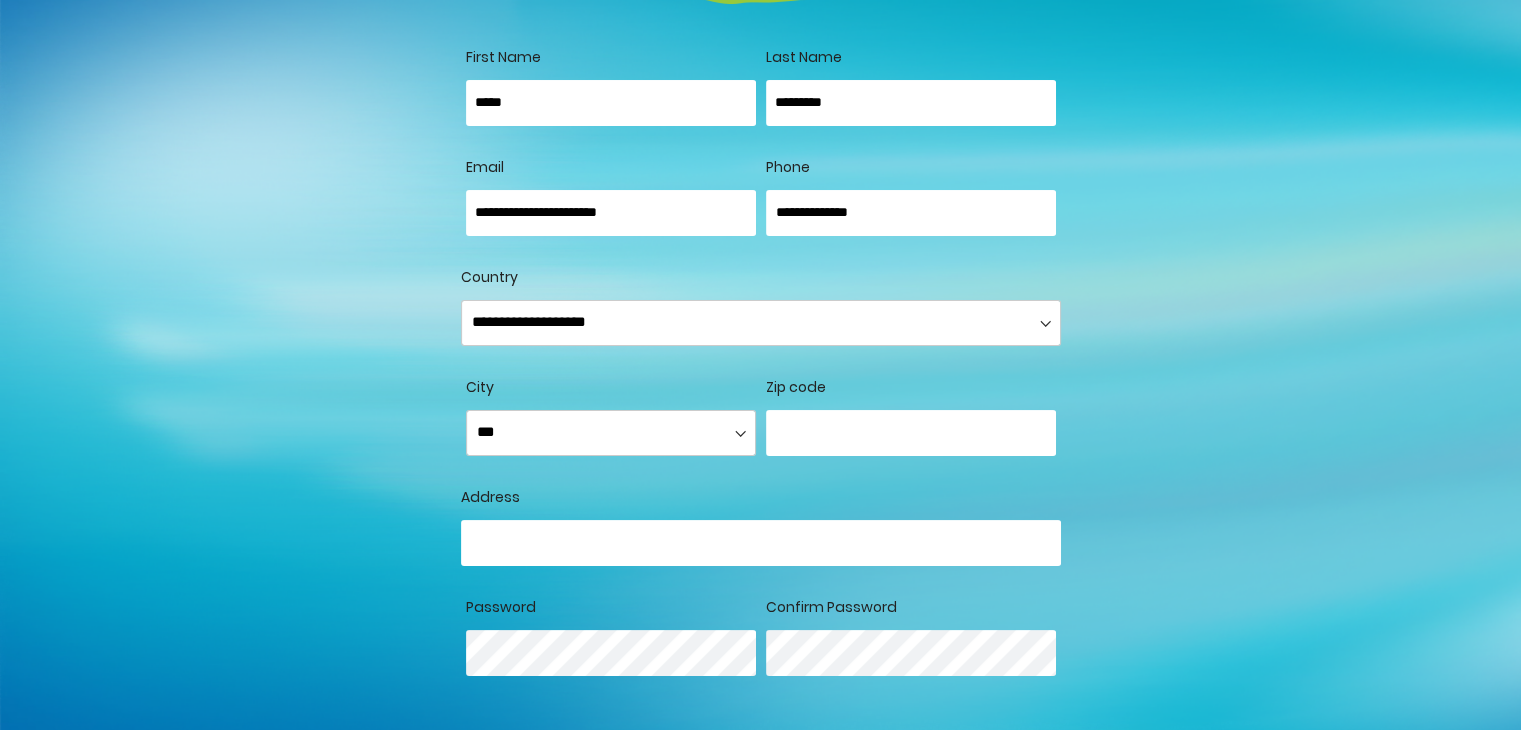 scroll, scrollTop: 300, scrollLeft: 0, axis: vertical 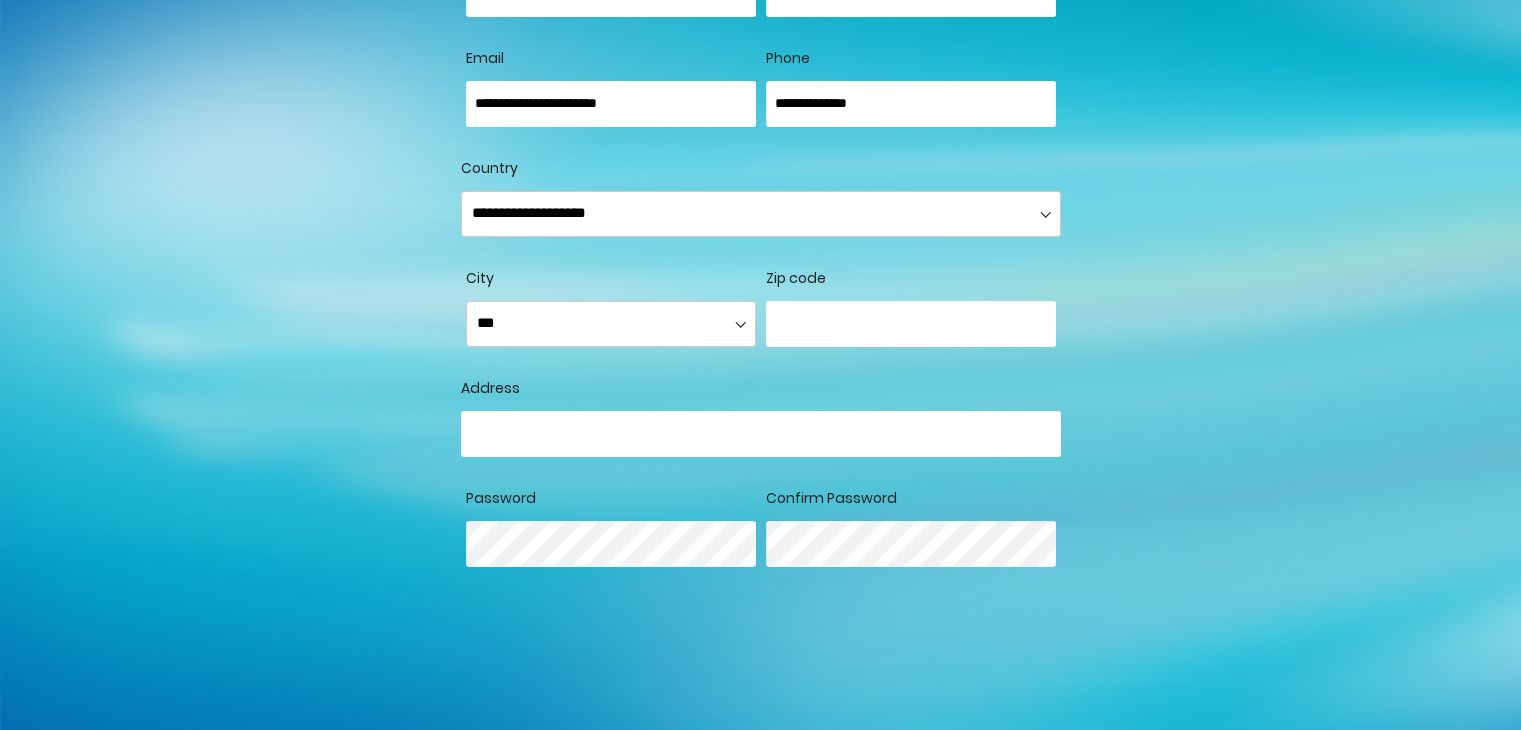 click on "Country" at bounding box center (761, 434) 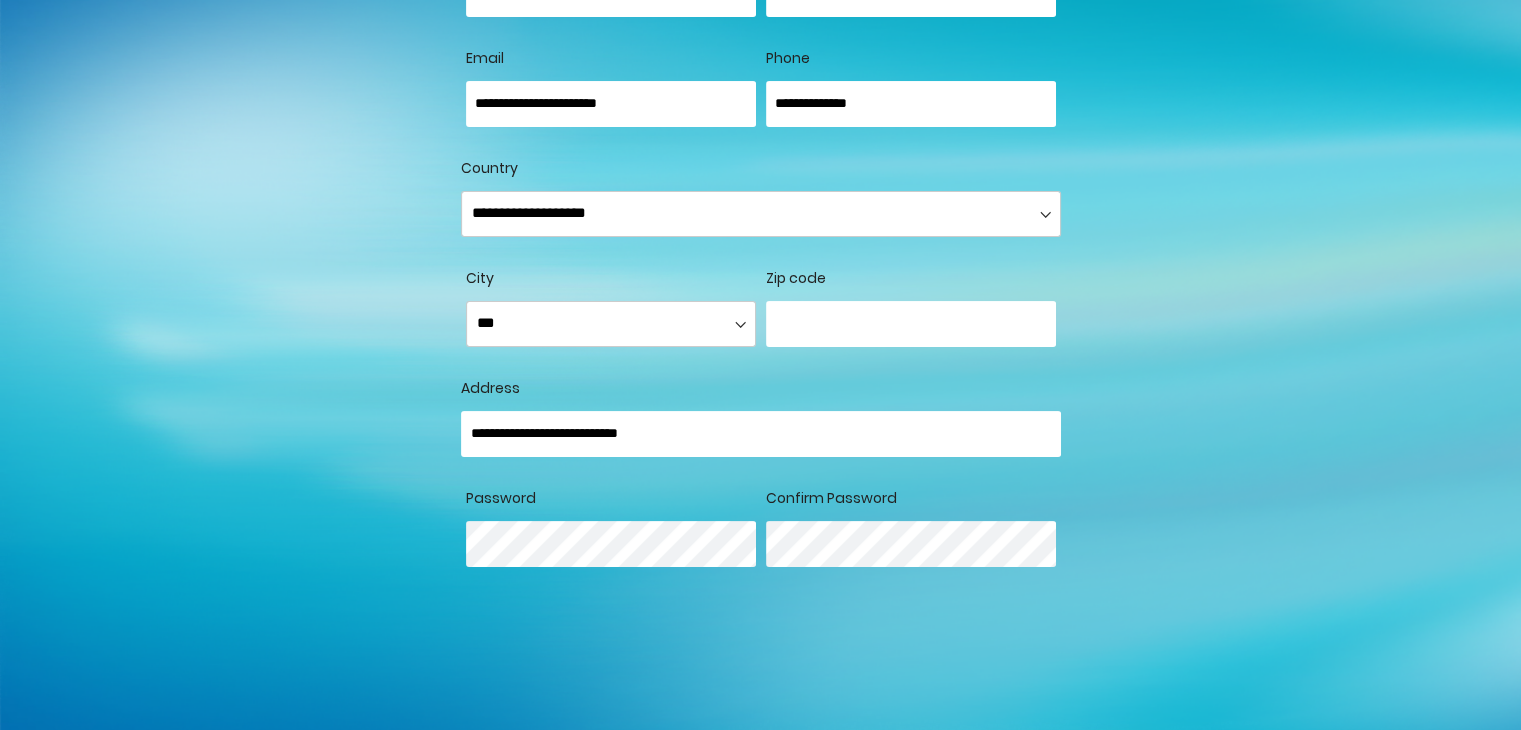 drag, startPoint x: 707, startPoint y: 443, endPoint x: 610, endPoint y: 444, distance: 97.00516 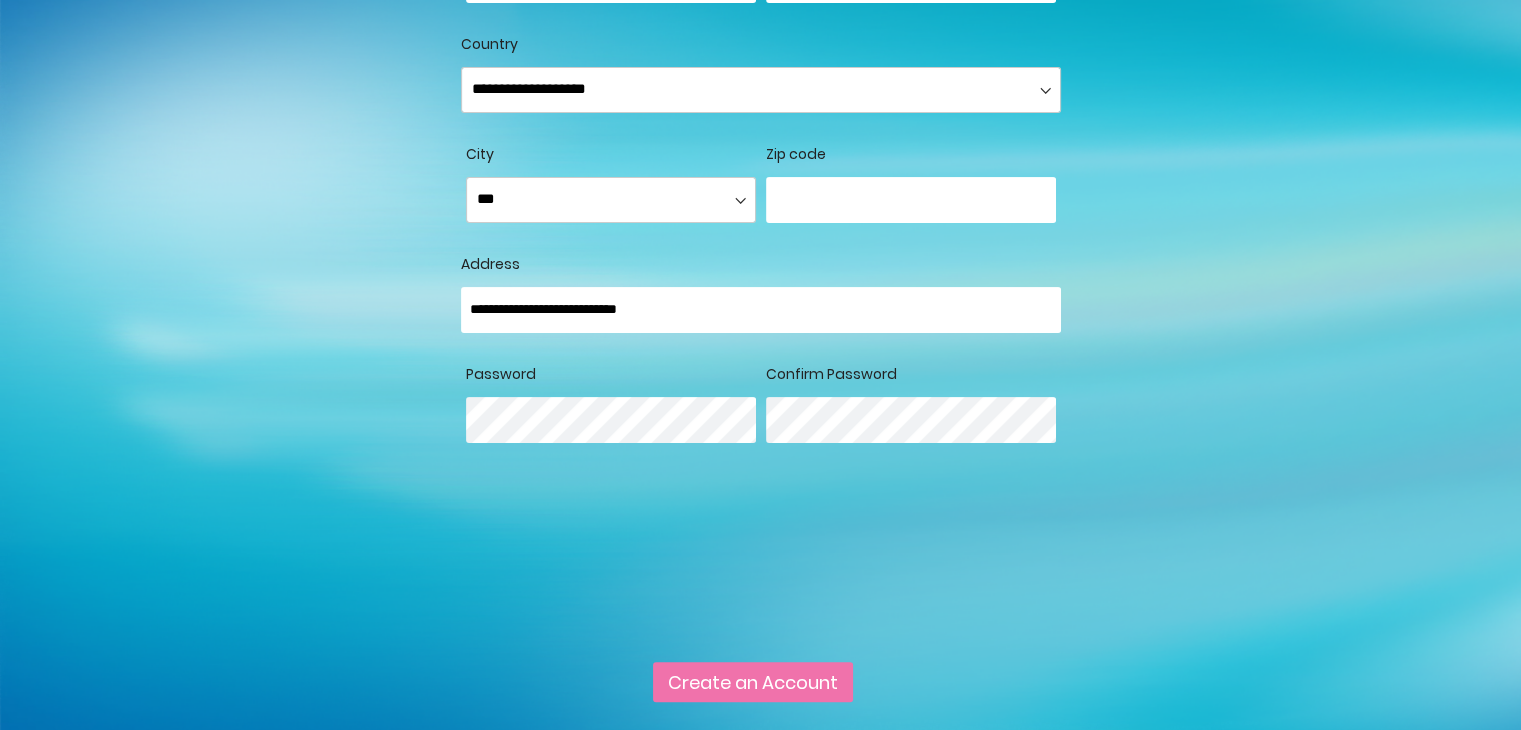 scroll, scrollTop: 500, scrollLeft: 0, axis: vertical 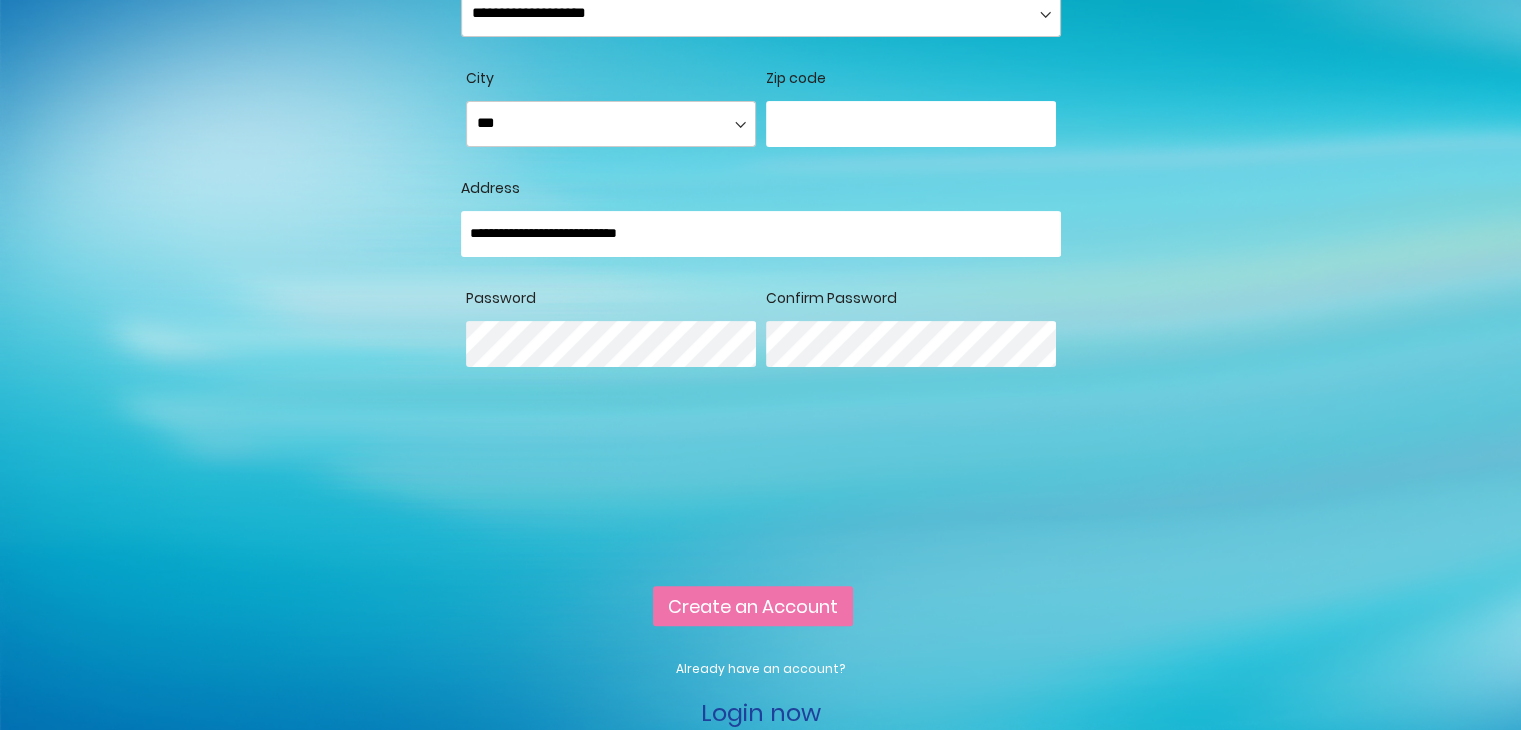 click on "Create an Account" at bounding box center (753, 606) 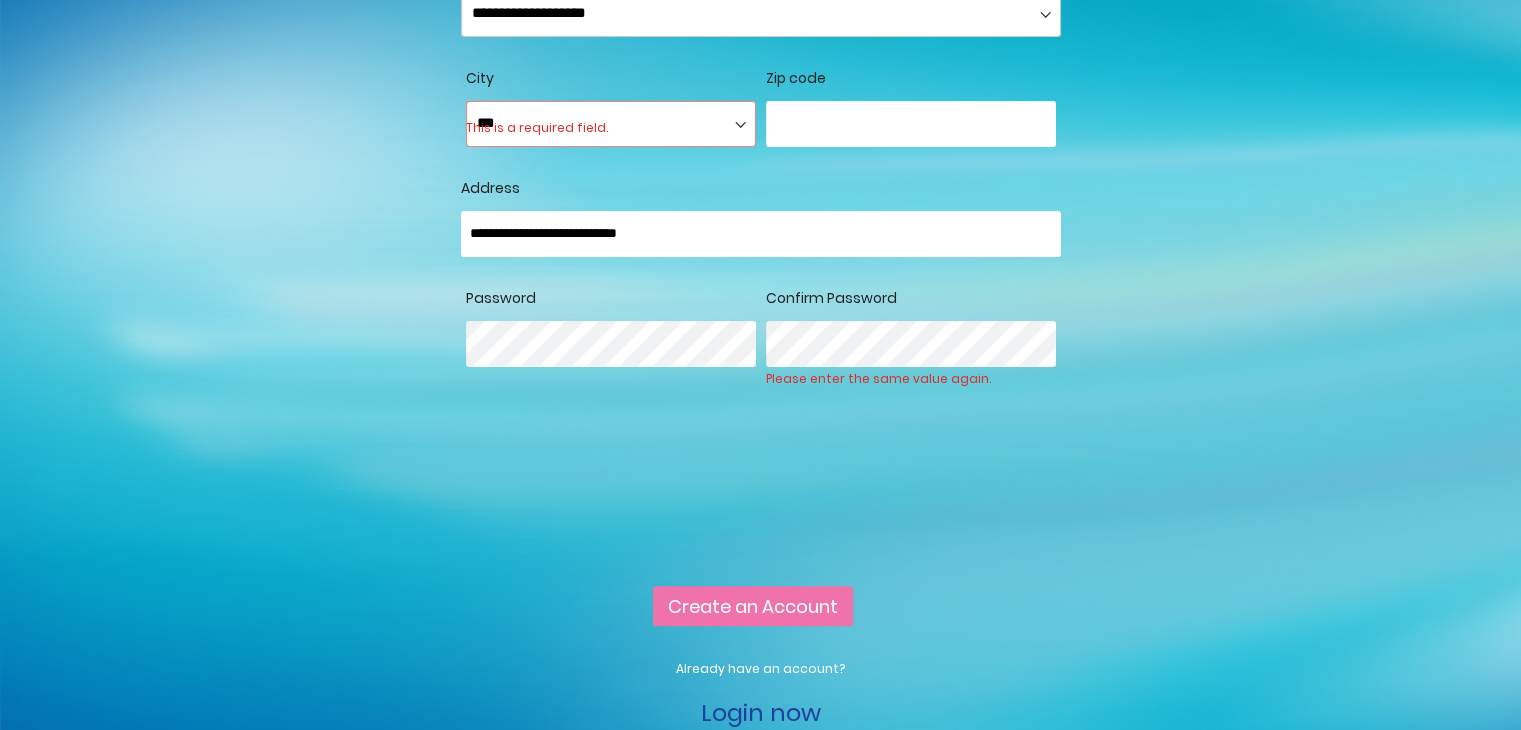click on "**********" at bounding box center [761, 133] 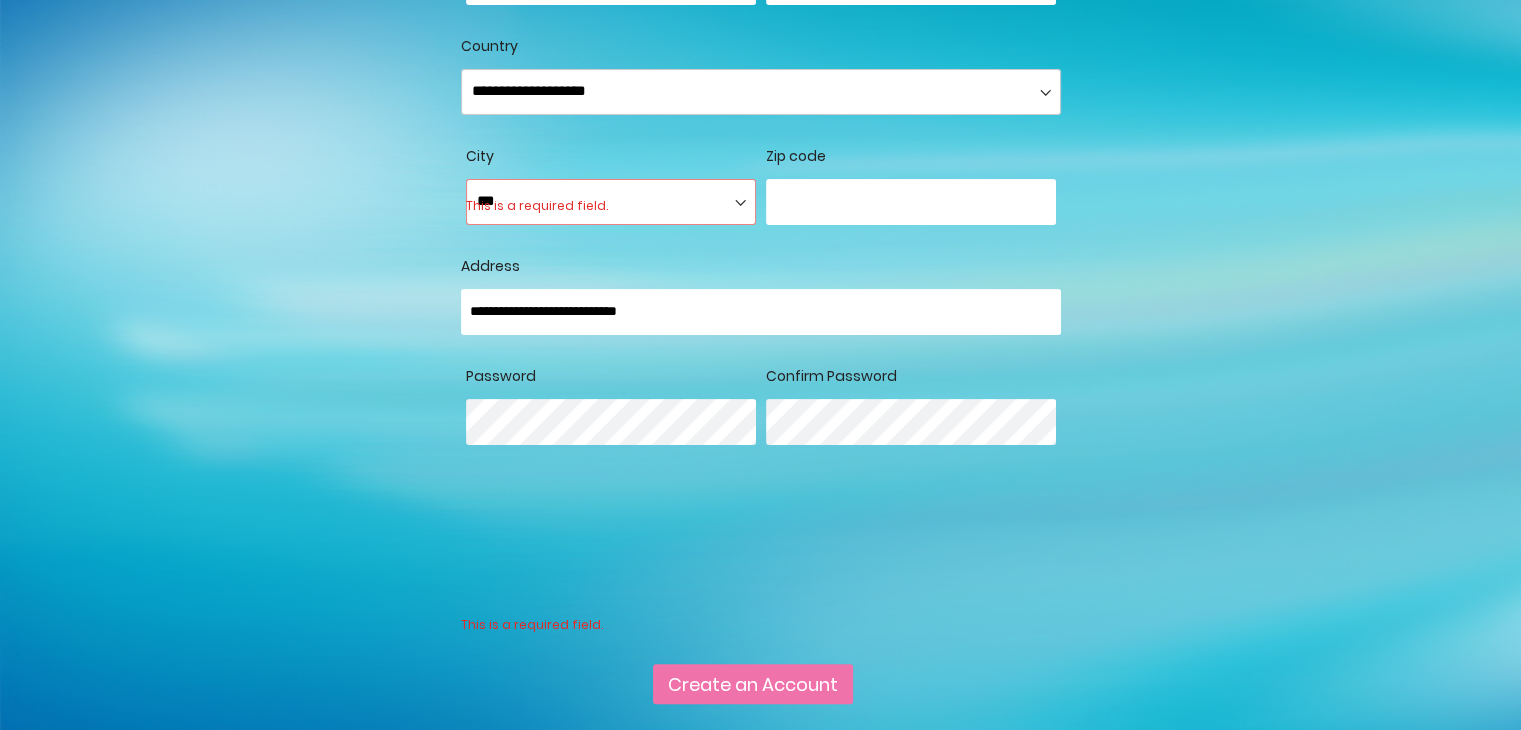 scroll, scrollTop: 300, scrollLeft: 0, axis: vertical 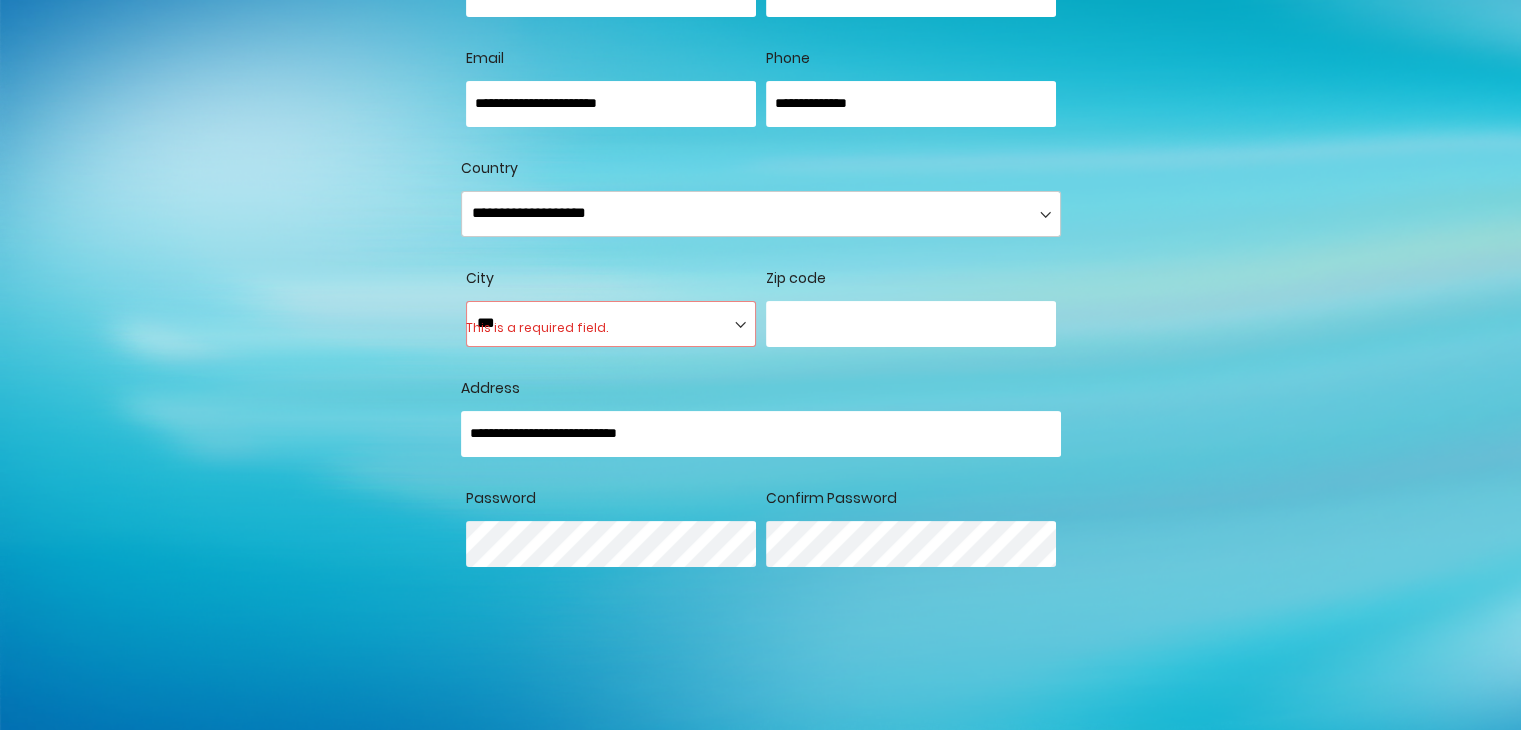 click on "**********" at bounding box center [611, 324] 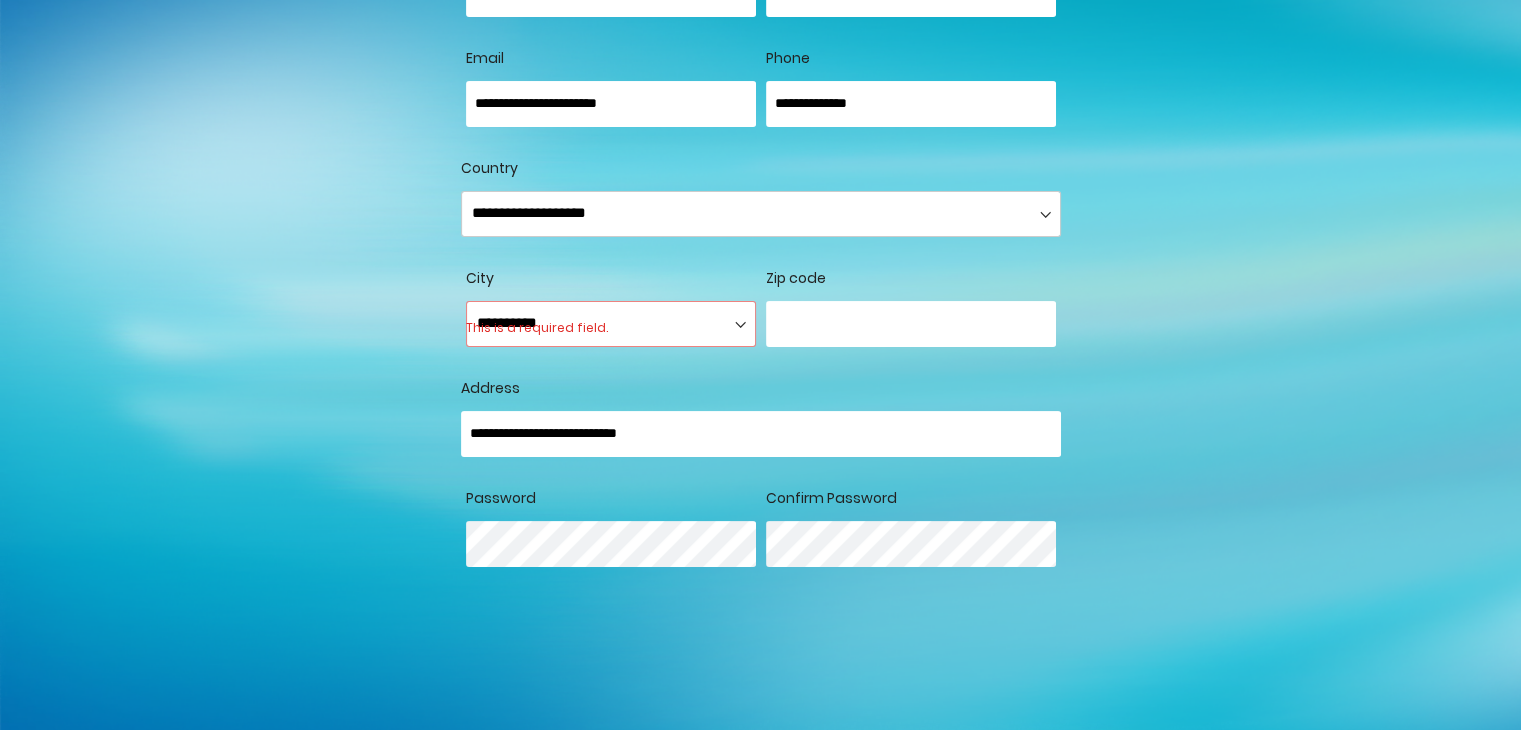 click on "**********" at bounding box center (611, 324) 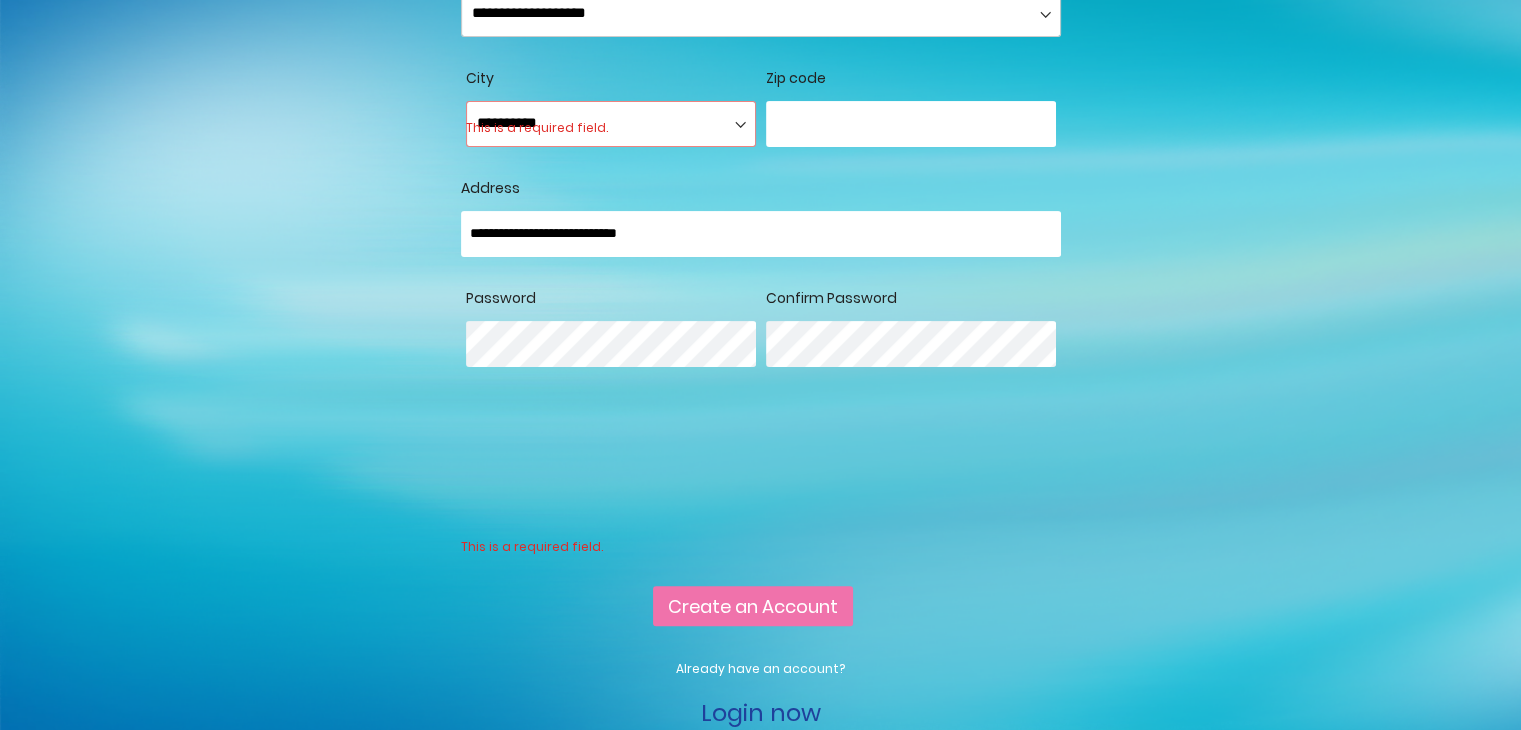 click on "Create an Account" at bounding box center (753, 606) 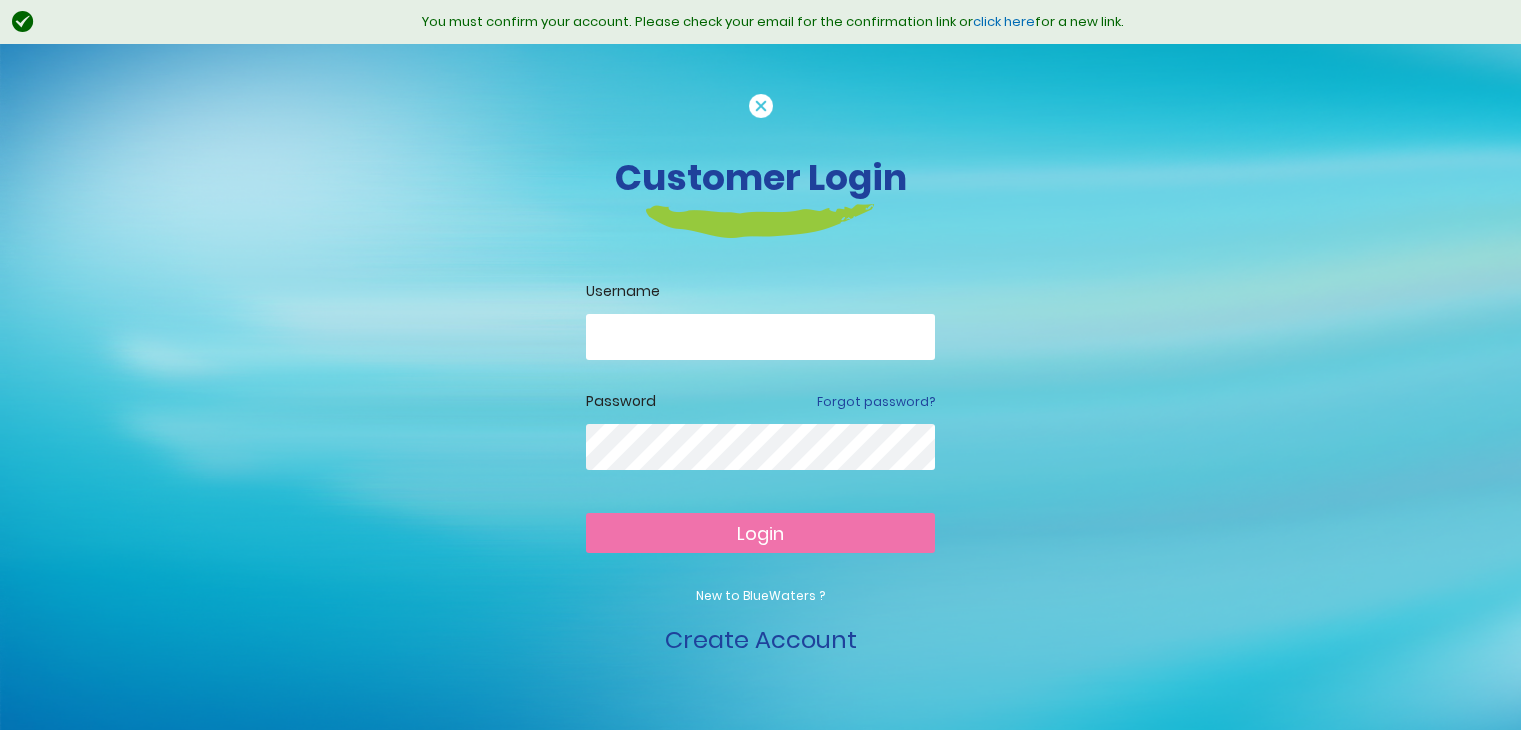 scroll, scrollTop: 0, scrollLeft: 0, axis: both 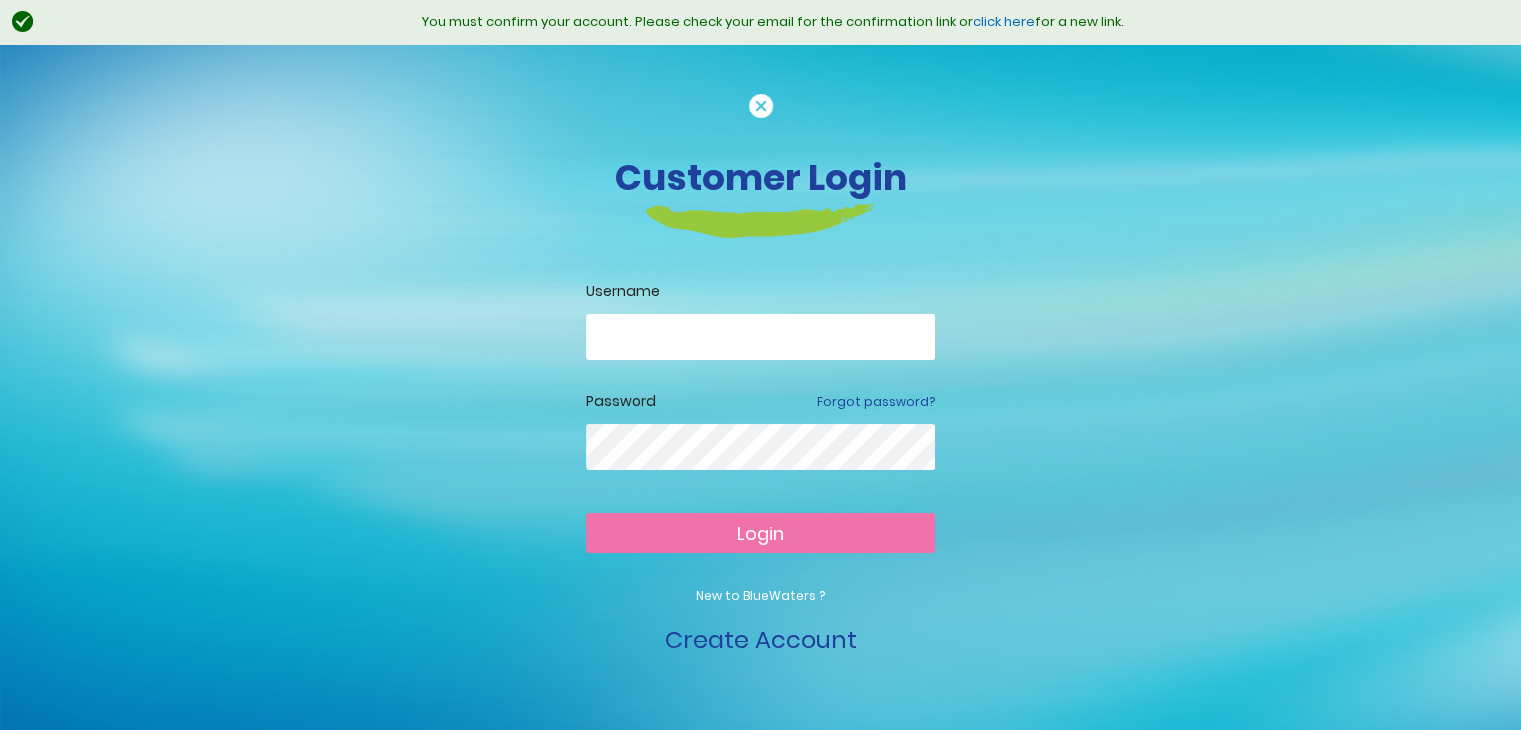 click at bounding box center (760, 337) 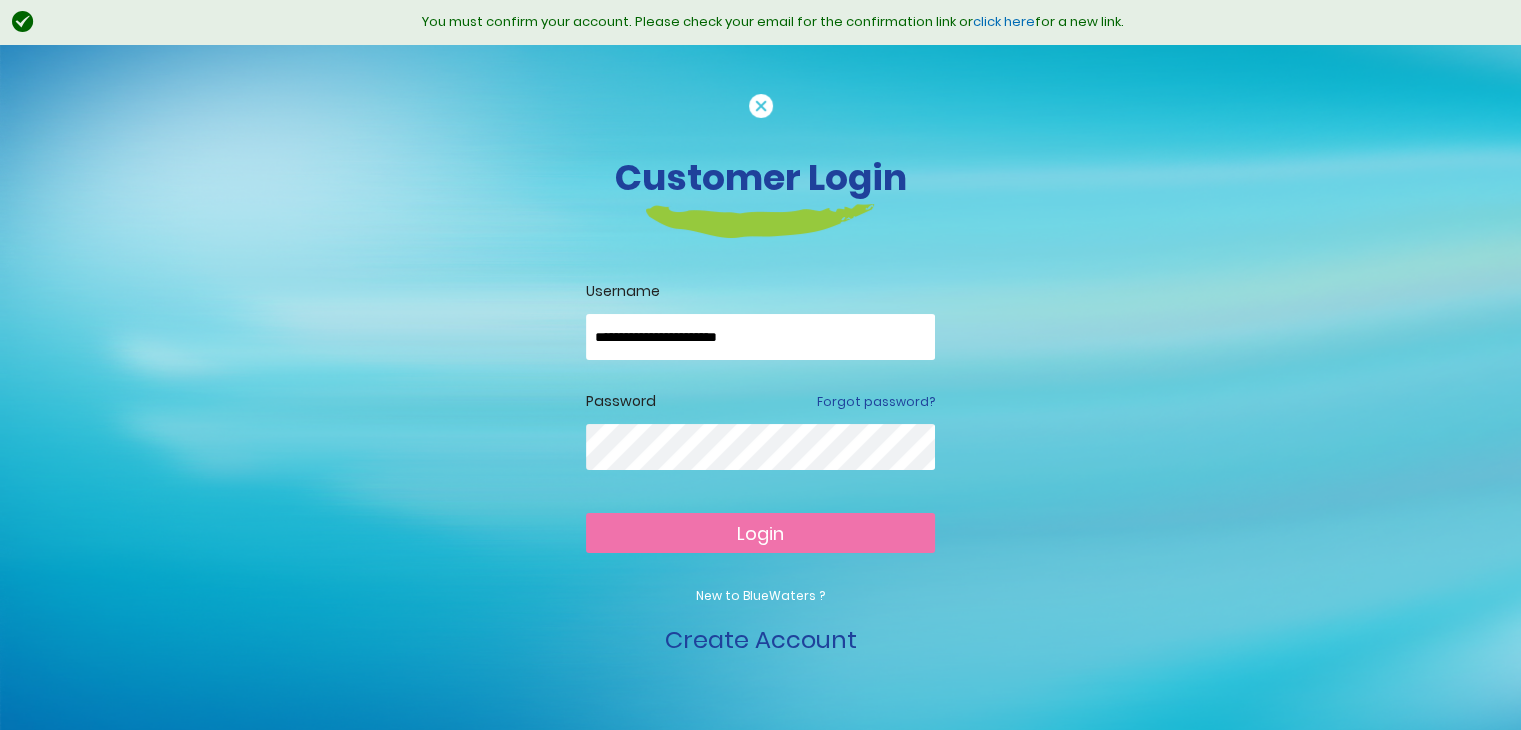 click on "Login" at bounding box center [760, 533] 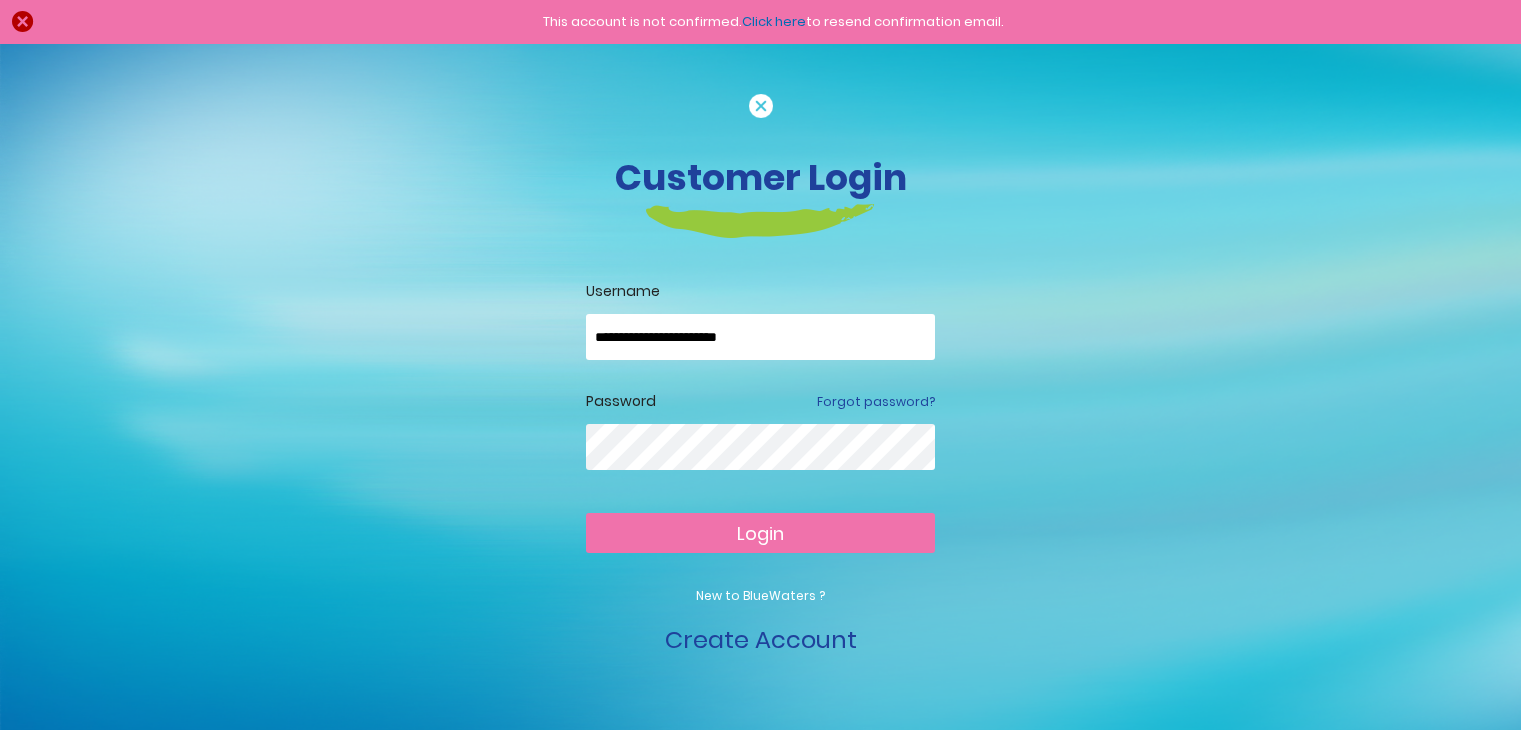 scroll, scrollTop: 0, scrollLeft: 0, axis: both 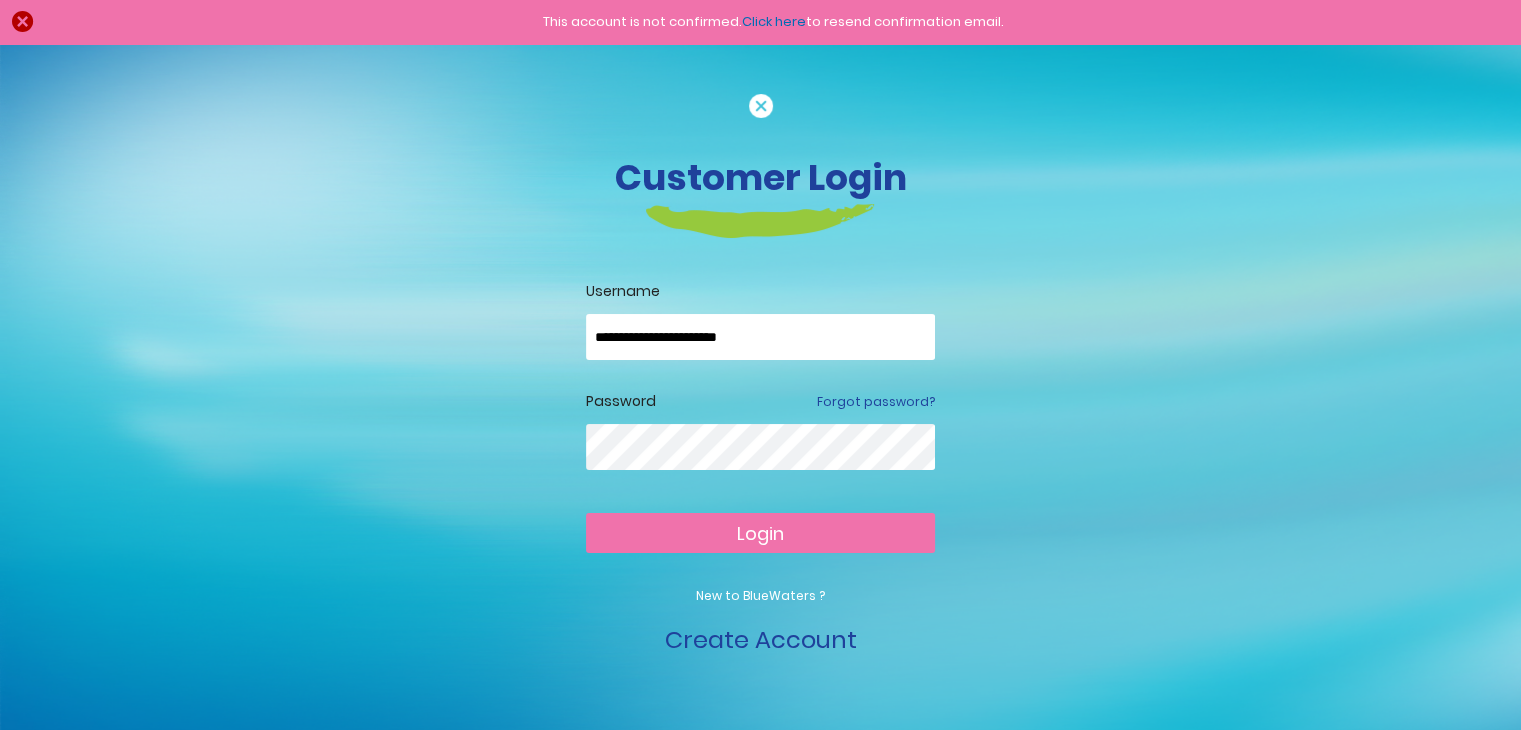 click on "Login" at bounding box center [760, 533] 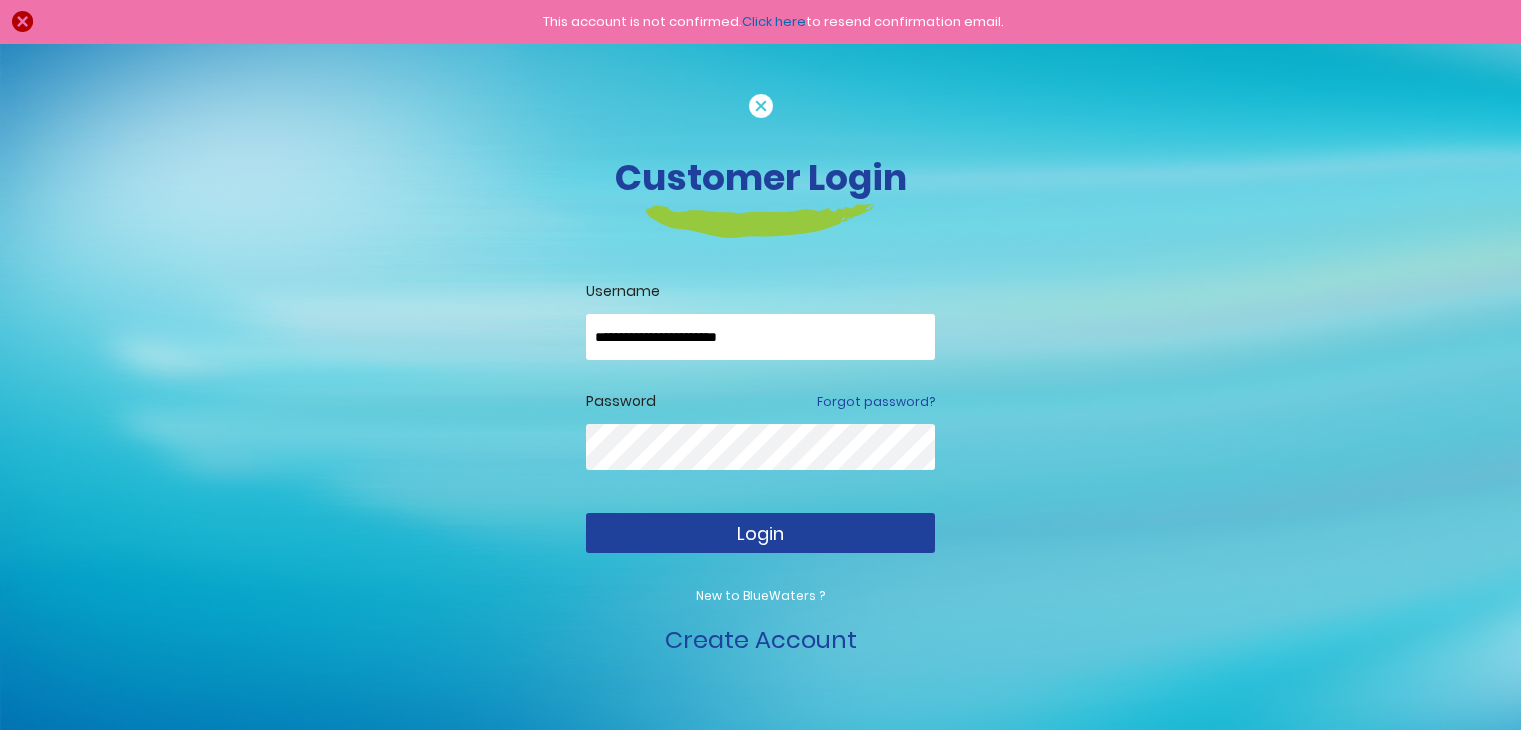 scroll, scrollTop: 0, scrollLeft: 0, axis: both 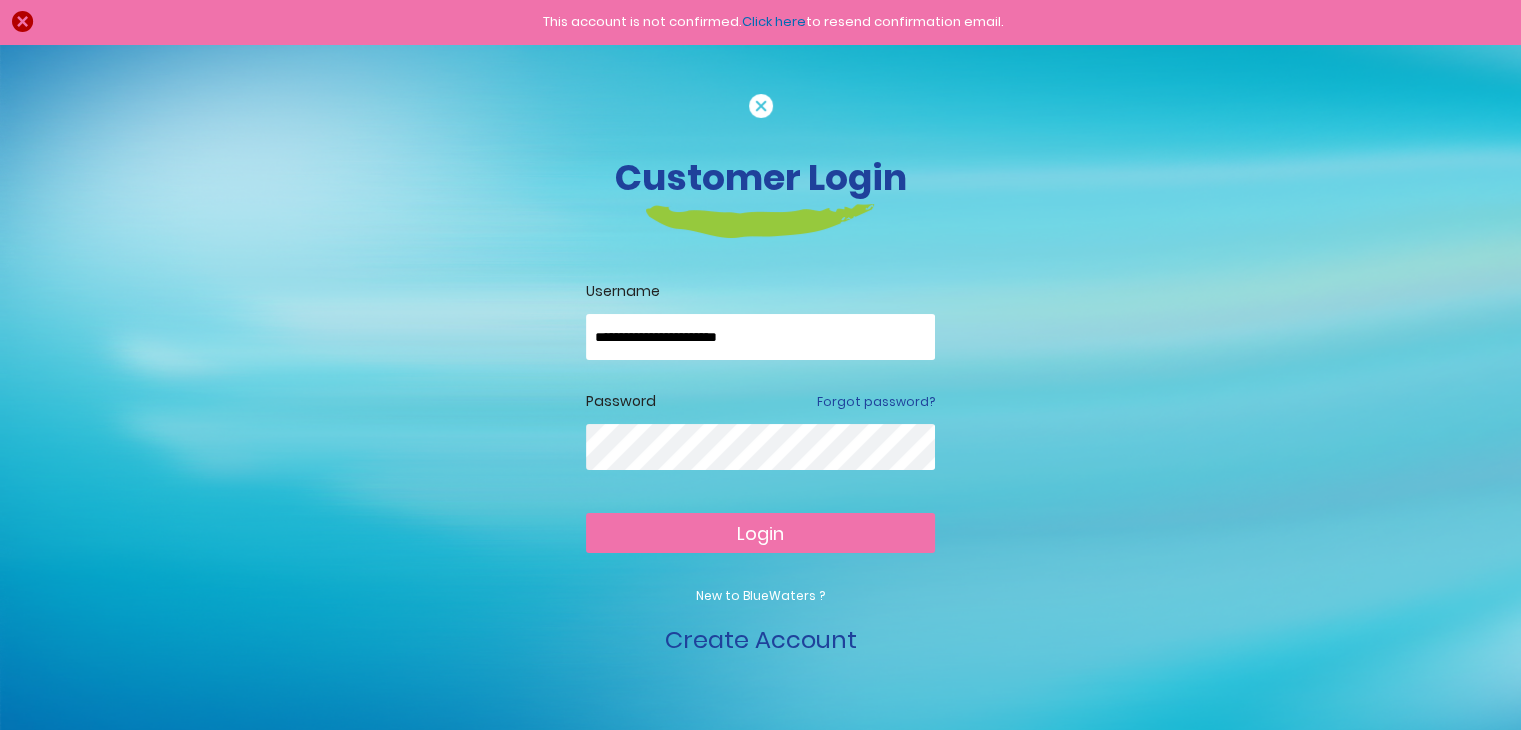 click on "Login" at bounding box center [760, 533] 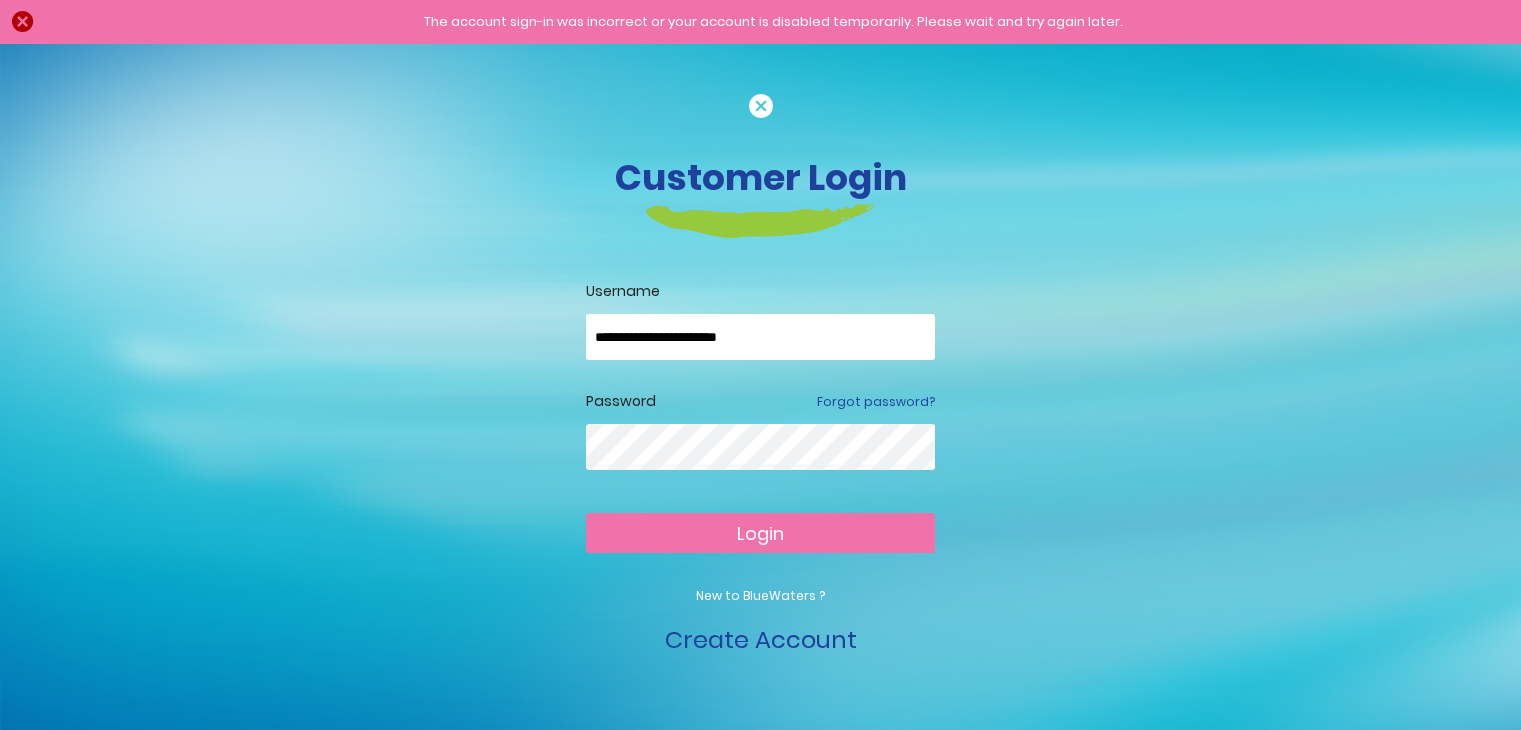 scroll, scrollTop: 0, scrollLeft: 0, axis: both 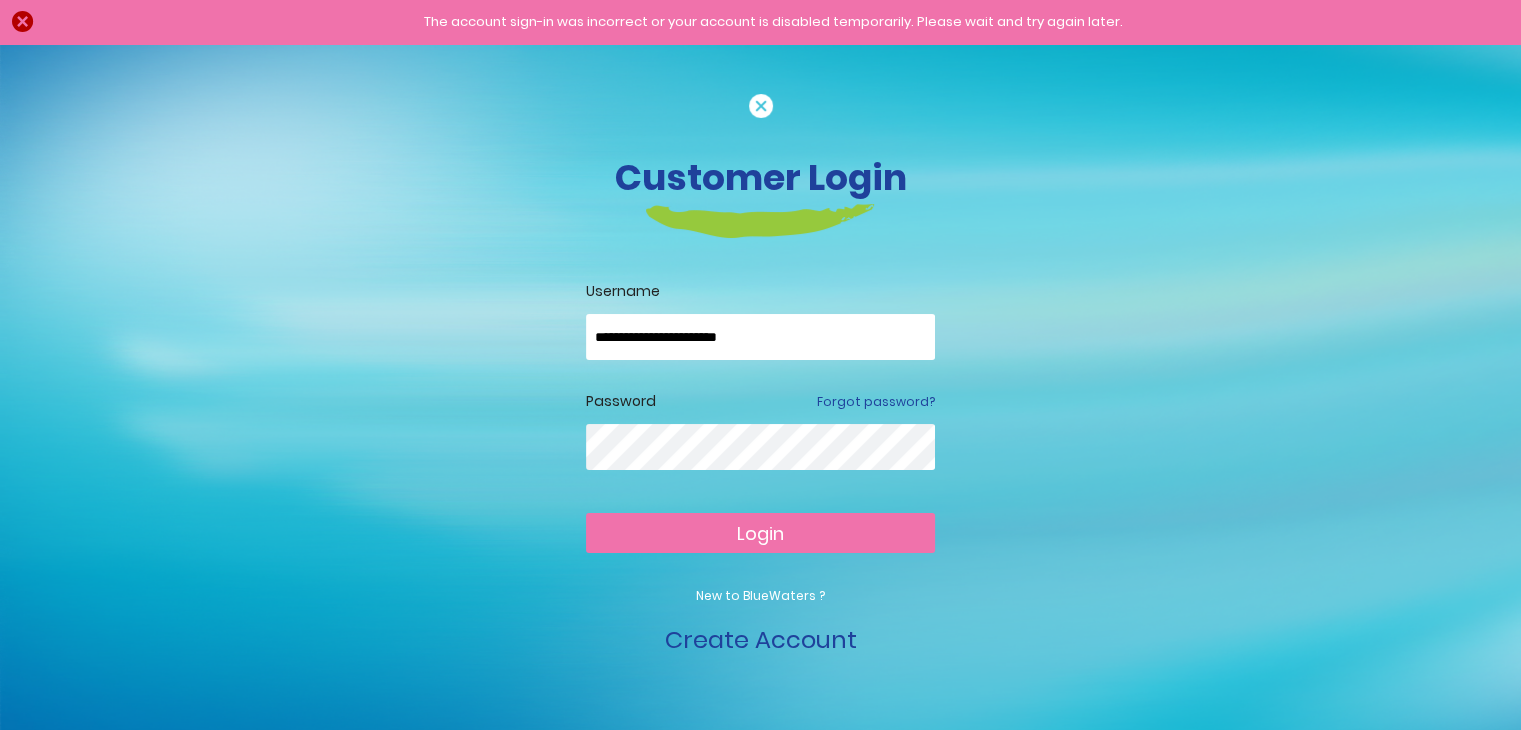 click on "Login" at bounding box center (760, 533) 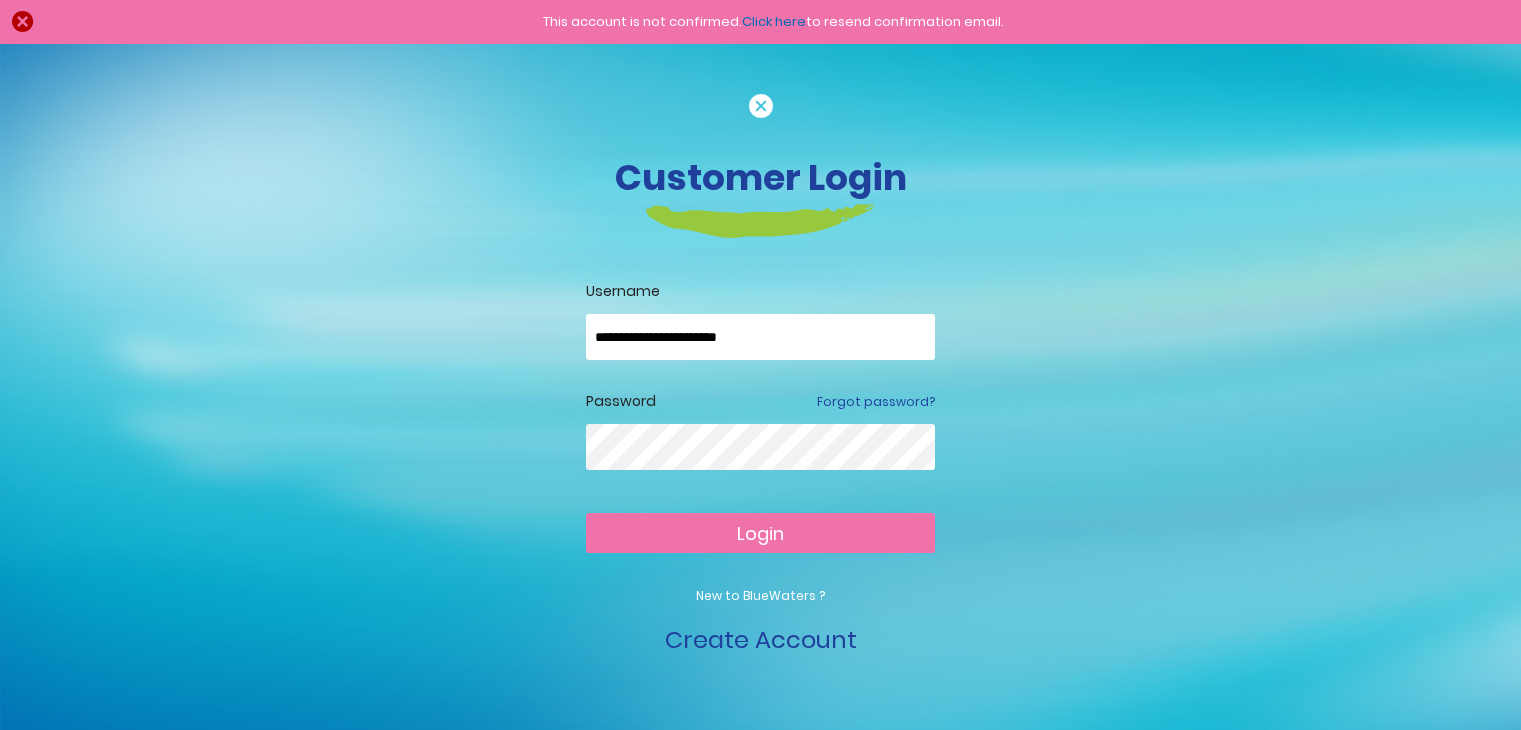 scroll, scrollTop: 0, scrollLeft: 0, axis: both 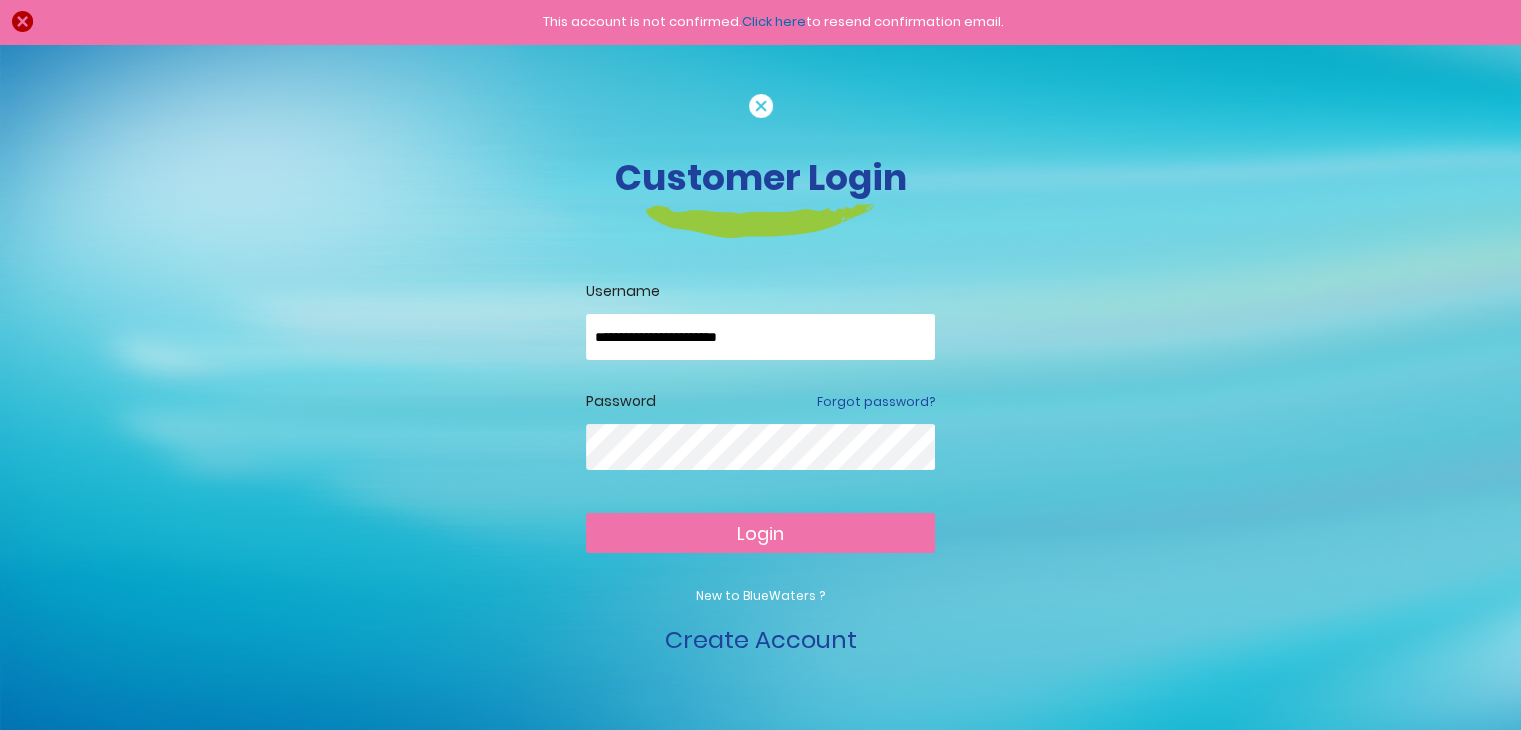 click on "Click here" at bounding box center (774, 21) 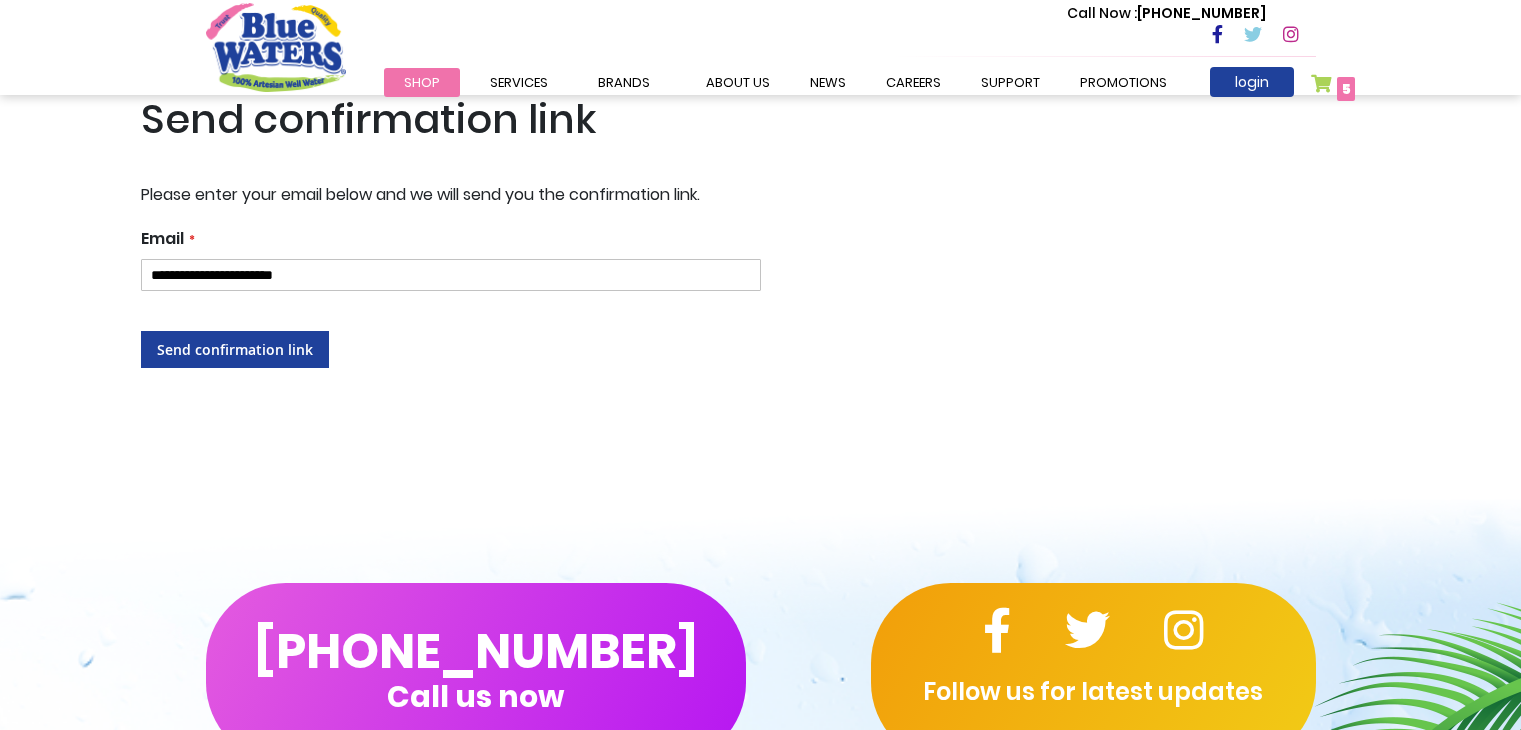 scroll, scrollTop: 0, scrollLeft: 0, axis: both 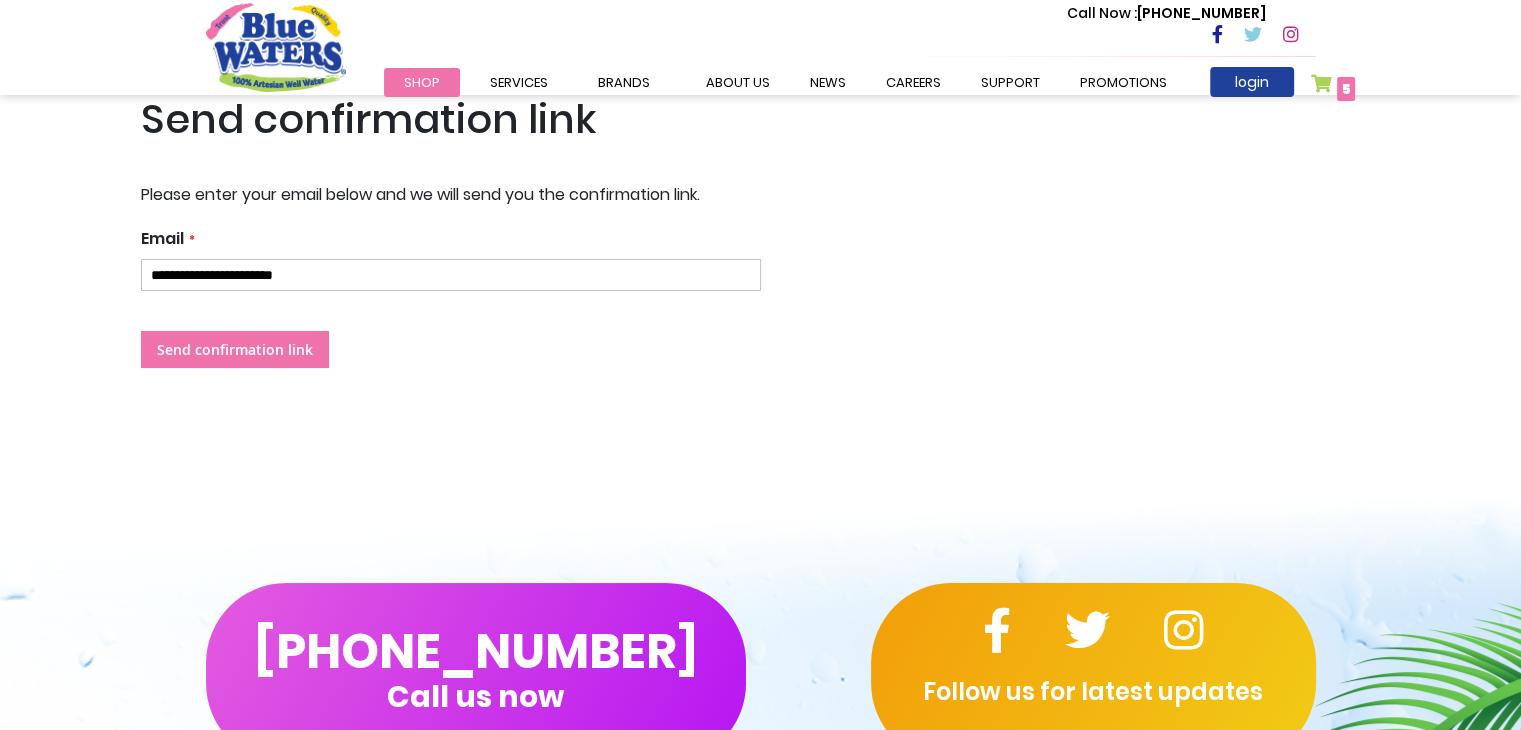 click on "Send confirmation link" at bounding box center (235, 349) 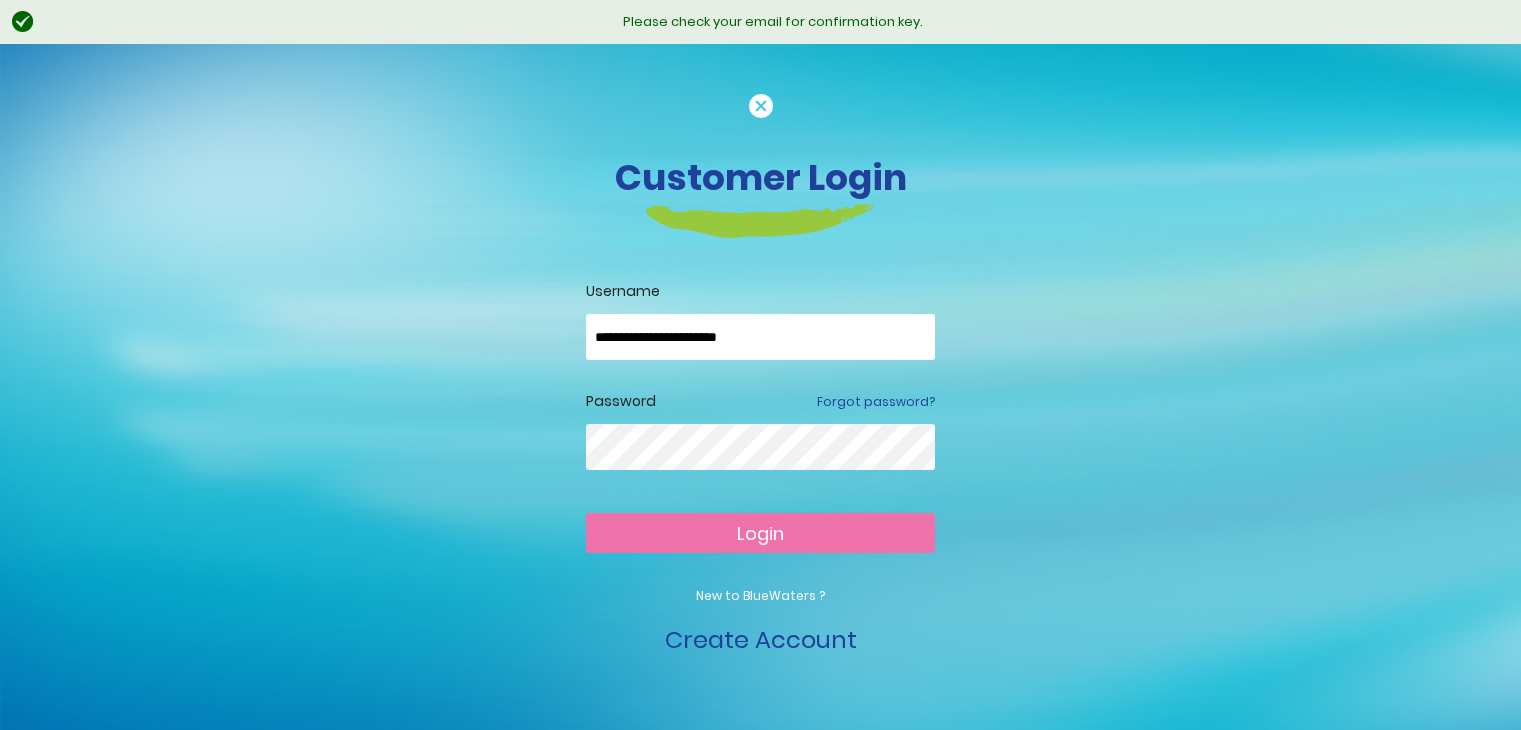 scroll, scrollTop: 0, scrollLeft: 0, axis: both 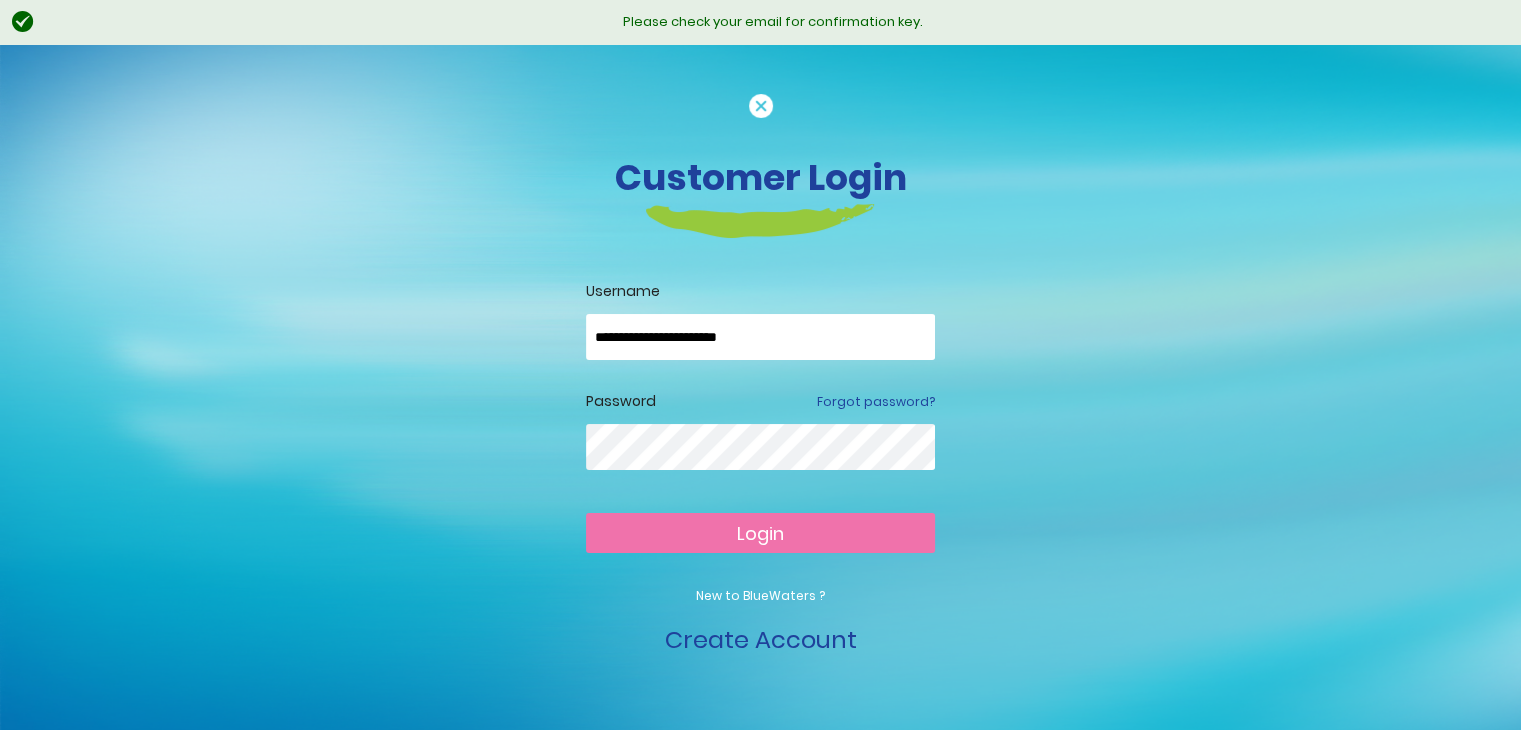 click on "Login" at bounding box center (760, 533) 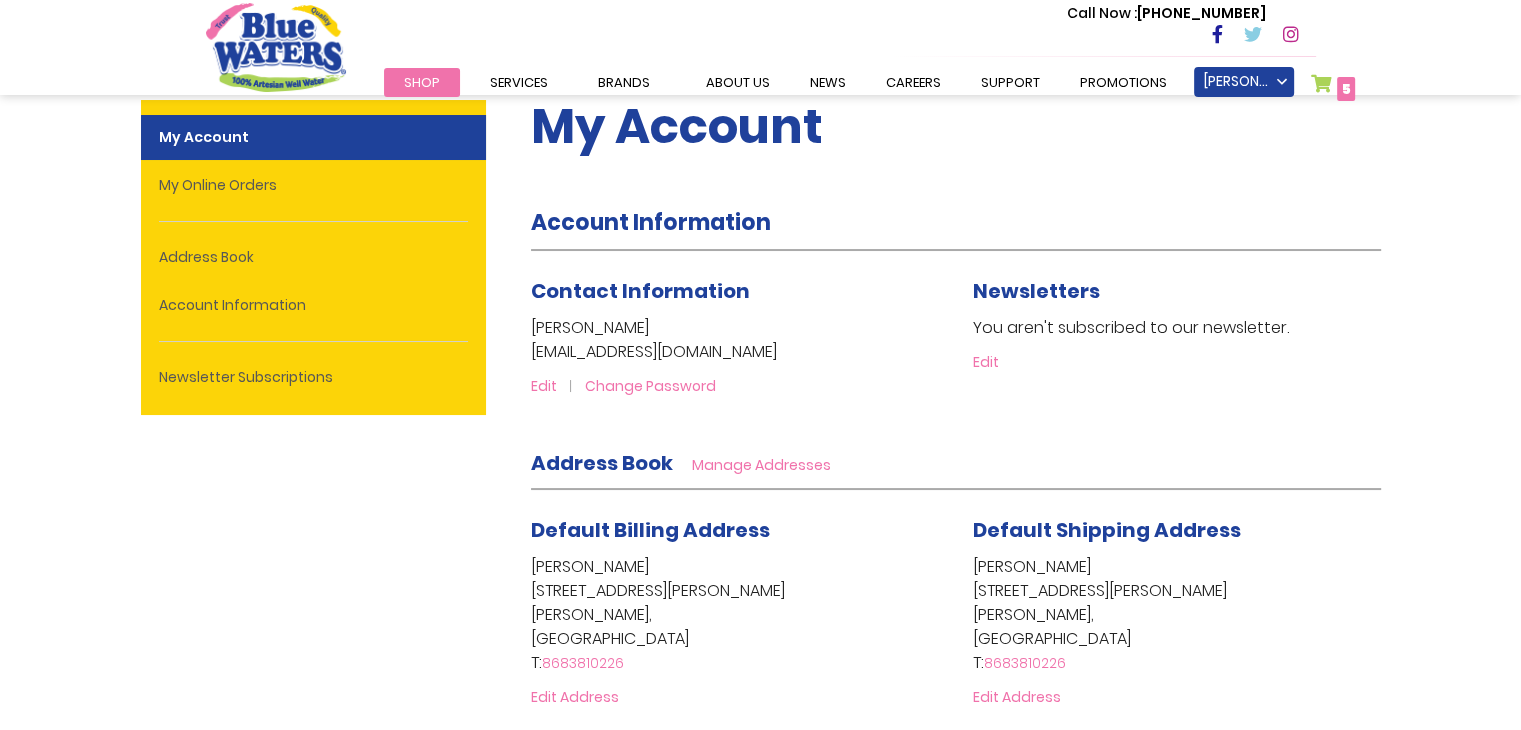 scroll, scrollTop: 0, scrollLeft: 0, axis: both 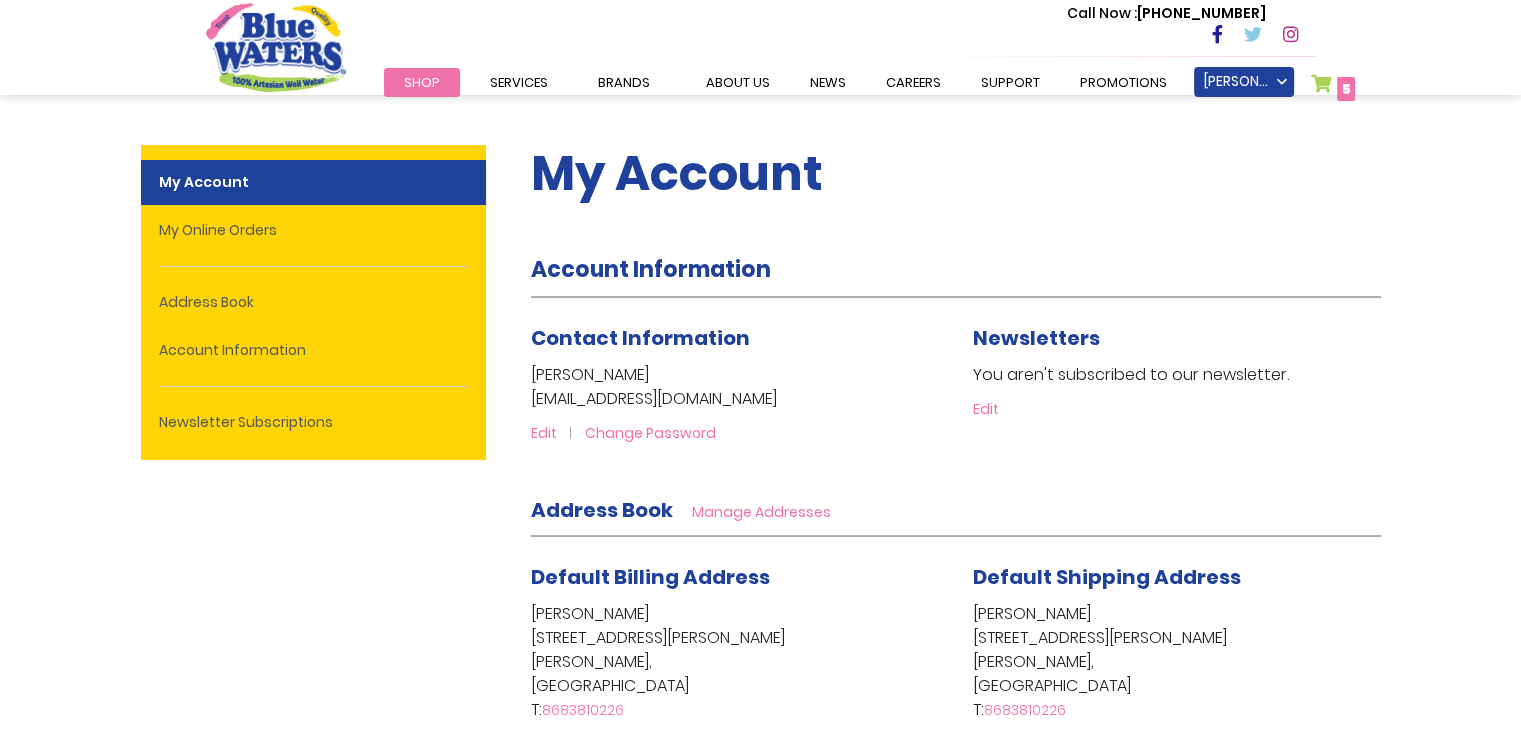 type on "**********" 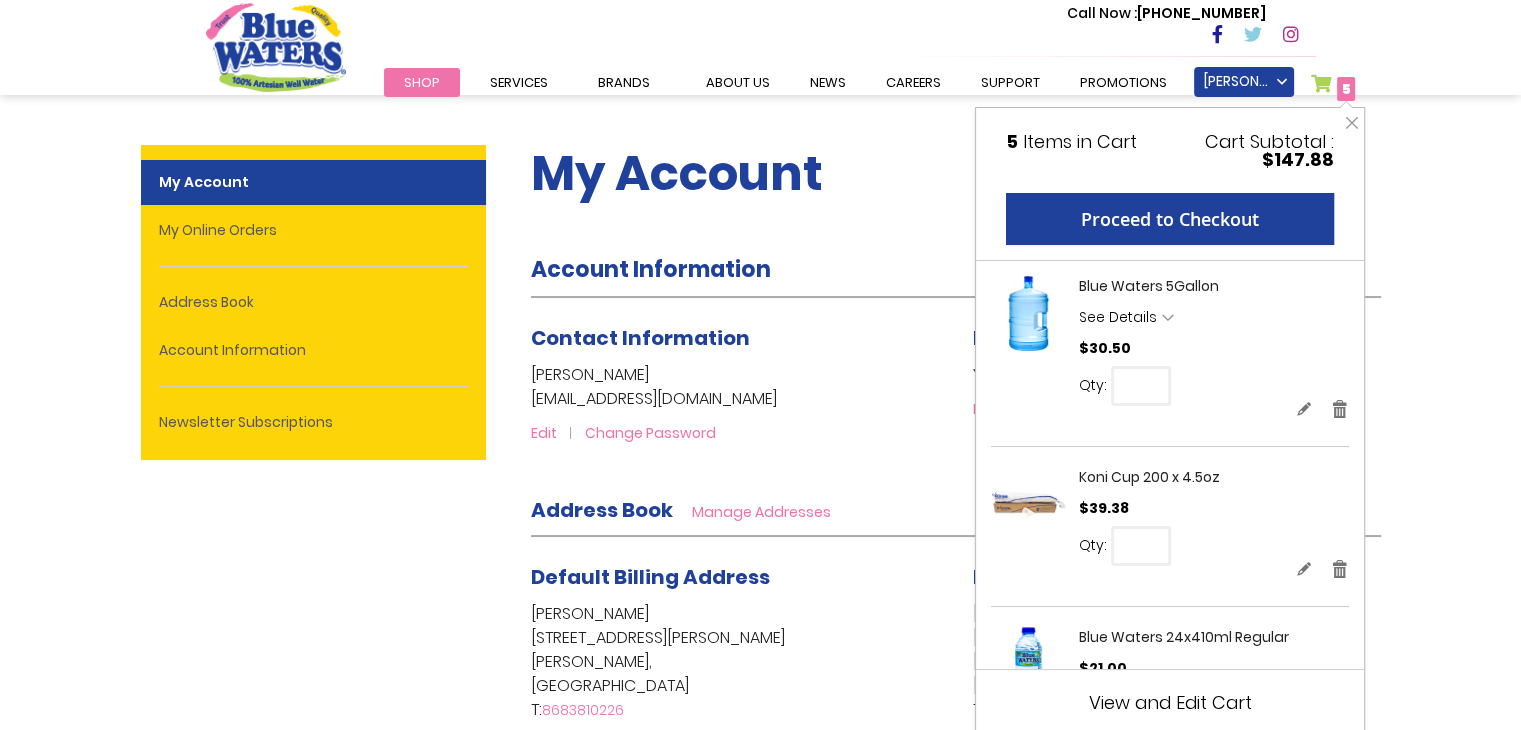 scroll, scrollTop: 269, scrollLeft: 0, axis: vertical 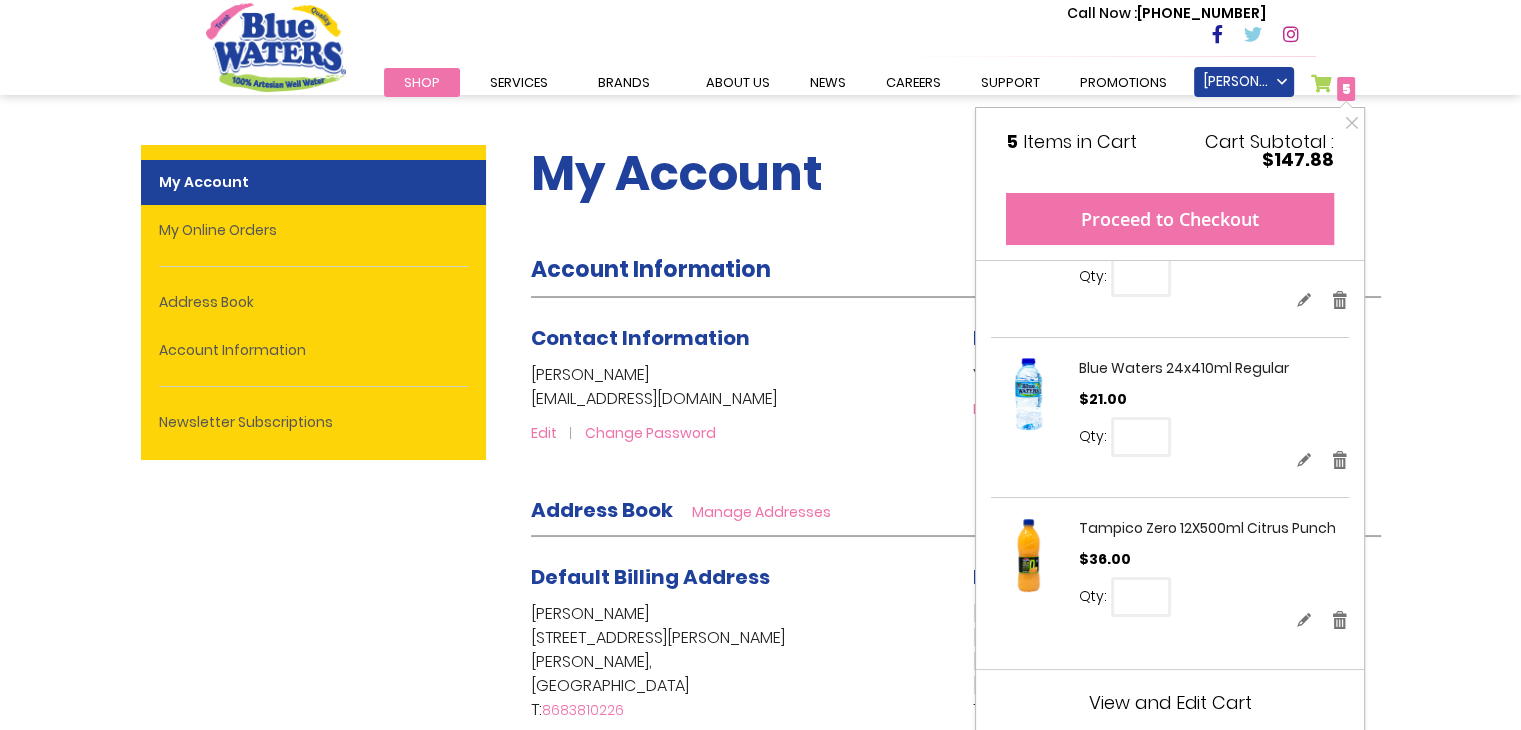 click on "Proceed to Checkout" at bounding box center [1170, 219] 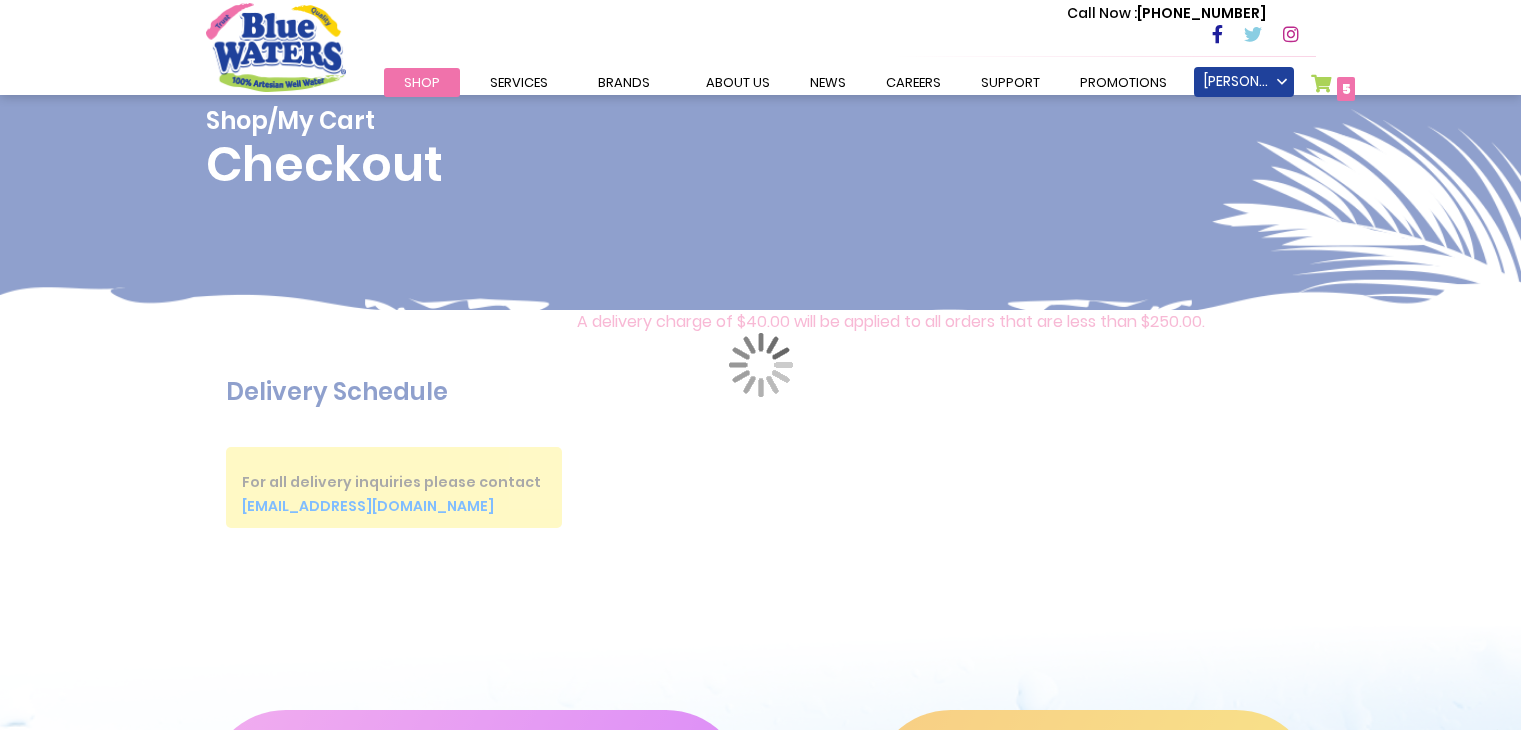 scroll, scrollTop: 0, scrollLeft: 0, axis: both 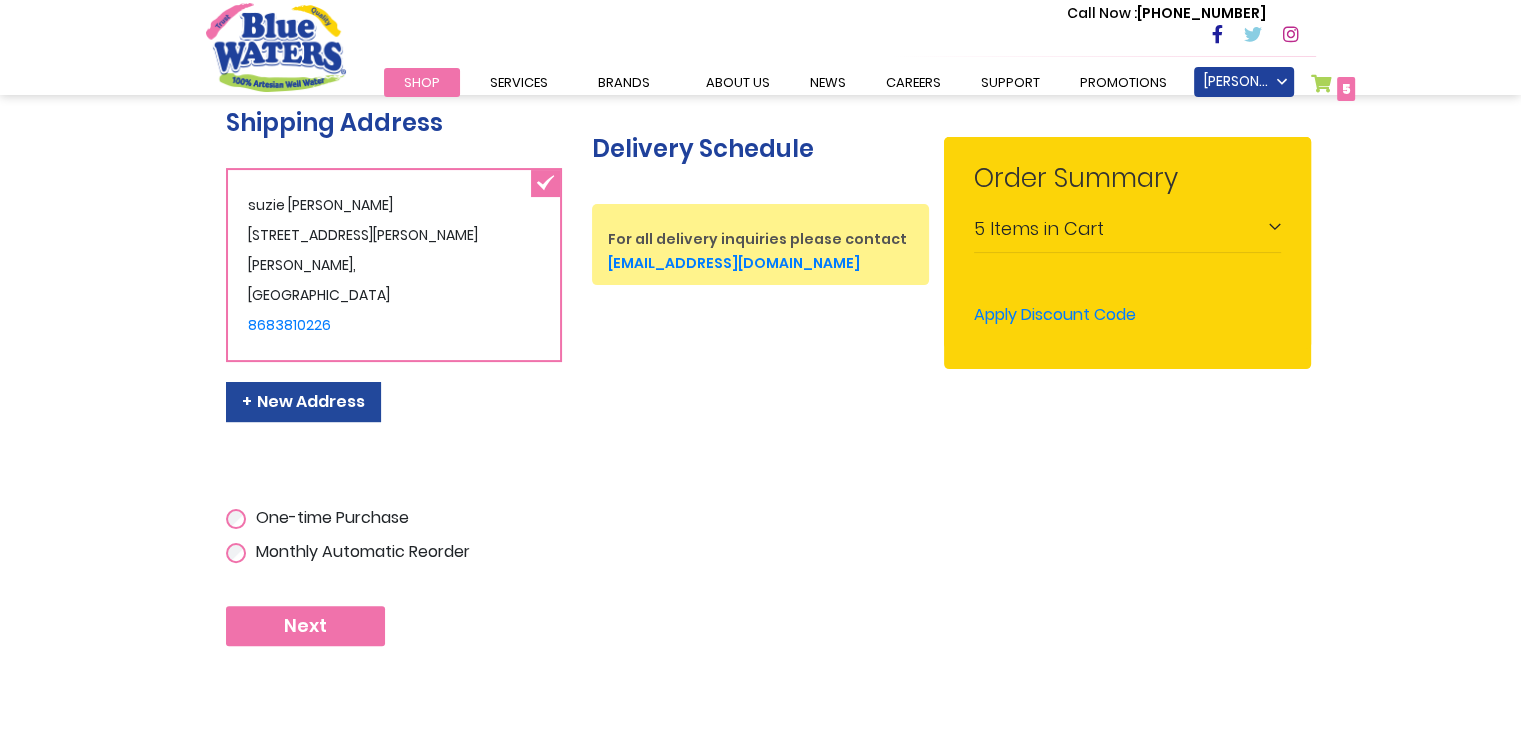 type on "**********" 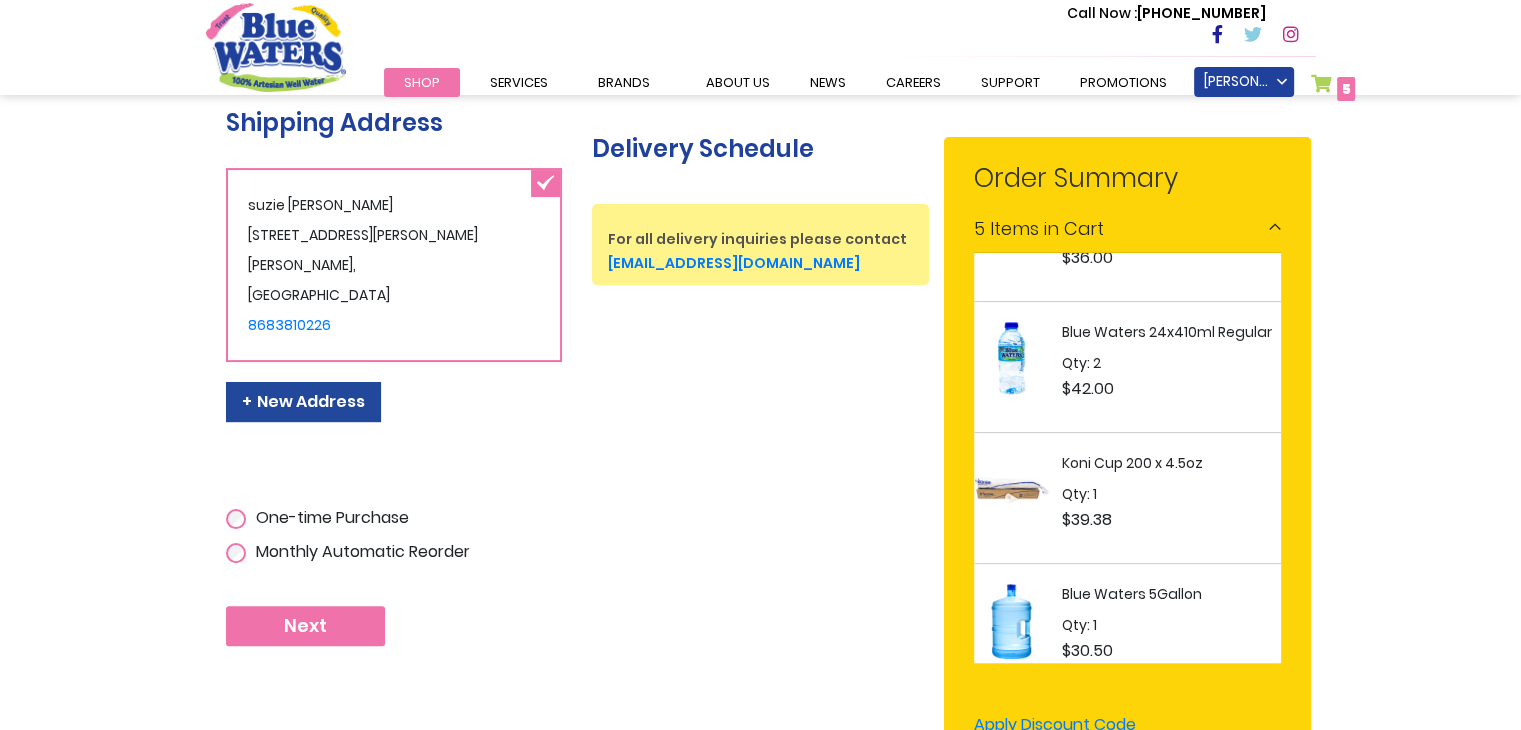 scroll, scrollTop: 192, scrollLeft: 0, axis: vertical 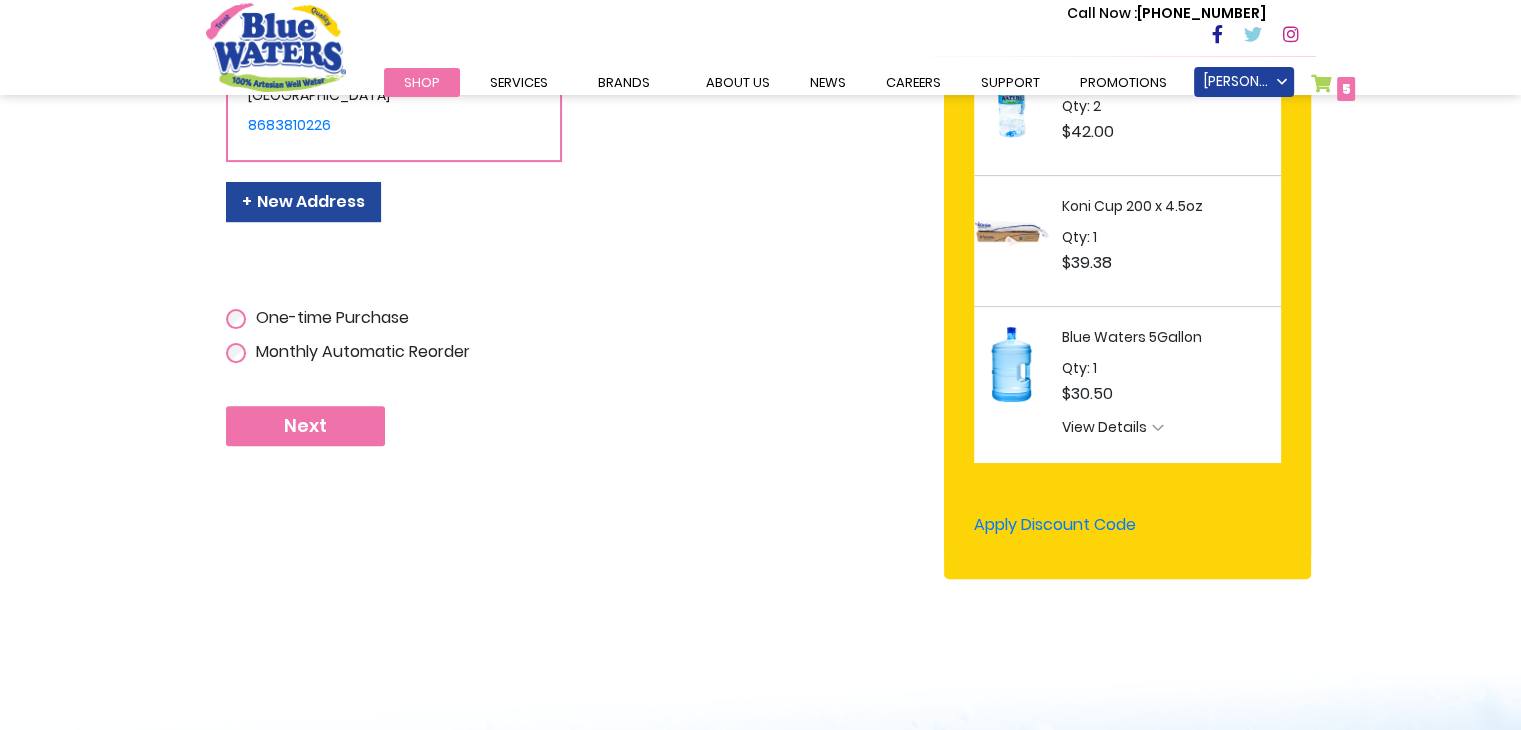 click on "View Details" at bounding box center [1171, 430] 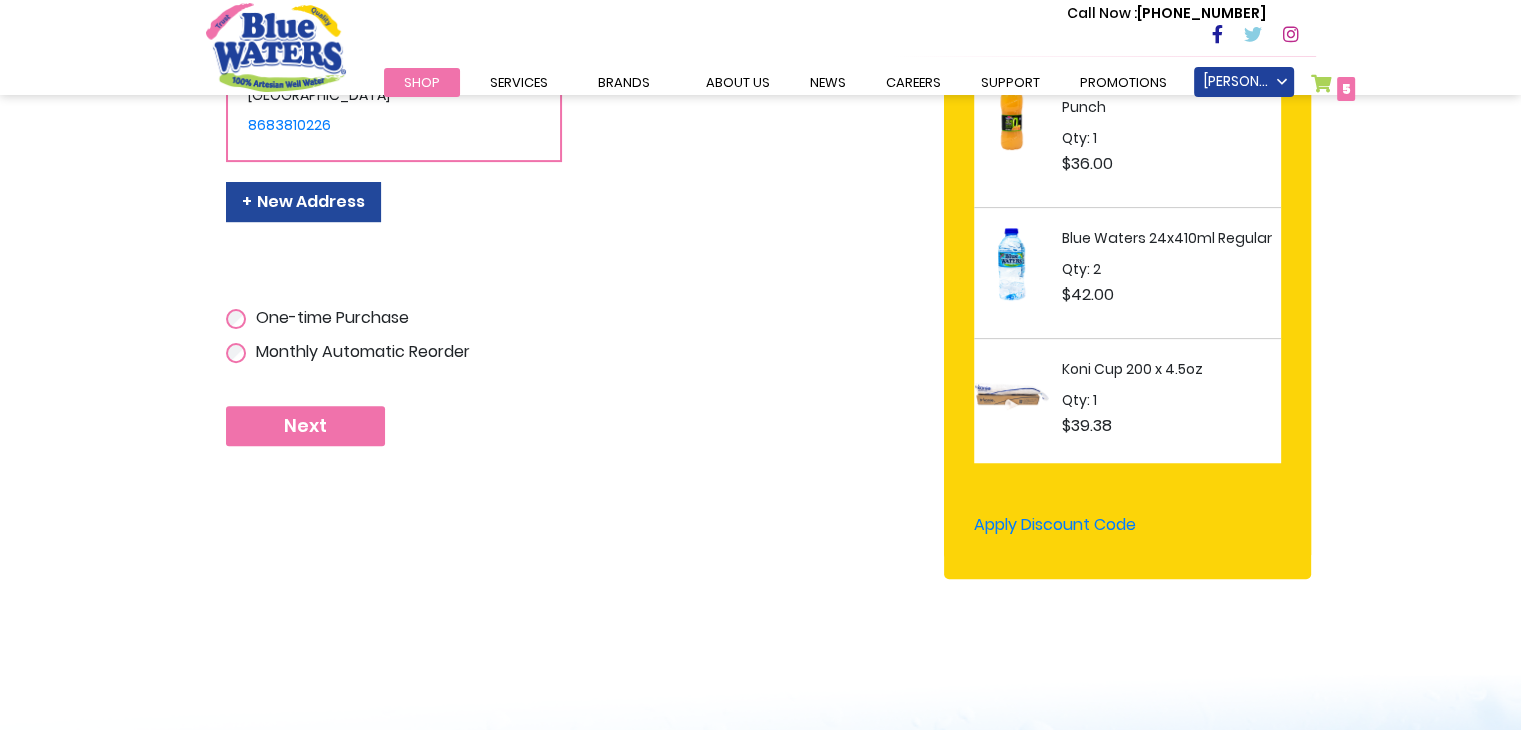 scroll, scrollTop: 0, scrollLeft: 0, axis: both 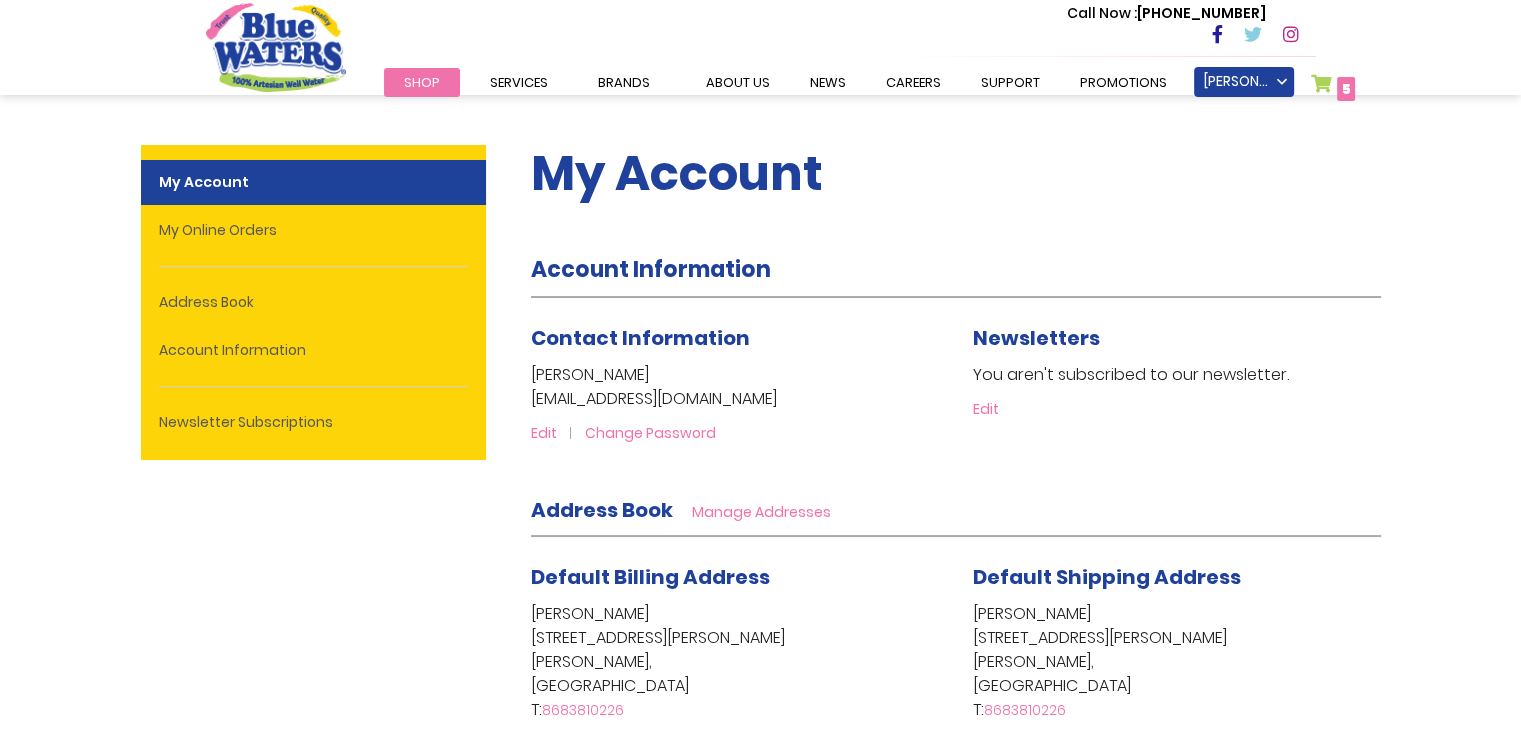 type on "**********" 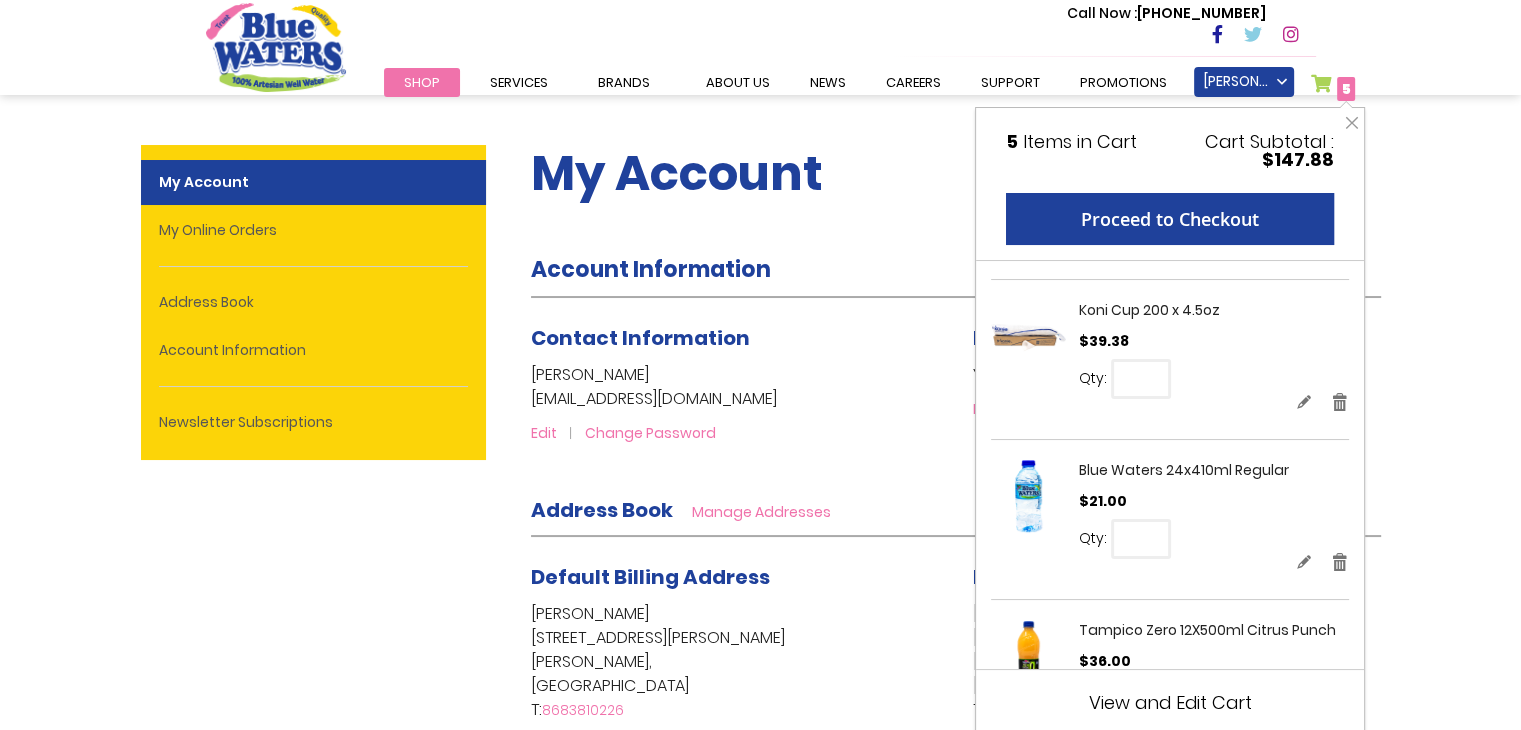 scroll, scrollTop: 0, scrollLeft: 0, axis: both 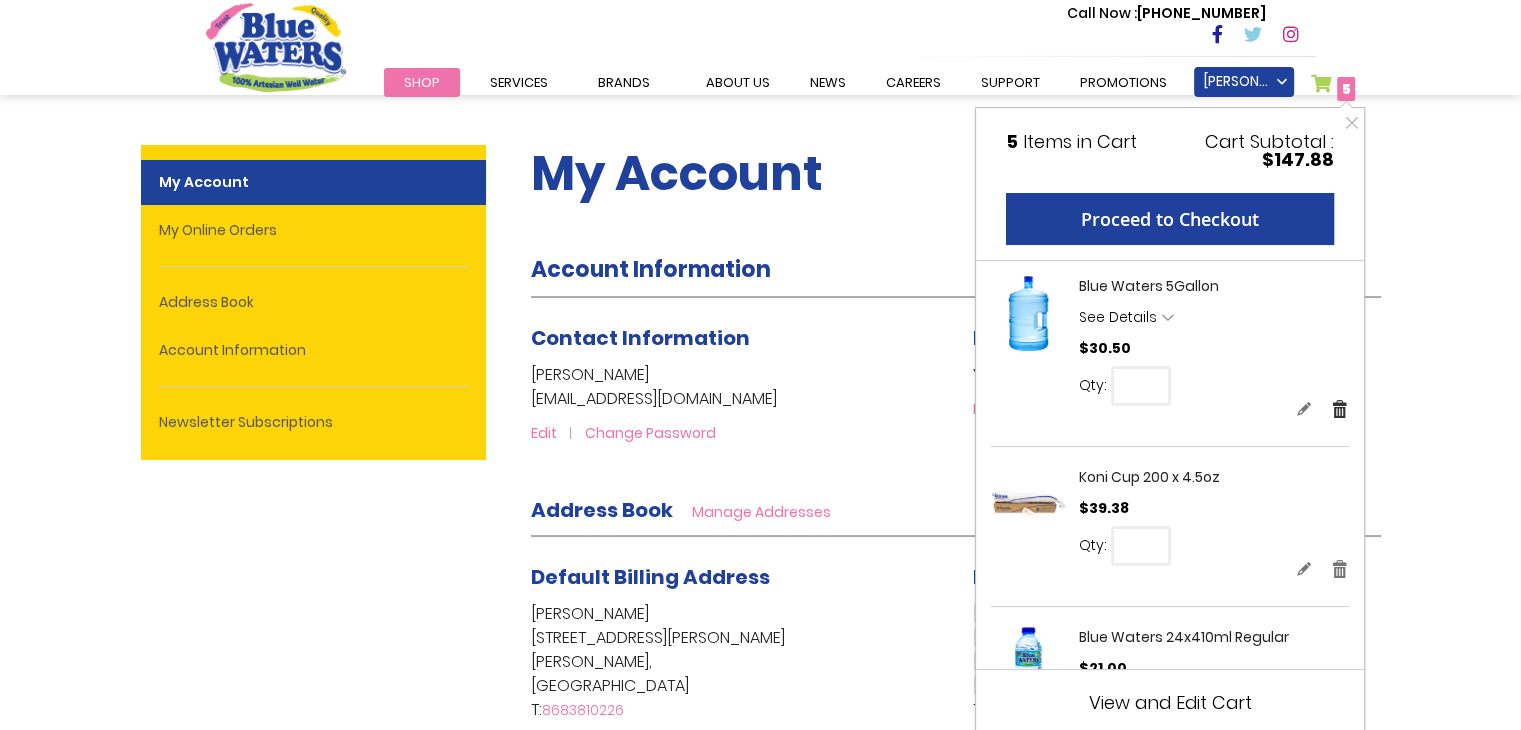 click on "Remove" at bounding box center (1340, 408) 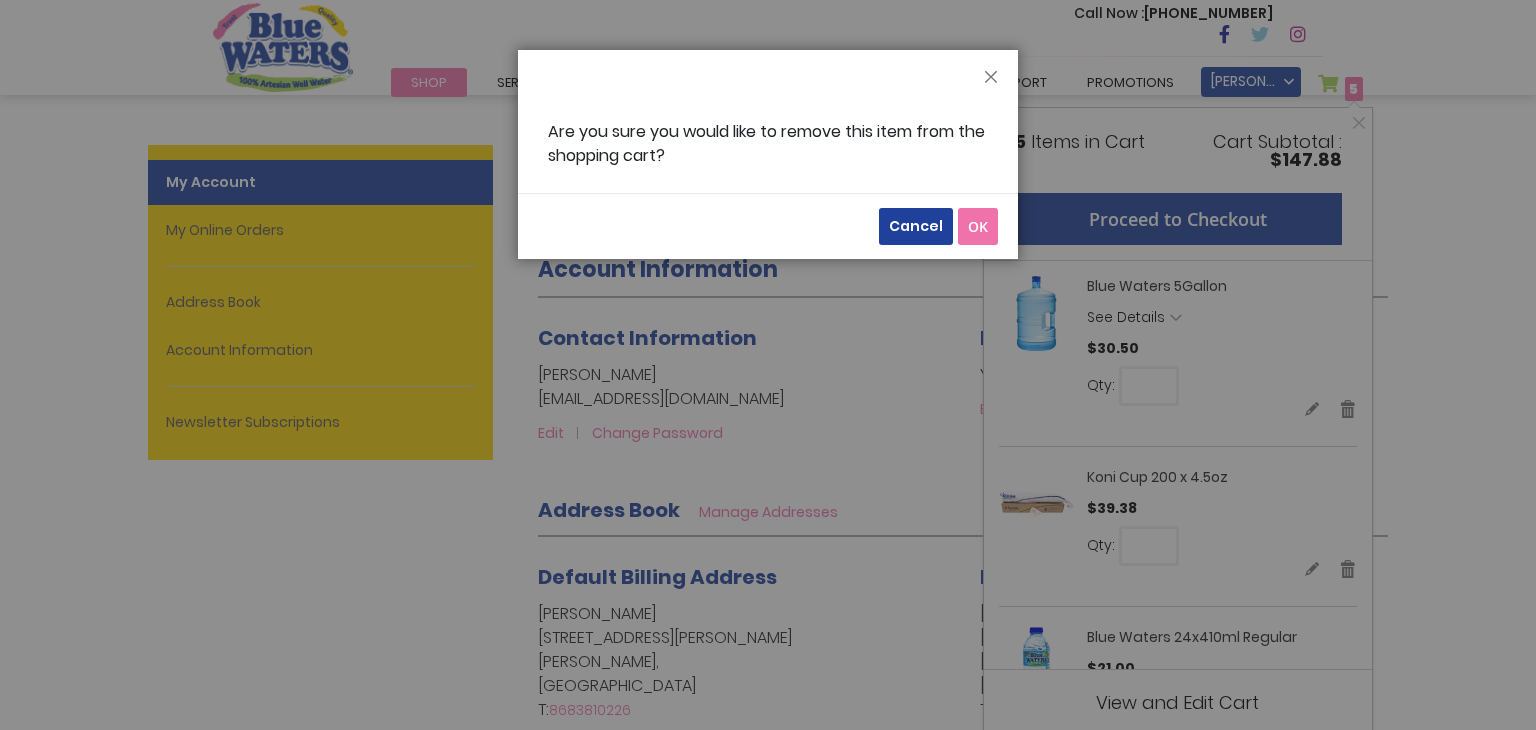 click on "OK" at bounding box center [978, 226] 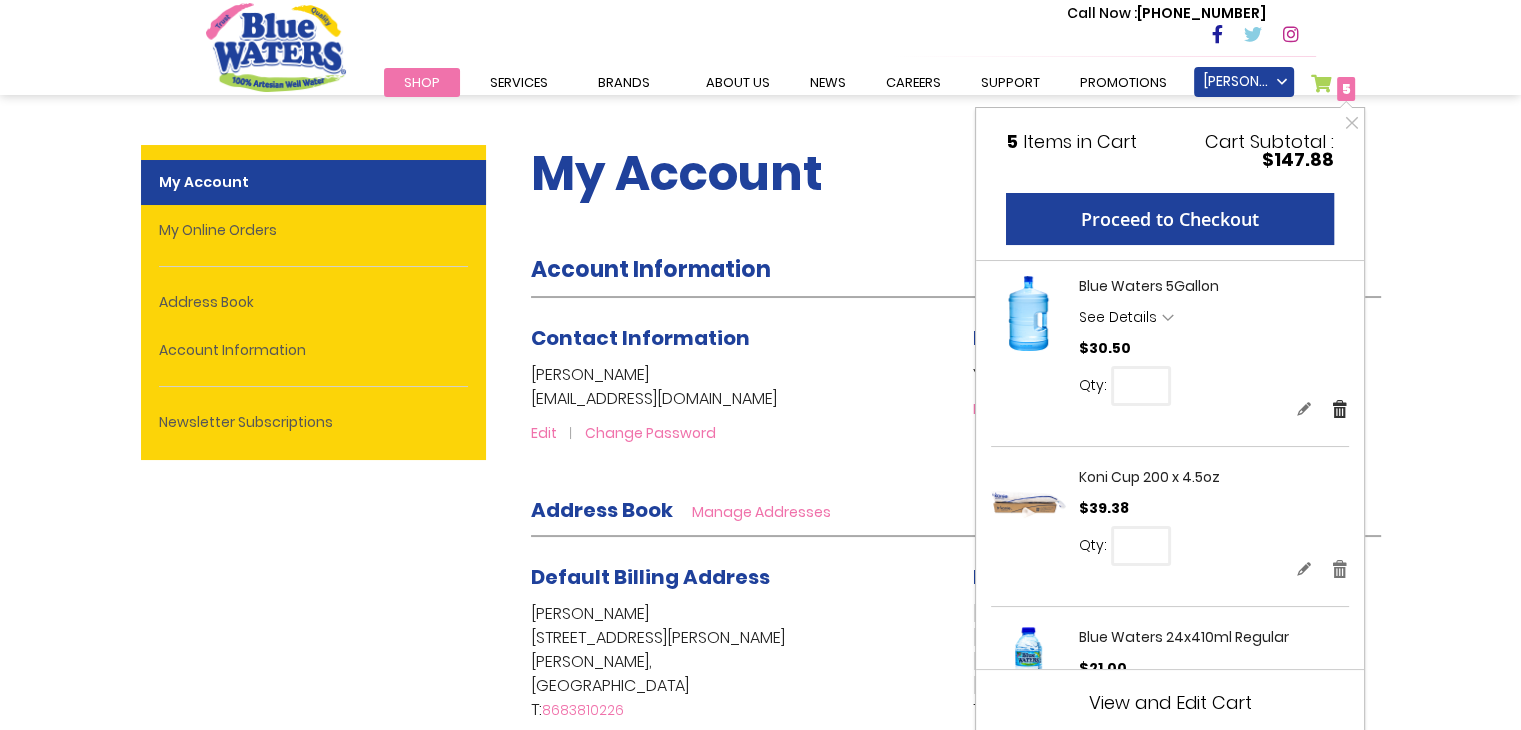 click on "Remove" at bounding box center (1340, 408) 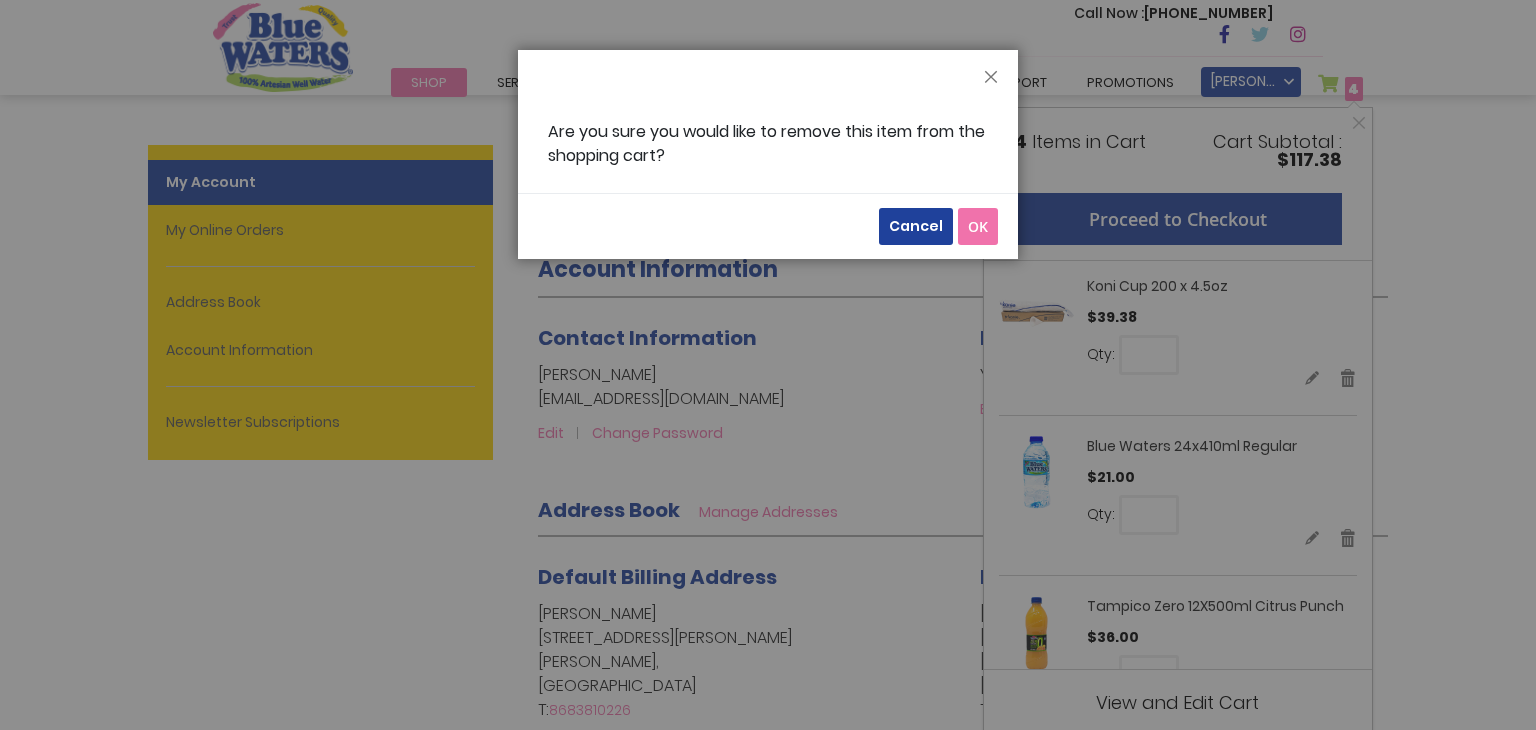 click on "Cancel
OK" at bounding box center [768, 226] 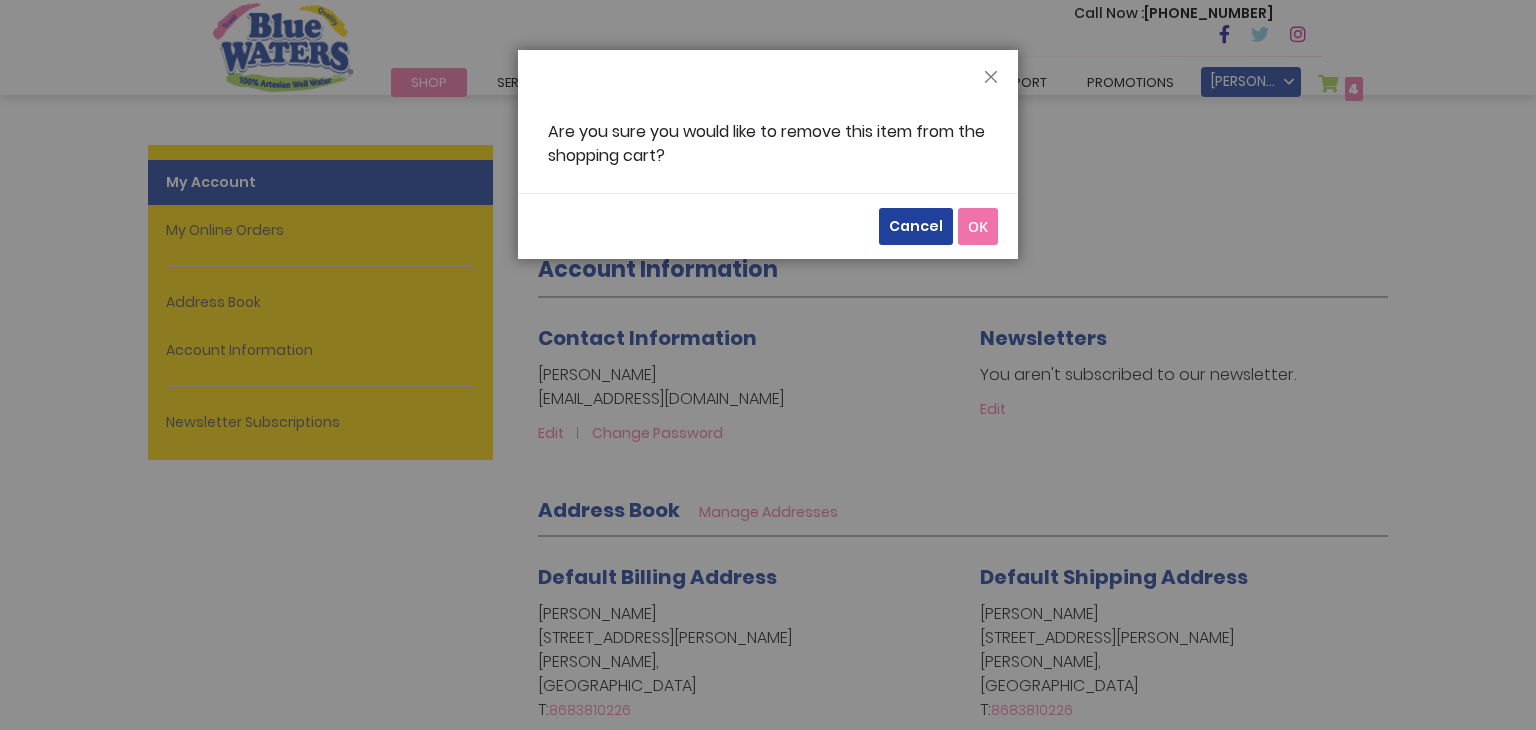 click on "OK" at bounding box center (978, 226) 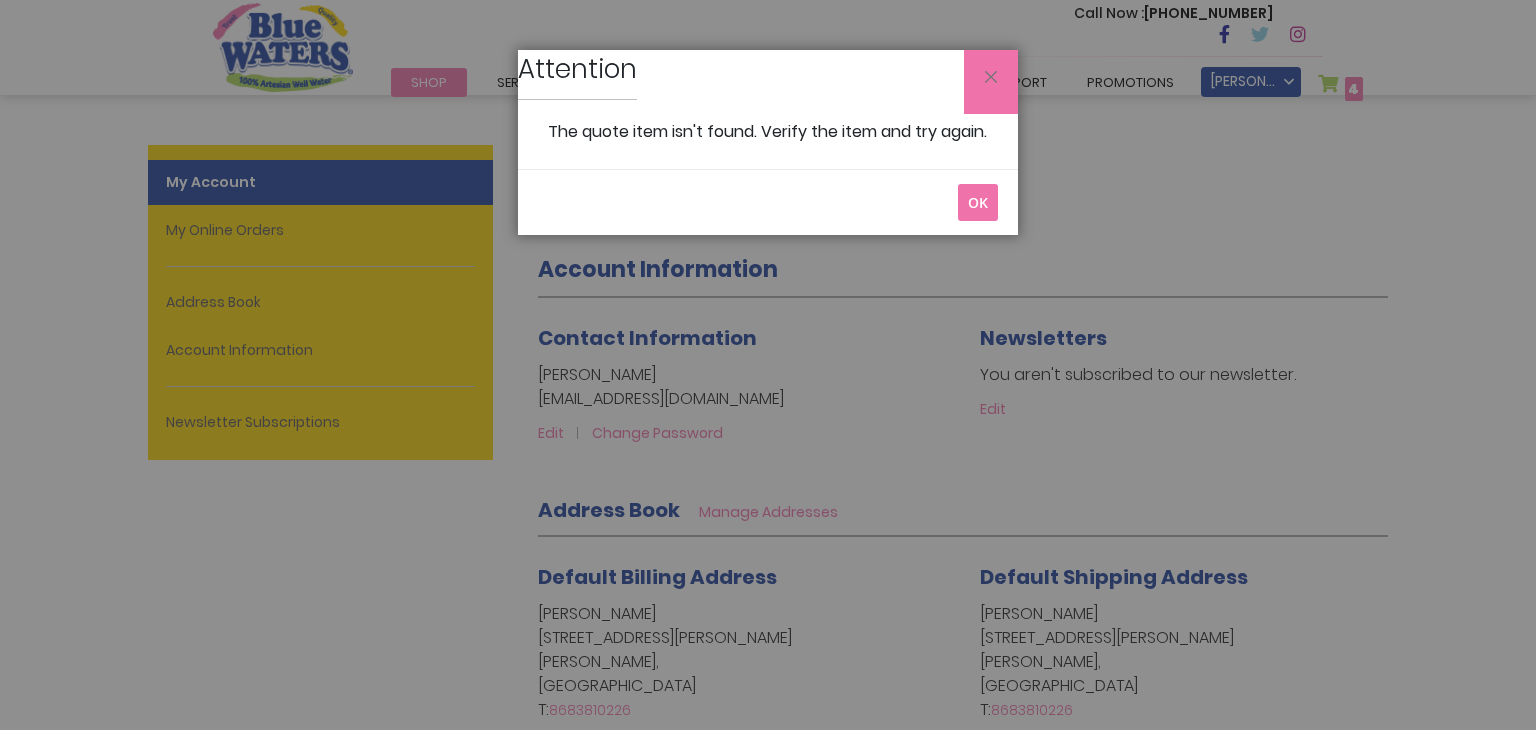 click on "Close" at bounding box center [991, 82] 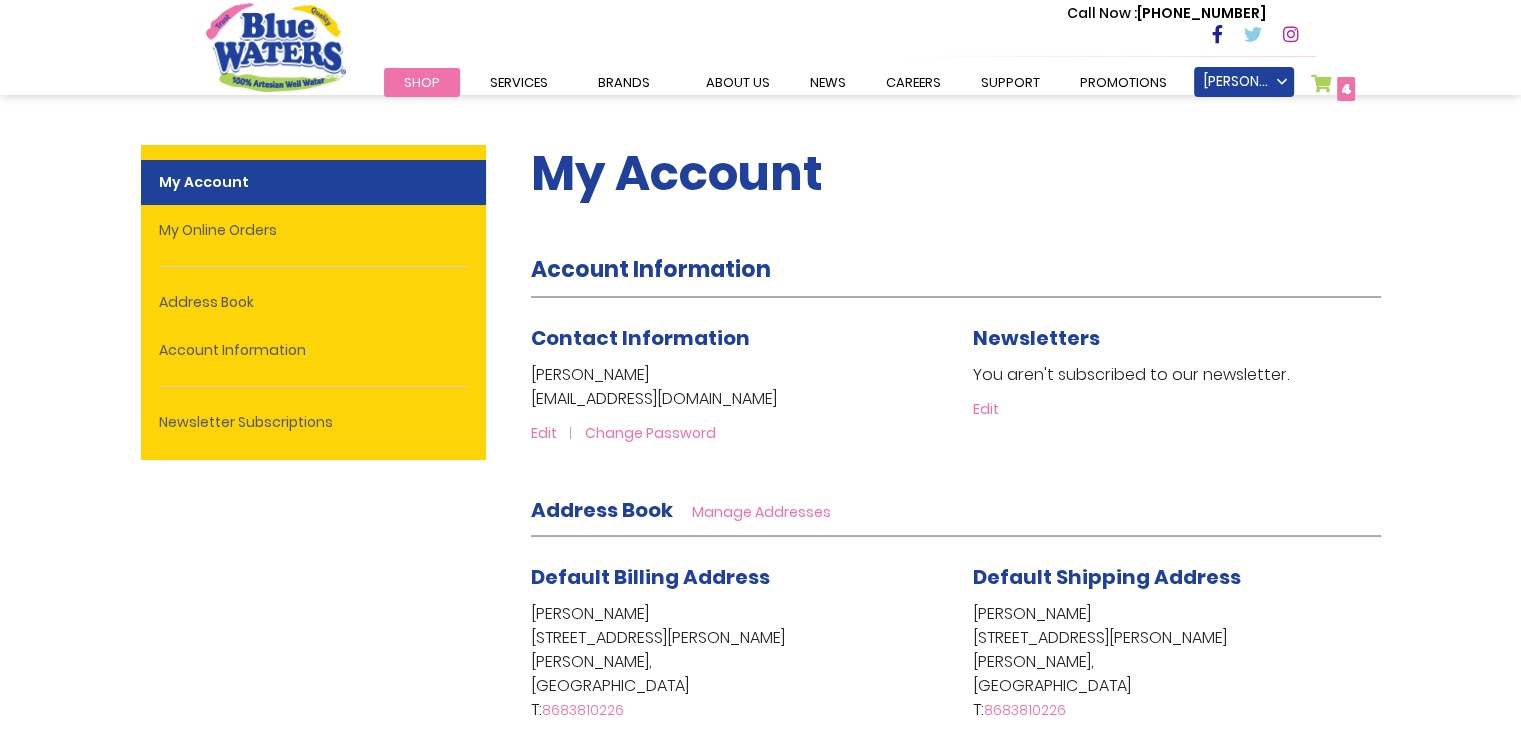 click on "My Cart
4
4
items" at bounding box center (1333, 88) 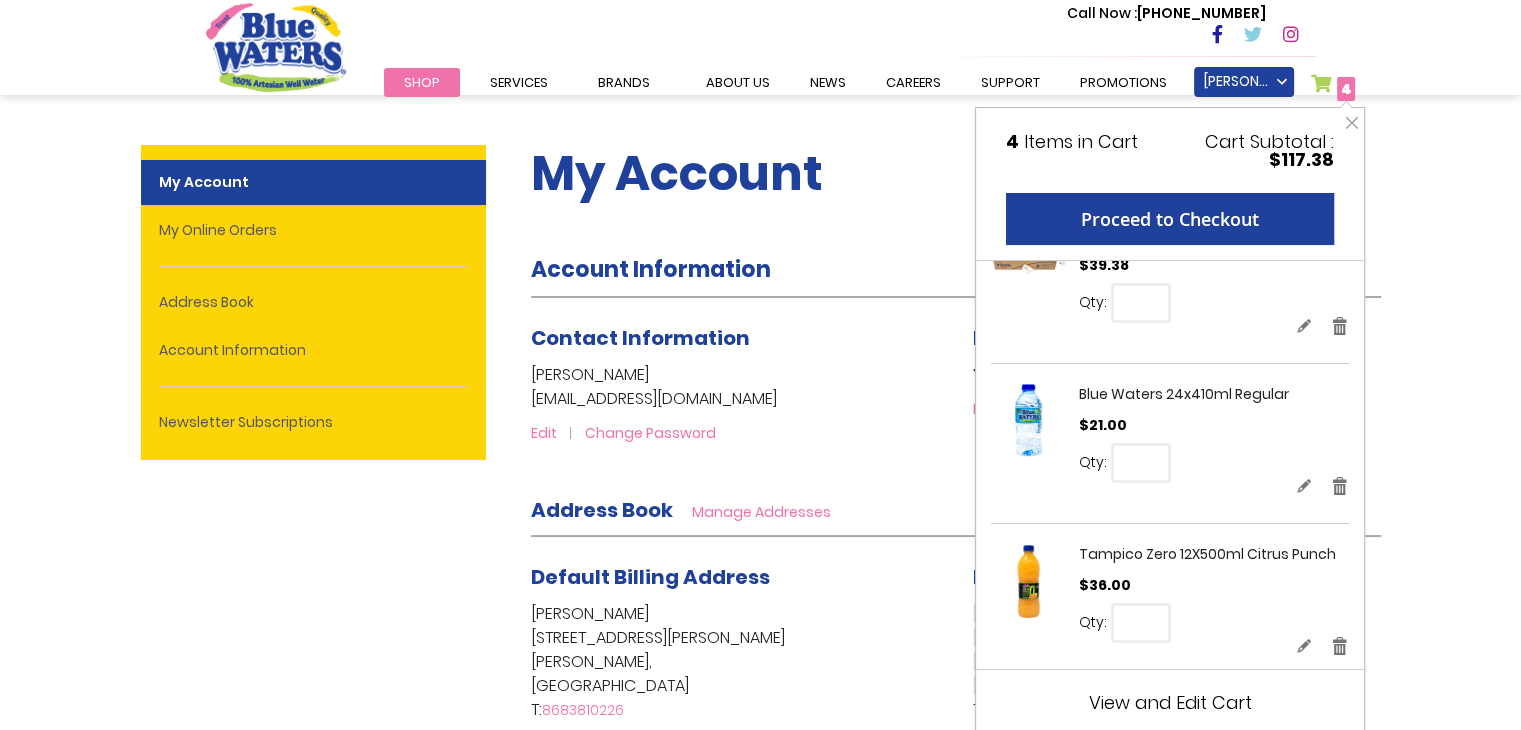 scroll, scrollTop: 79, scrollLeft: 0, axis: vertical 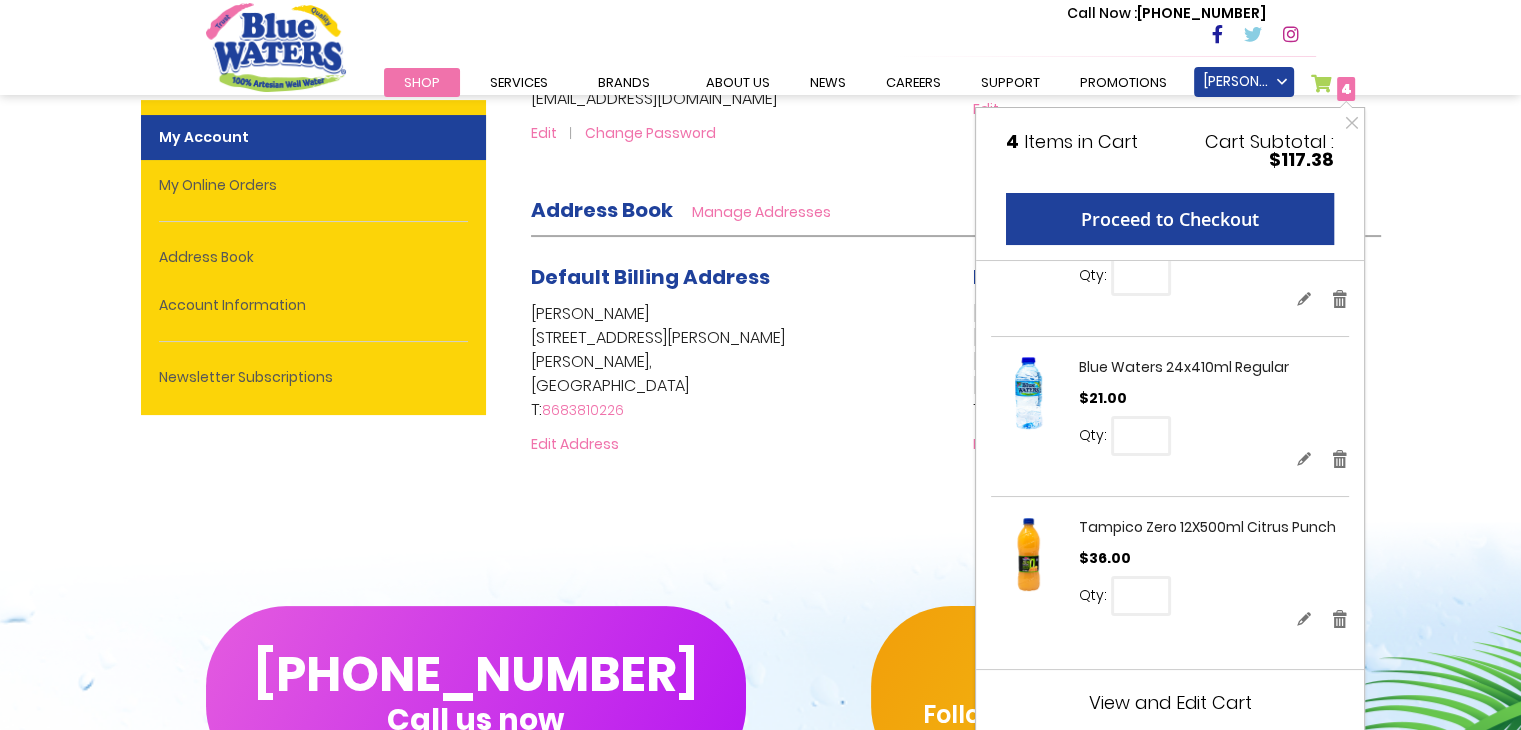 click on "View and Edit Cart" at bounding box center [1170, 702] 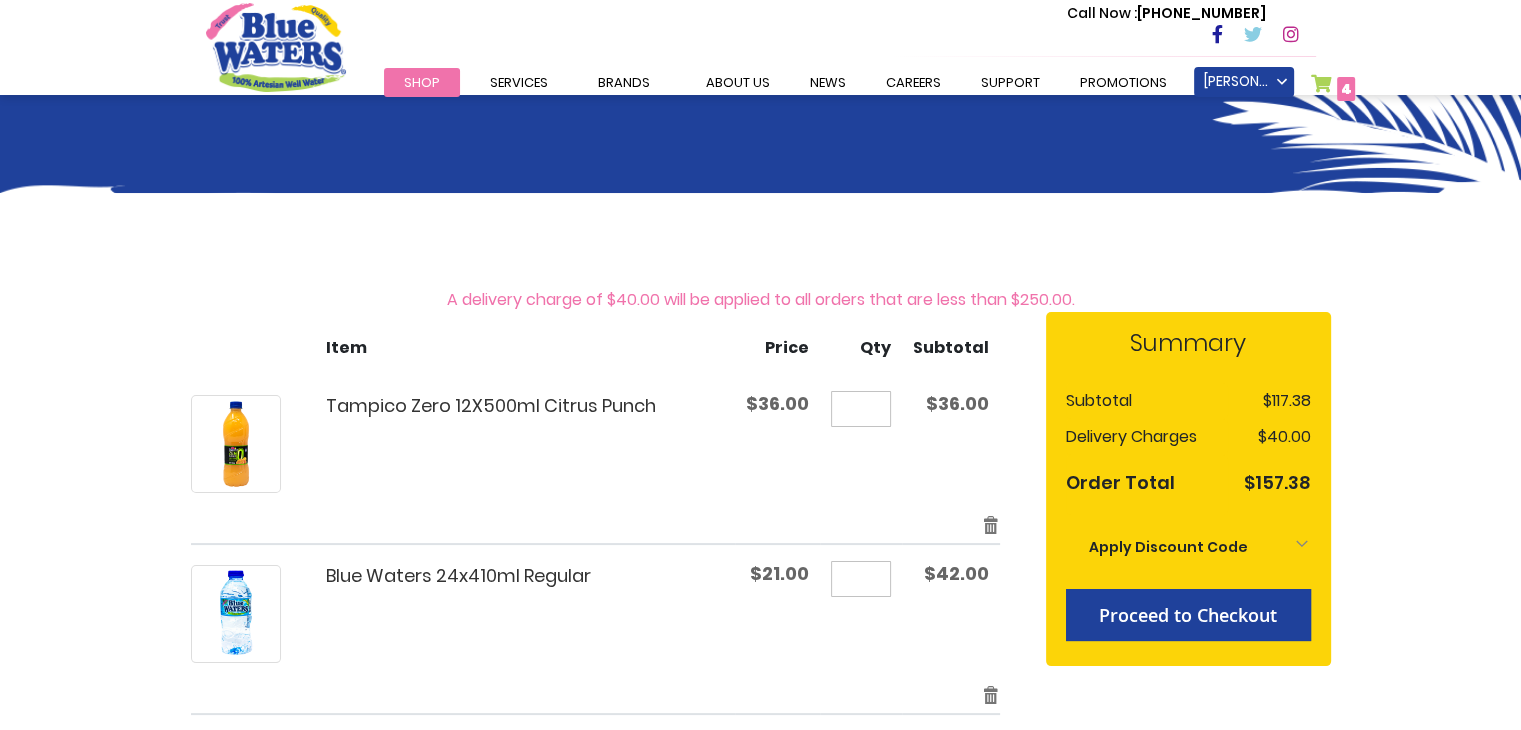 scroll, scrollTop: 200, scrollLeft: 0, axis: vertical 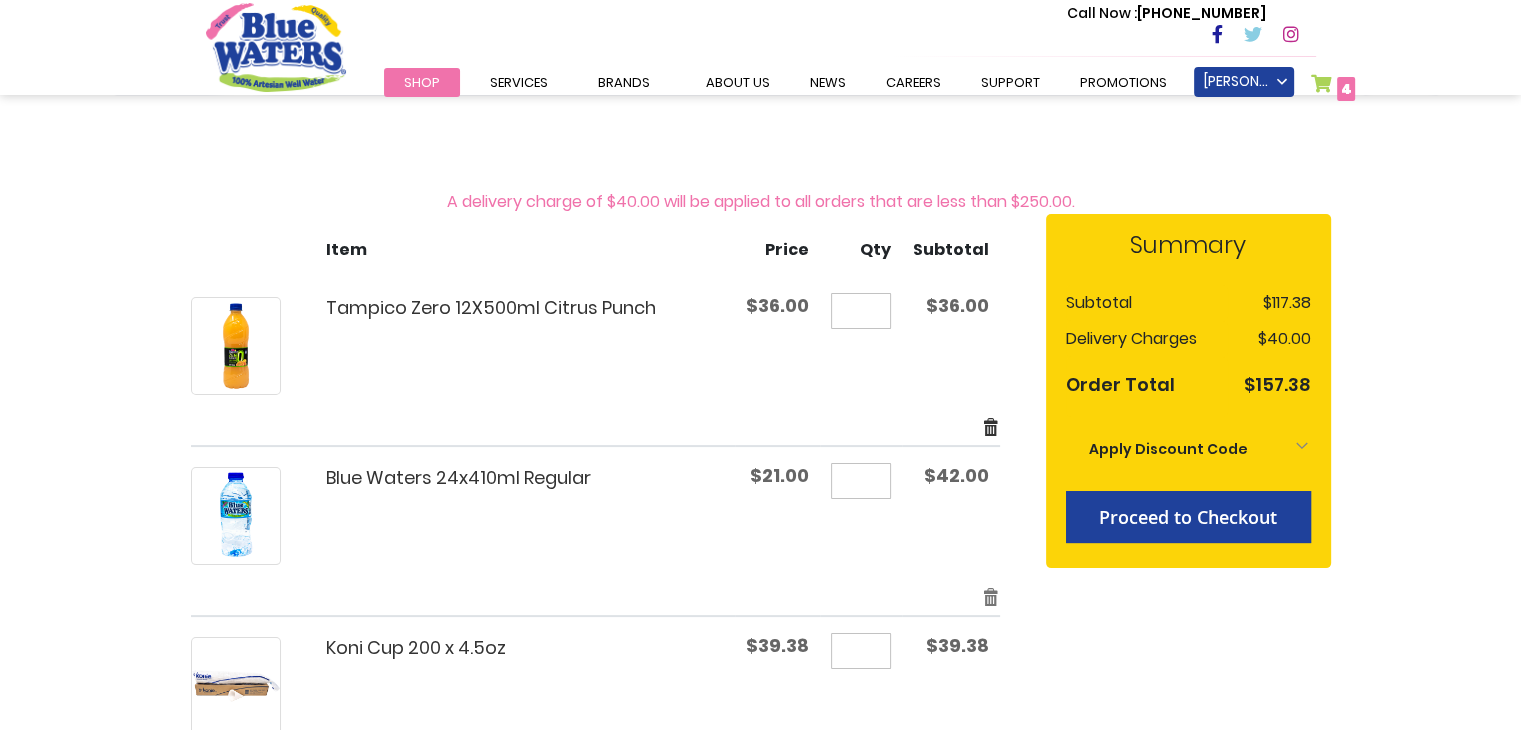 type on "**********" 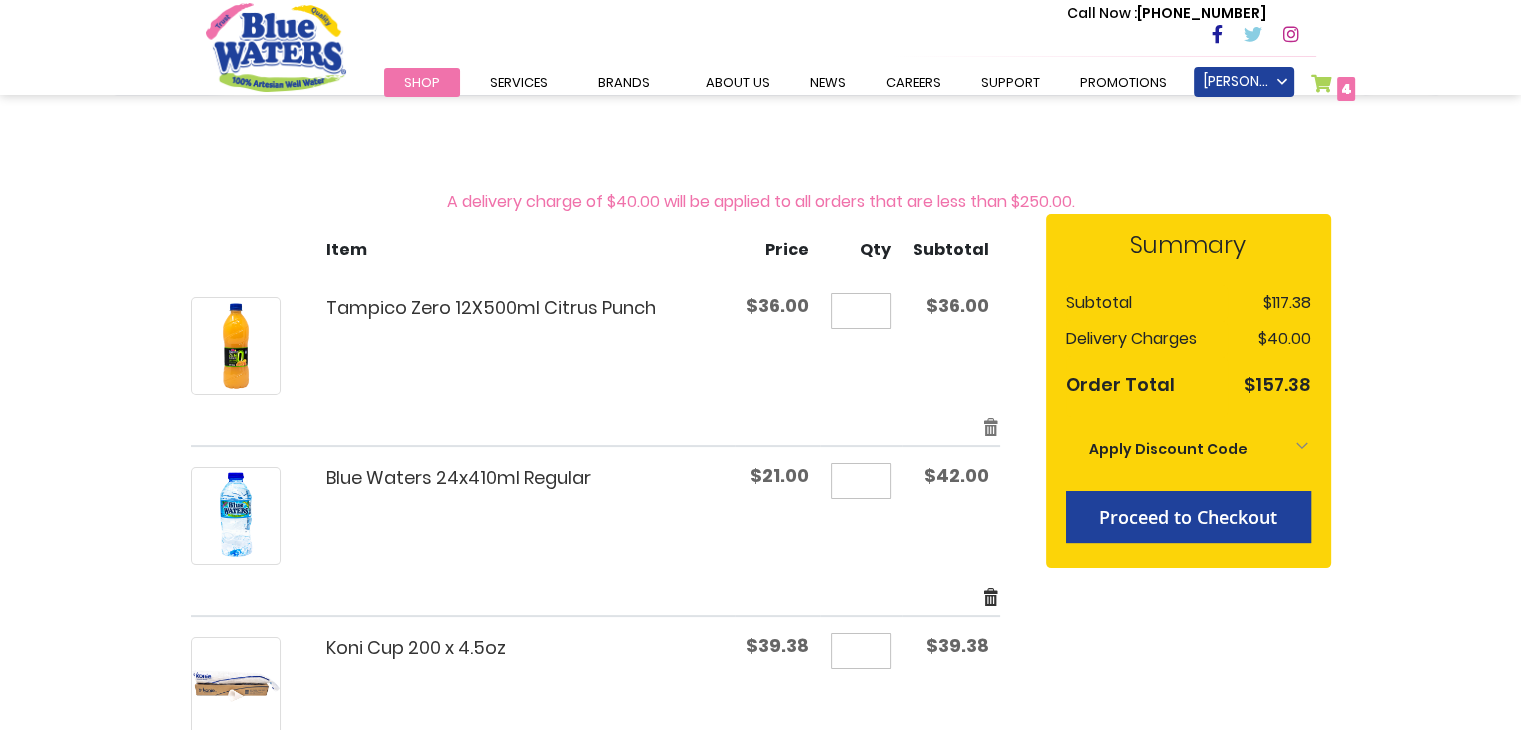 click on "Remove item" at bounding box center [991, 596] 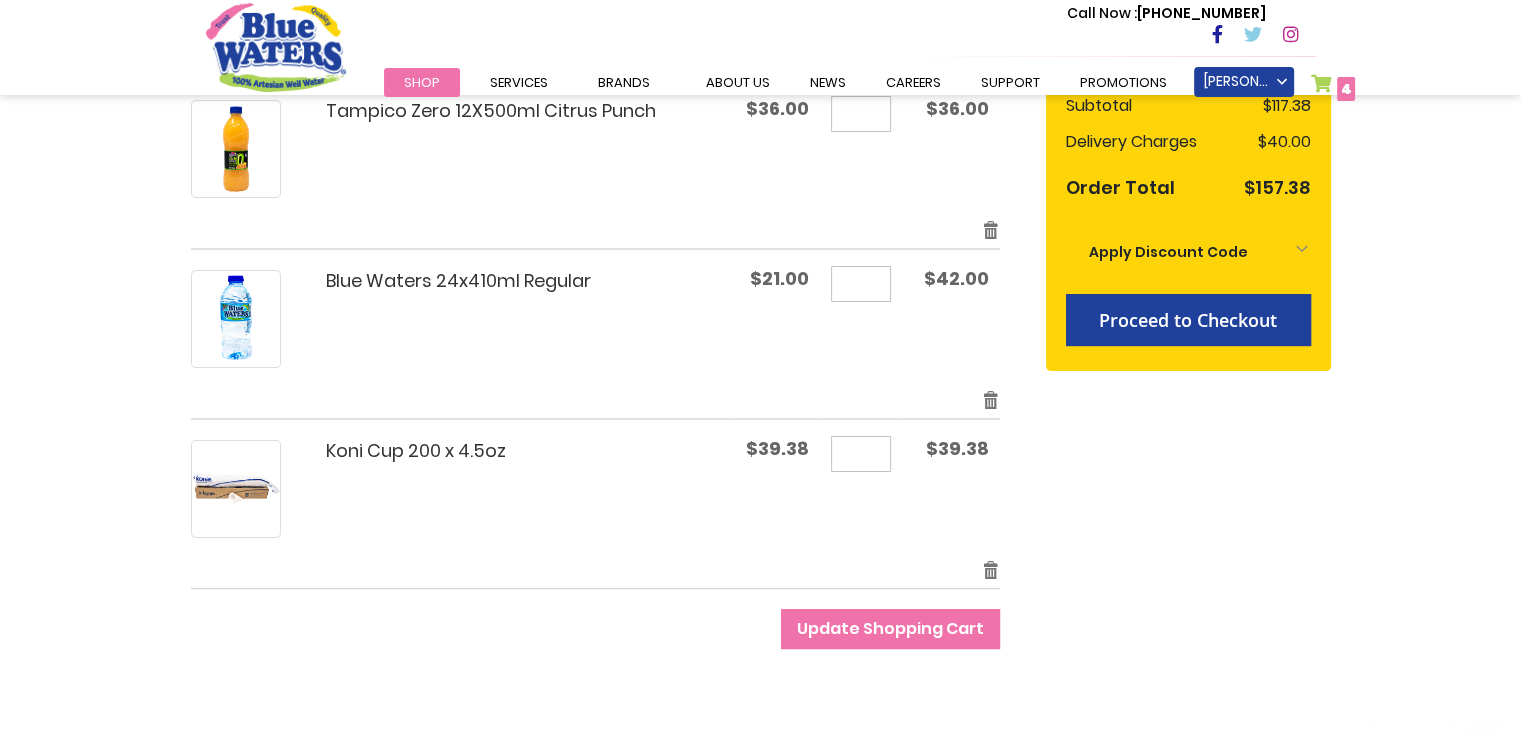 scroll, scrollTop: 400, scrollLeft: 0, axis: vertical 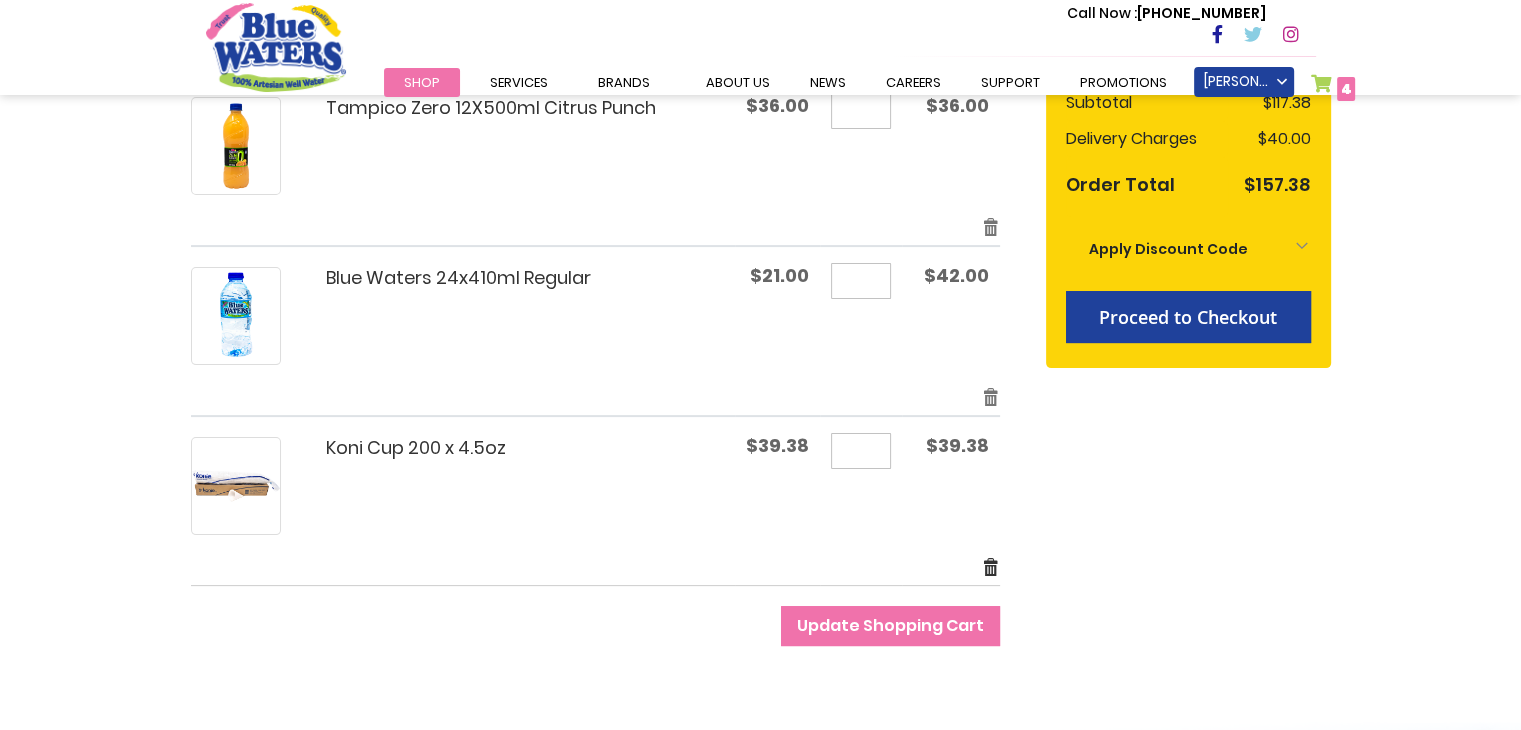 click on "Remove item" at bounding box center (991, 566) 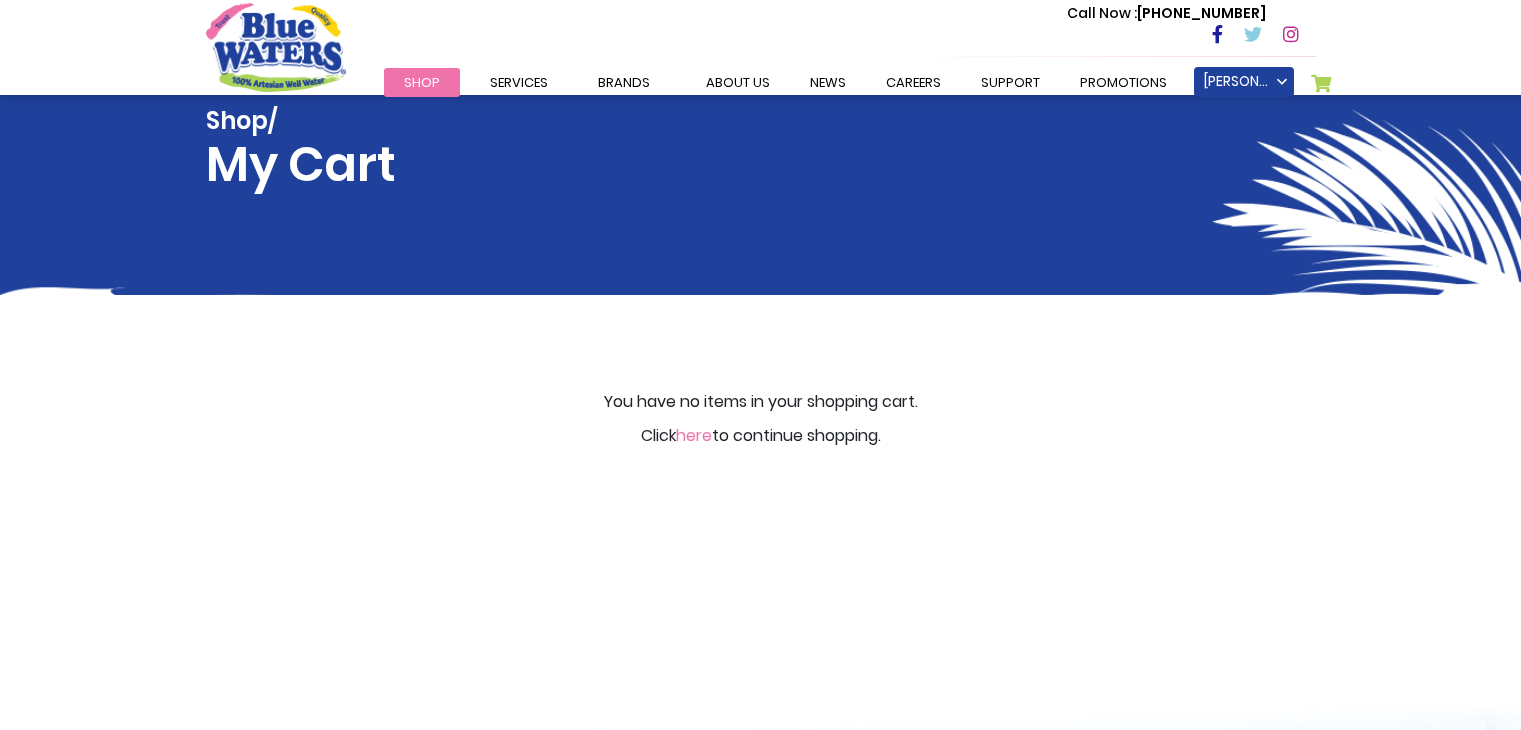 scroll, scrollTop: 0, scrollLeft: 0, axis: both 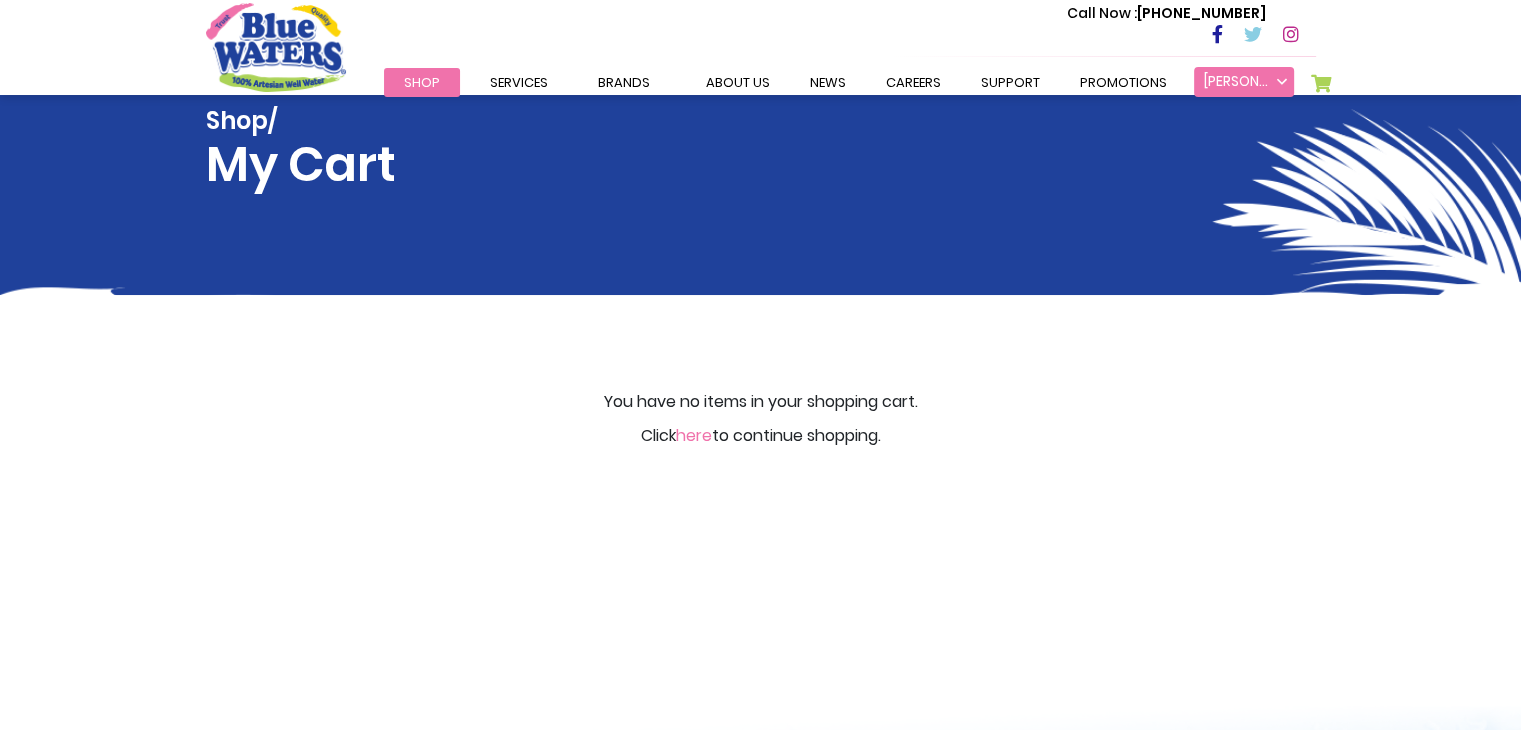 type on "**********" 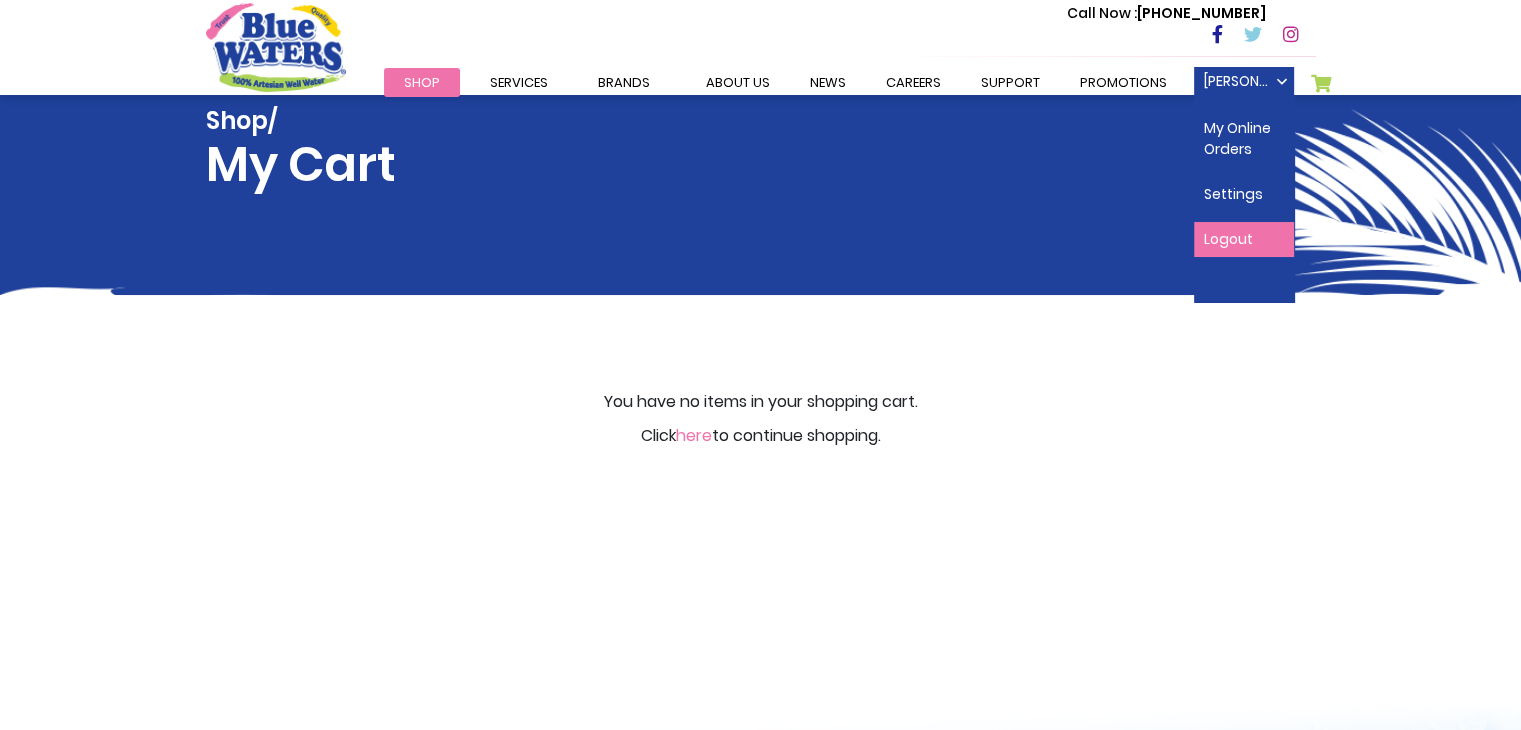 click on "Logout" at bounding box center [1244, 239] 